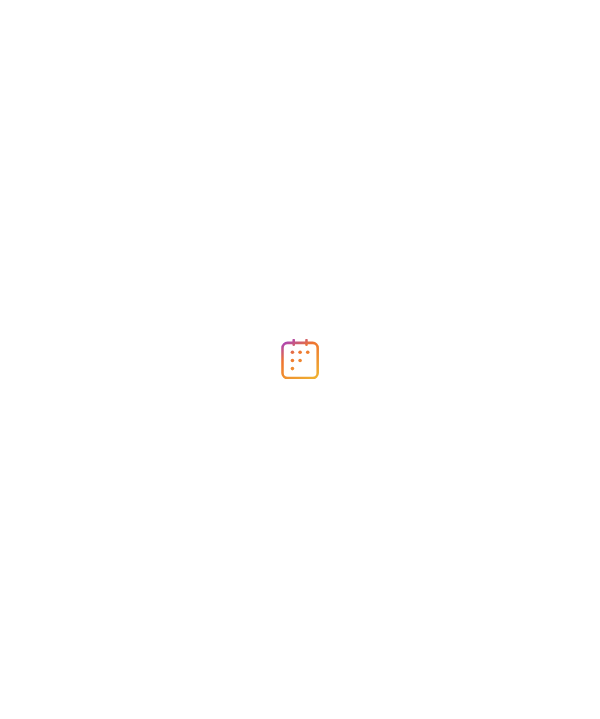 scroll, scrollTop: 0, scrollLeft: 0, axis: both 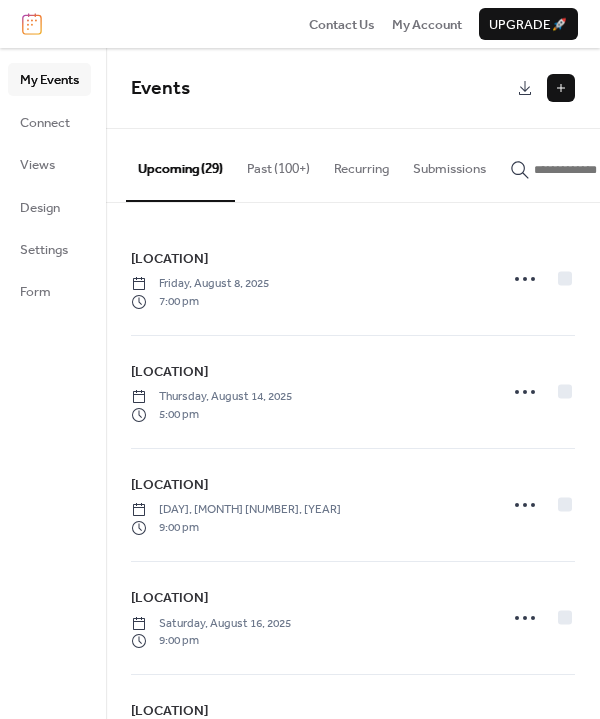 click on "Past (100+)" at bounding box center [278, 164] 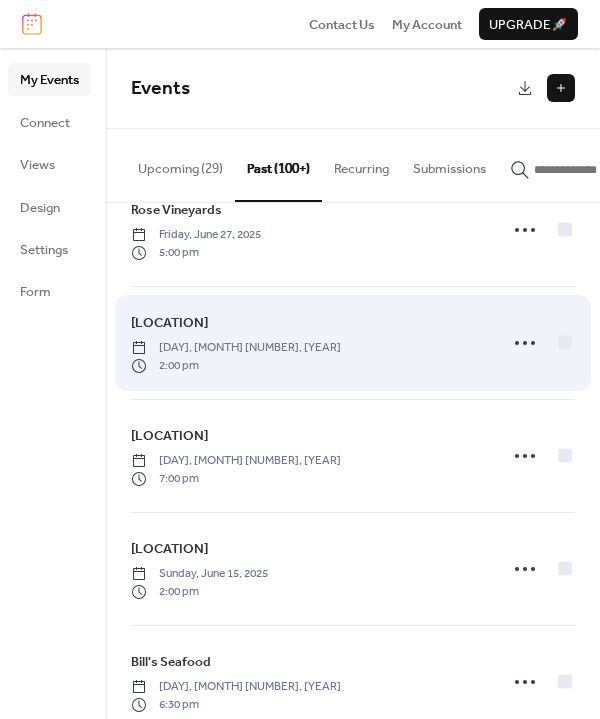 scroll, scrollTop: 1629, scrollLeft: 0, axis: vertical 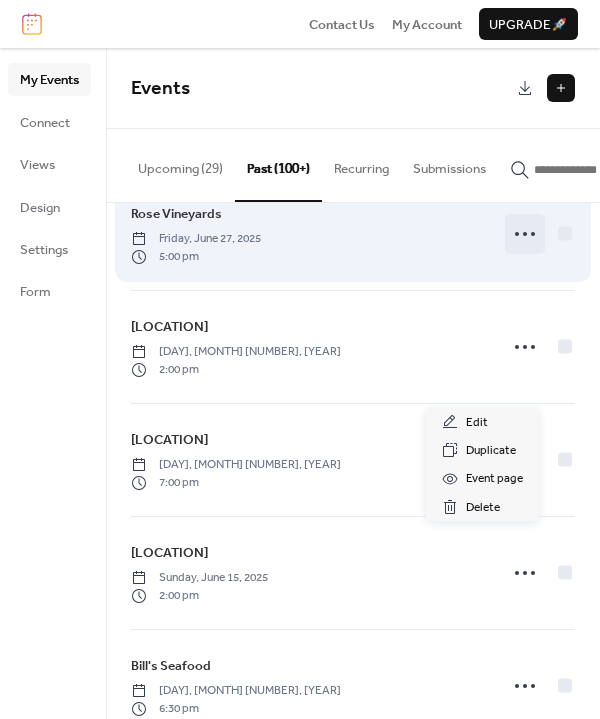 click 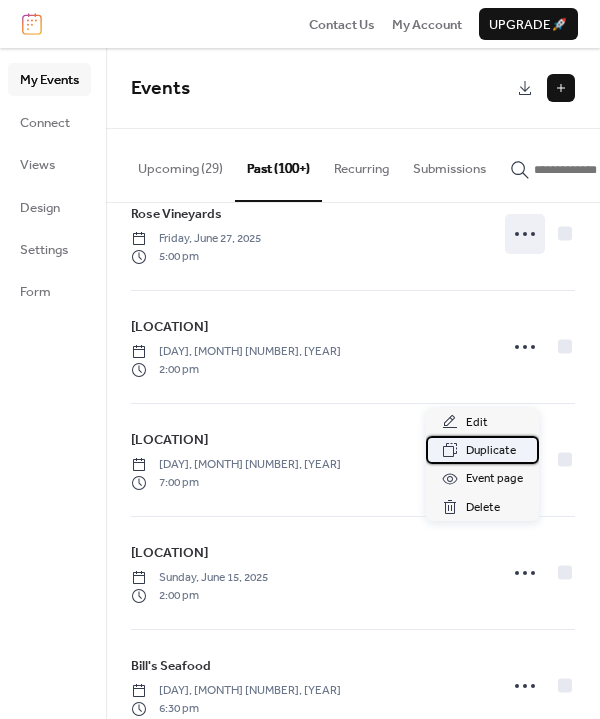 click on "Duplicate" at bounding box center (491, 451) 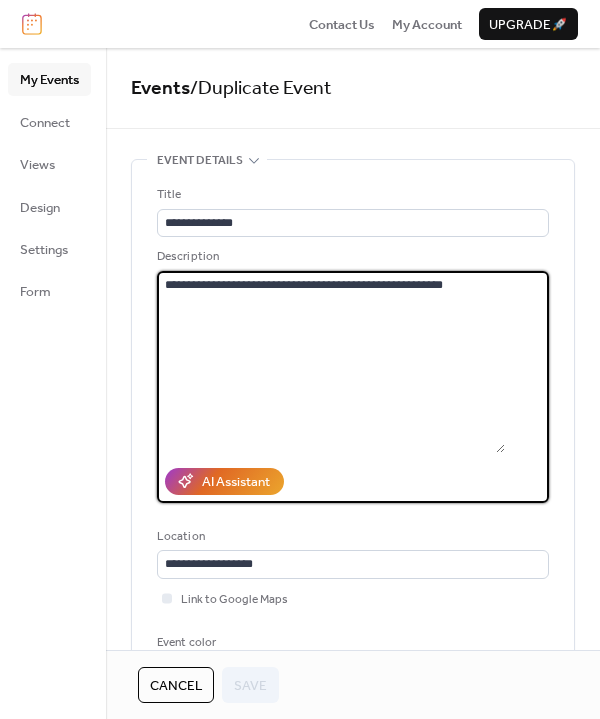 drag, startPoint x: 314, startPoint y: 323, endPoint x: 235, endPoint y: 327, distance: 79.101204 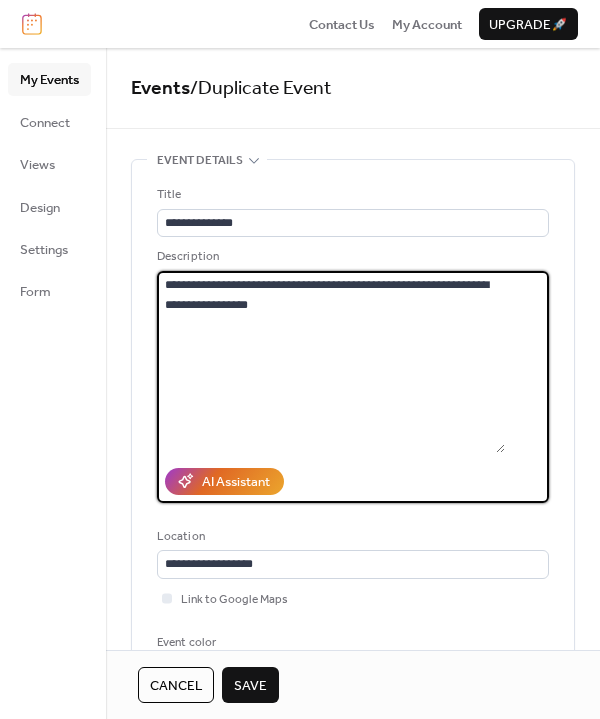click on "**********" at bounding box center [331, 362] 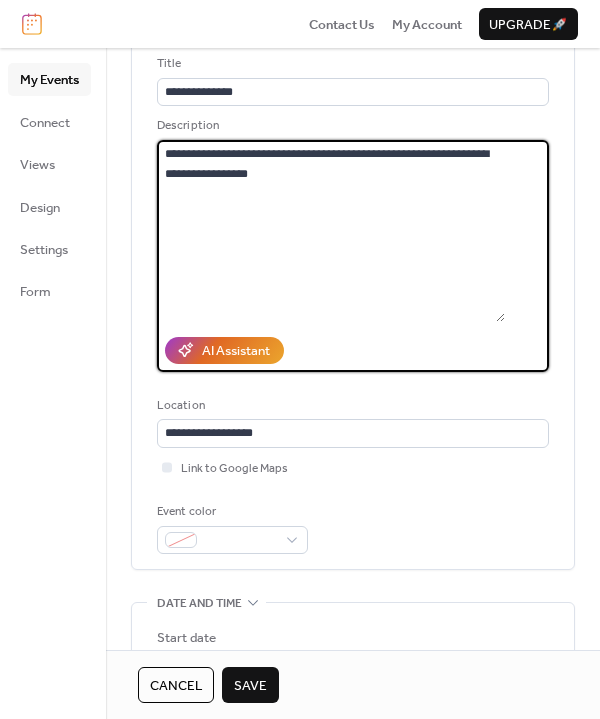 scroll, scrollTop: 130, scrollLeft: 0, axis: vertical 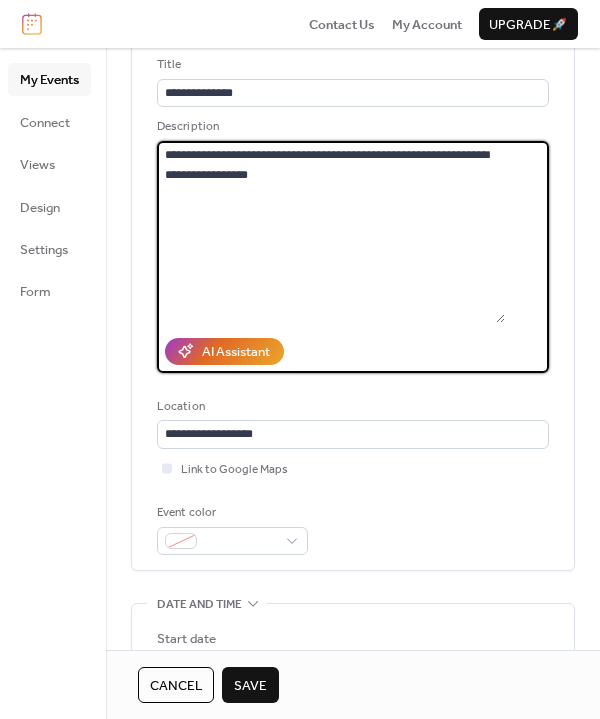drag, startPoint x: 433, startPoint y: 193, endPoint x: 372, endPoint y: 197, distance: 61.13101 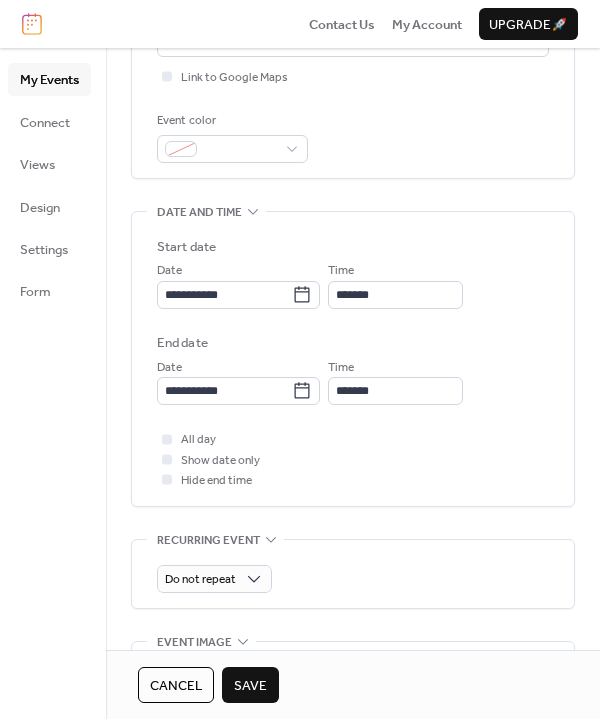 scroll, scrollTop: 536, scrollLeft: 0, axis: vertical 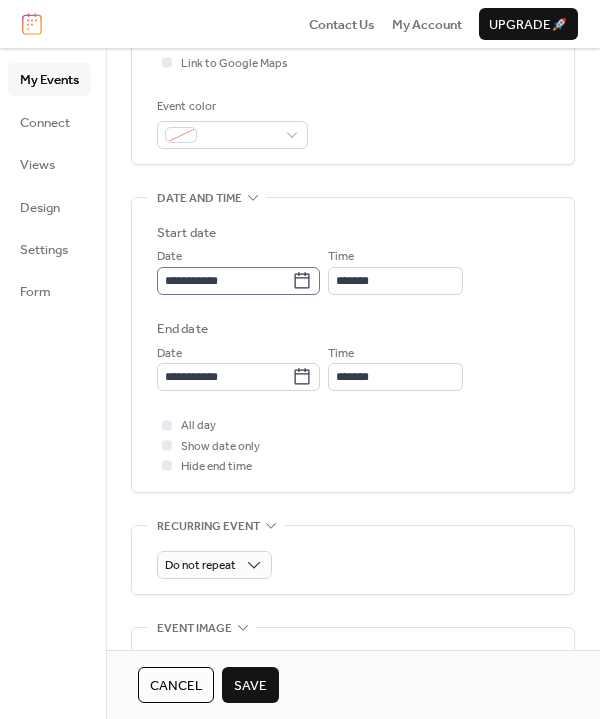 type on "**********" 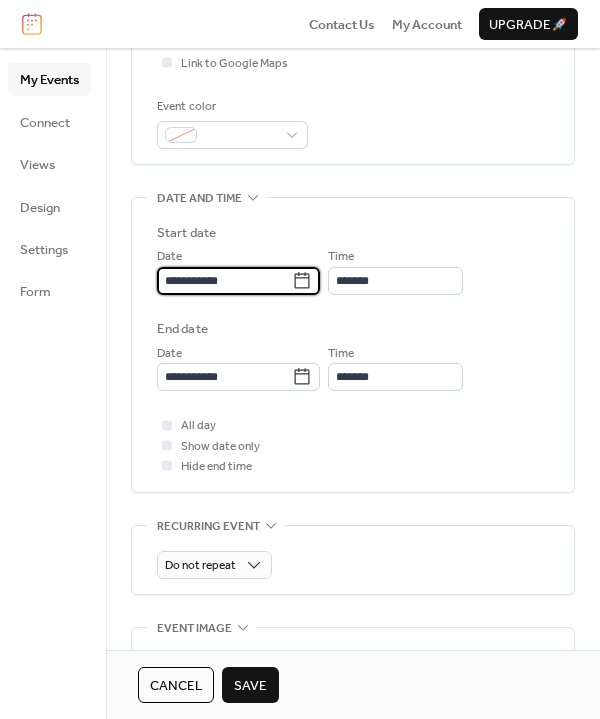 click on "**********" at bounding box center (224, 281) 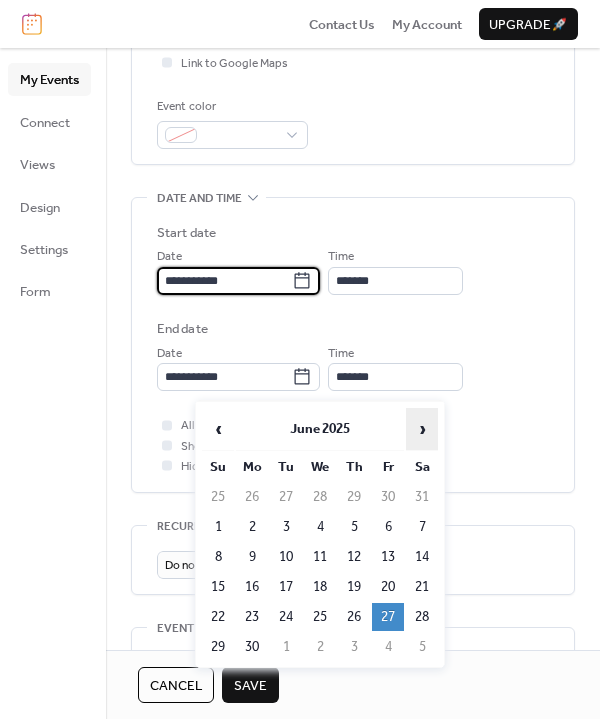 click on "›" at bounding box center (422, 429) 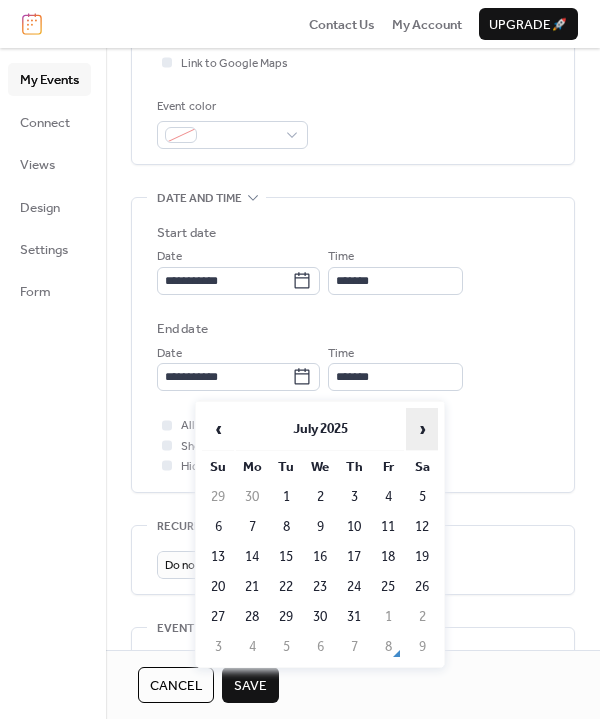 click on "›" at bounding box center (422, 429) 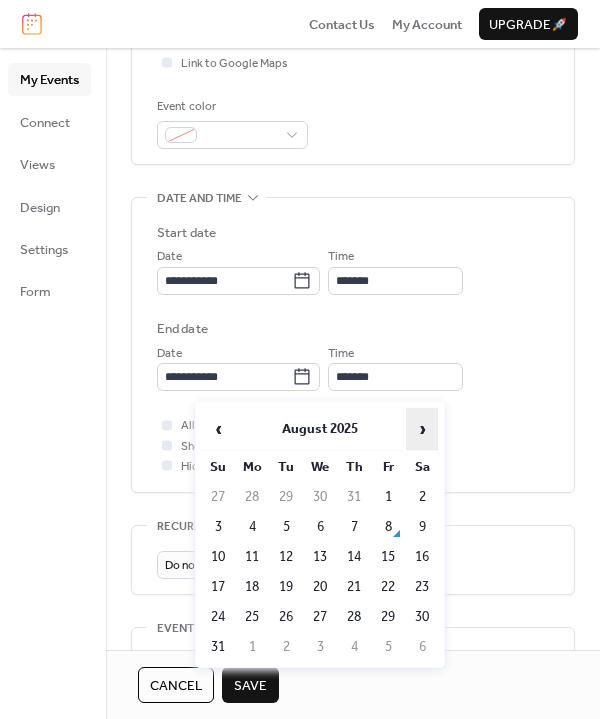click on "›" at bounding box center (422, 429) 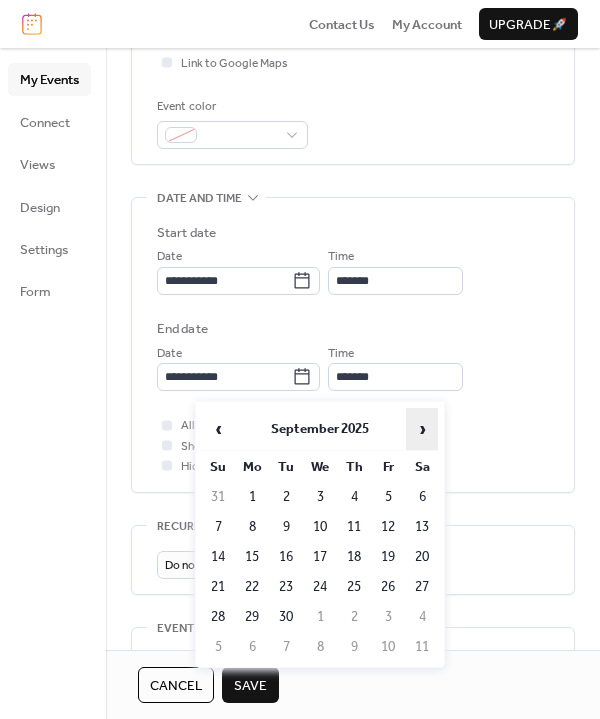 click on "›" at bounding box center (422, 429) 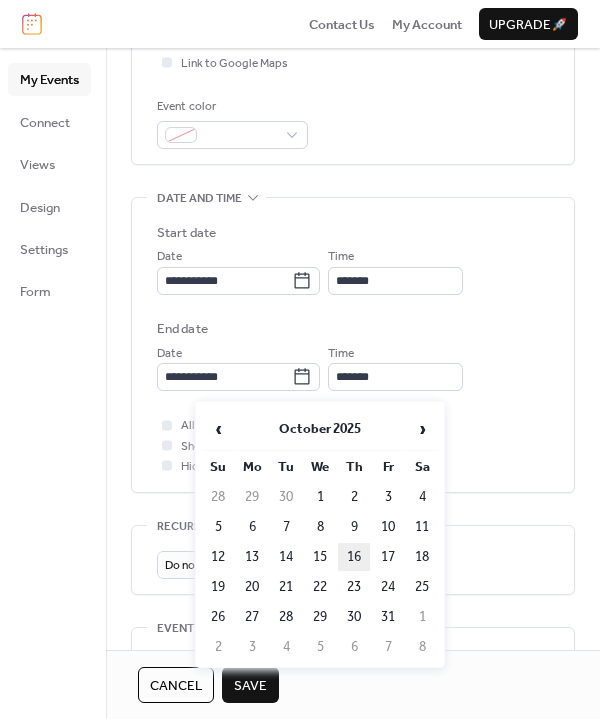 click on "16" at bounding box center [354, 557] 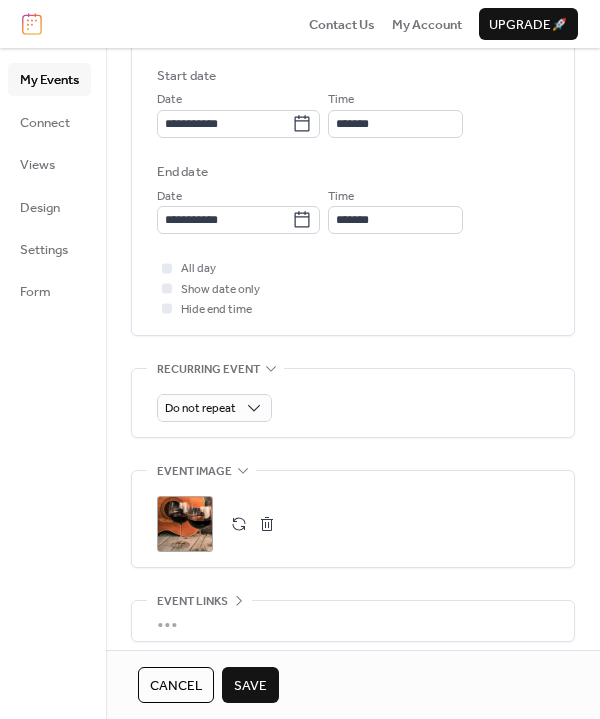 scroll, scrollTop: 680, scrollLeft: 0, axis: vertical 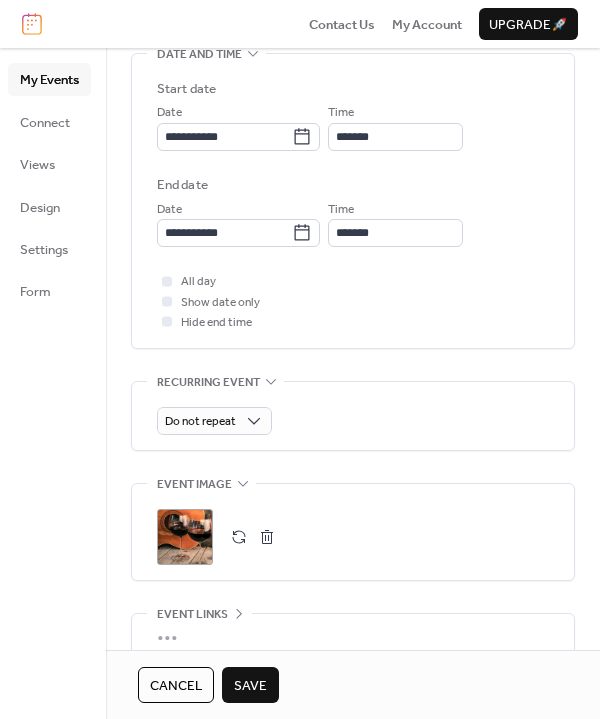 click on "Save" at bounding box center [250, 686] 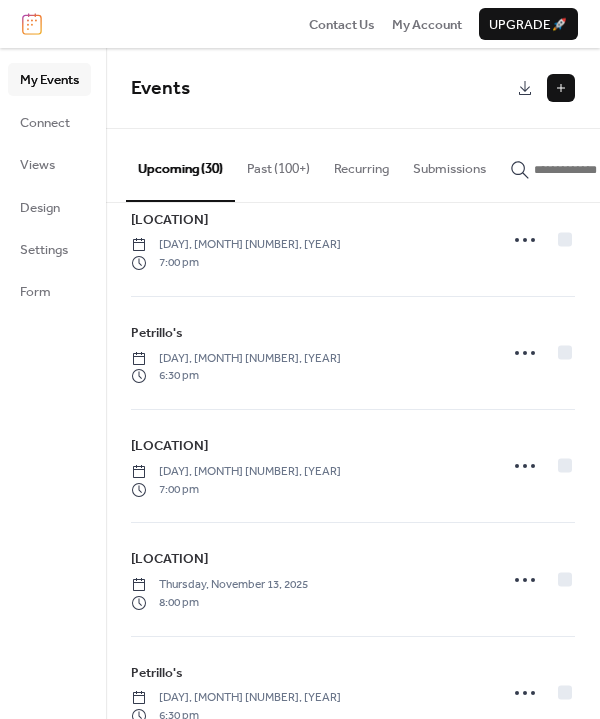 scroll, scrollTop: 2073, scrollLeft: 0, axis: vertical 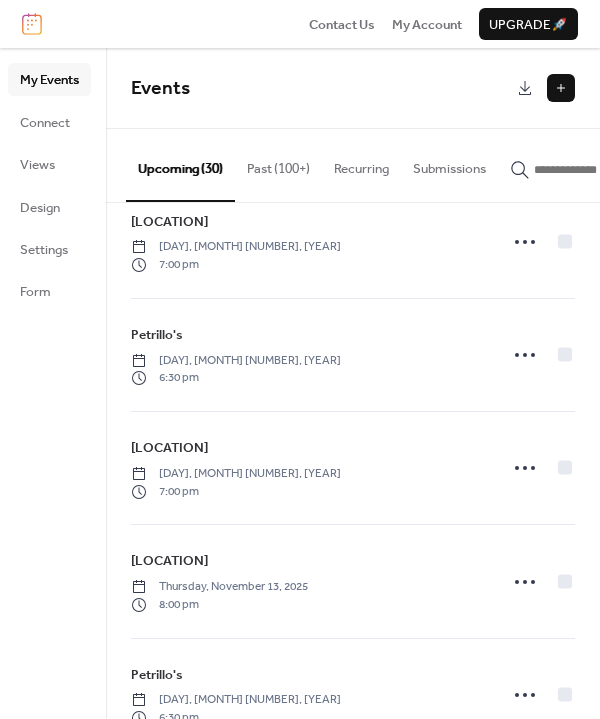 click 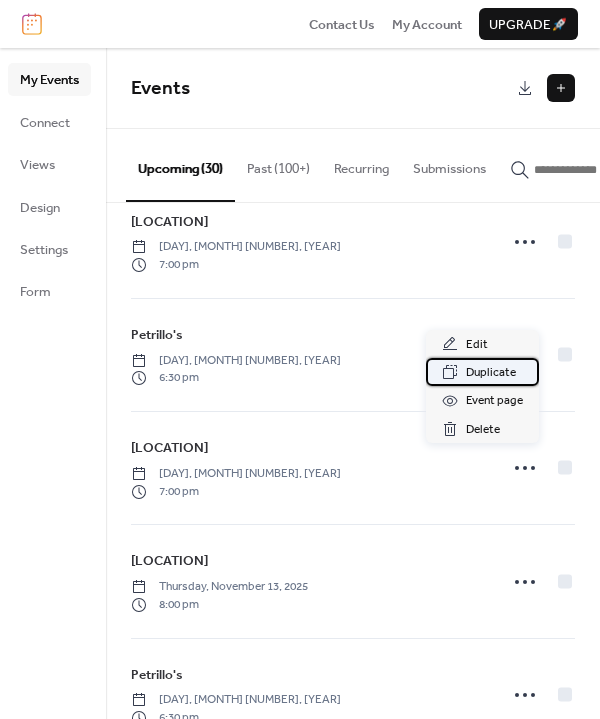 click on "Duplicate" at bounding box center (491, 373) 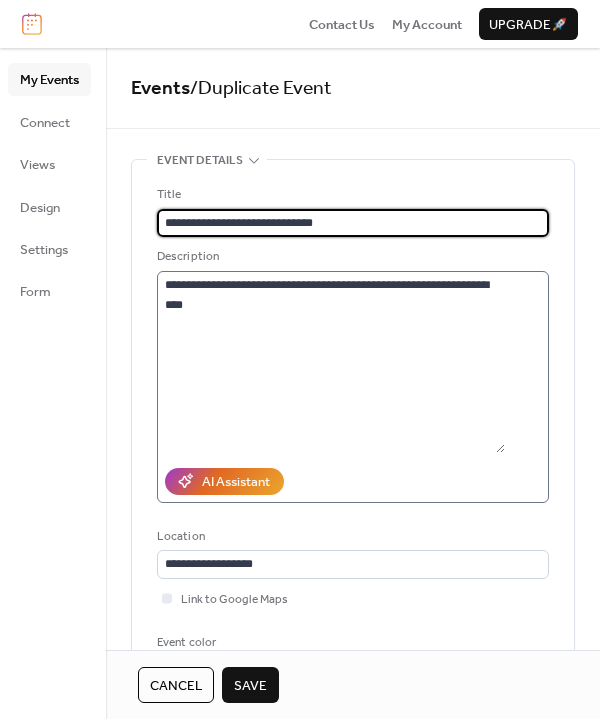 type on "**********" 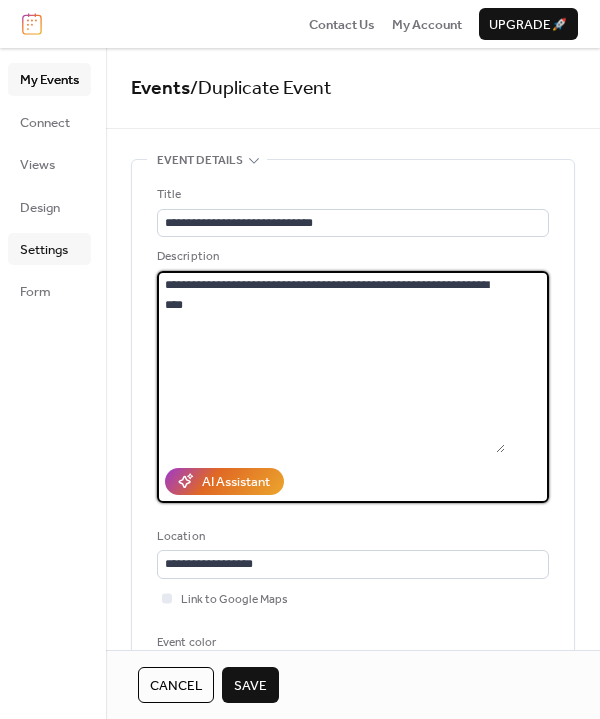 drag, startPoint x: 365, startPoint y: 321, endPoint x: 83, endPoint y: 297, distance: 283.01944 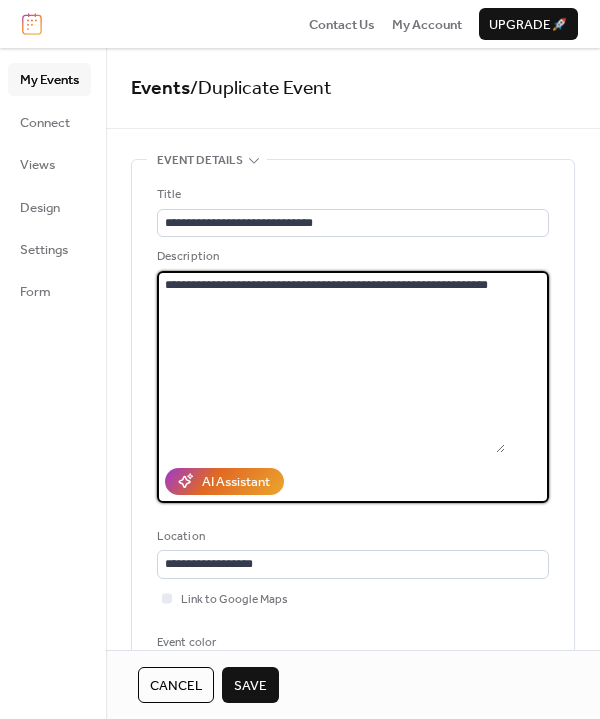 click on "**********" at bounding box center [331, 362] 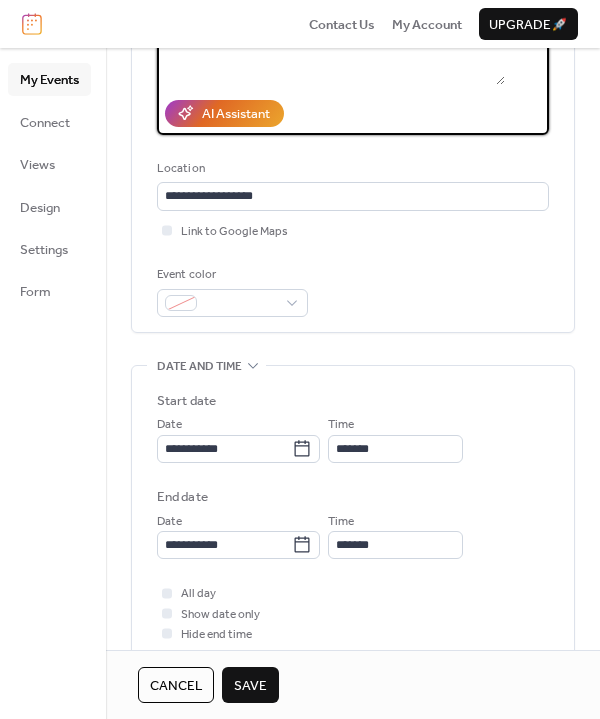 scroll, scrollTop: 370, scrollLeft: 0, axis: vertical 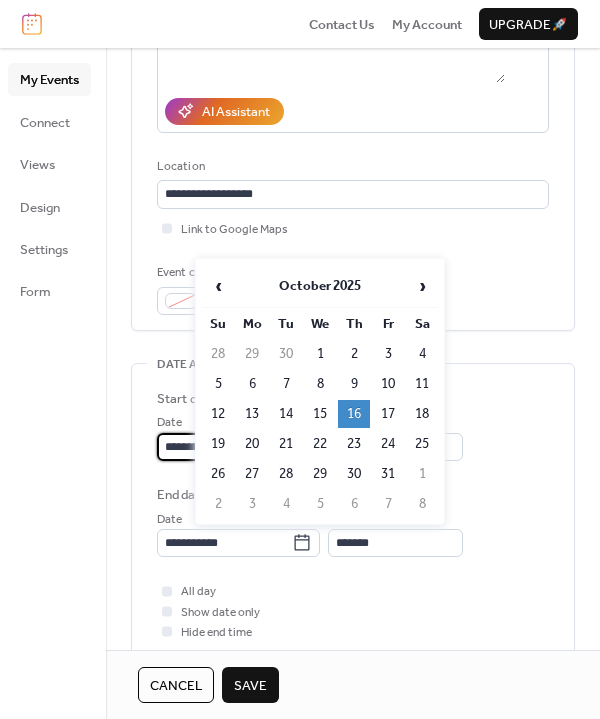 click on "**********" at bounding box center [224, 447] 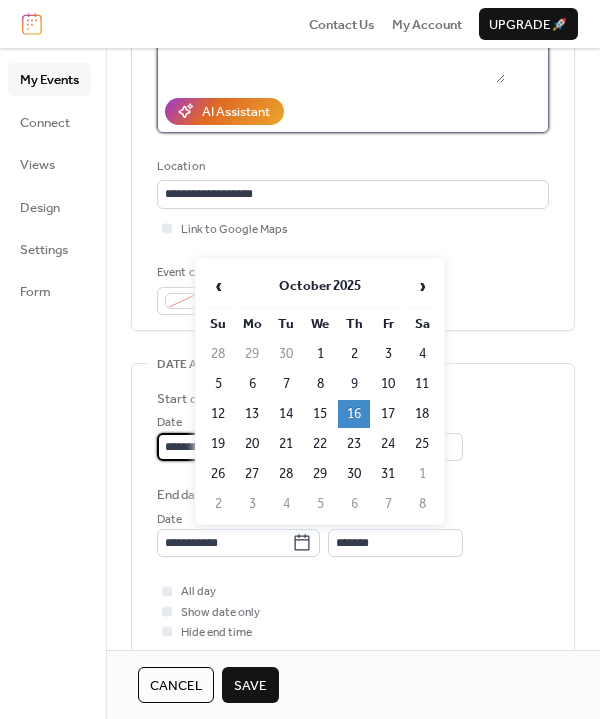 click on "**********" at bounding box center [331, -8] 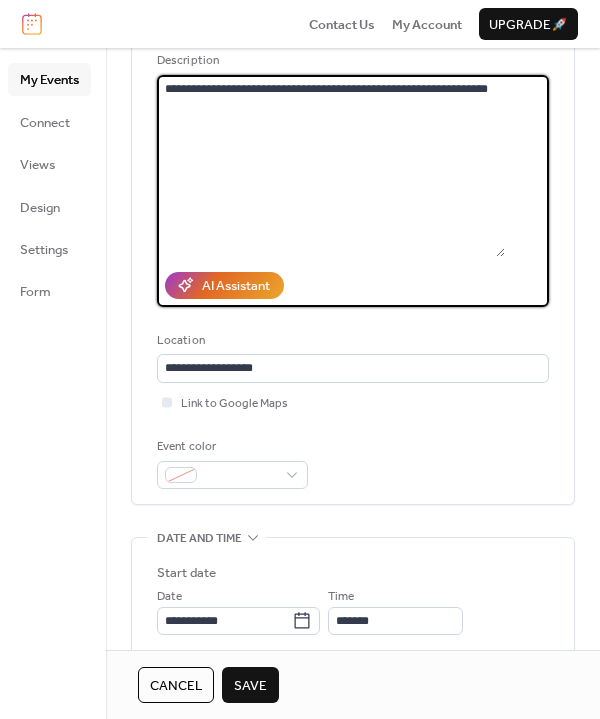 scroll, scrollTop: 194, scrollLeft: 0, axis: vertical 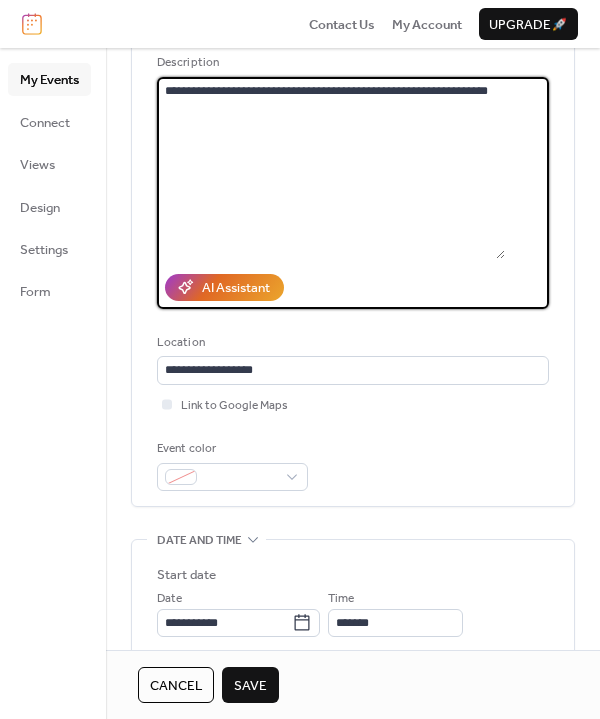 click on "**********" at bounding box center (331, 168) 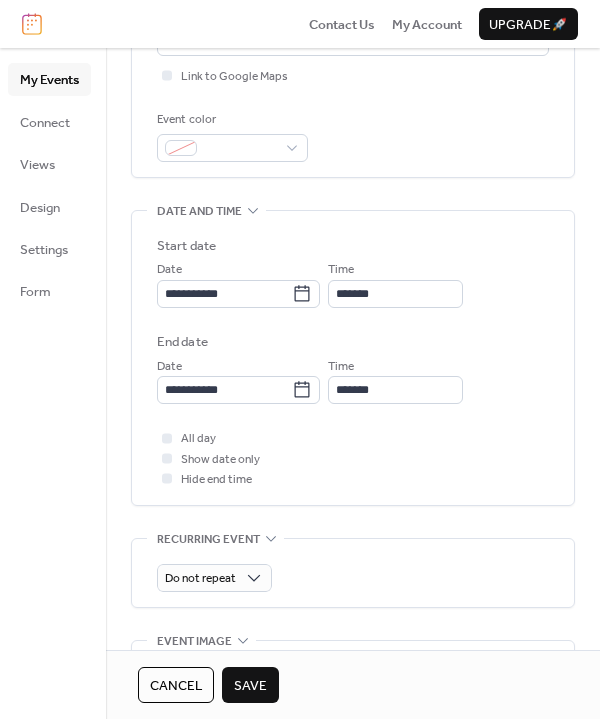 scroll, scrollTop: 538, scrollLeft: 0, axis: vertical 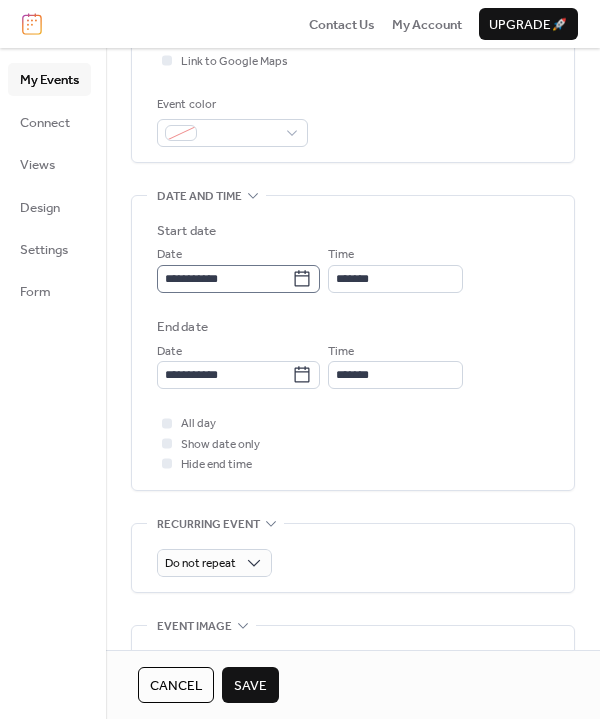 type on "**********" 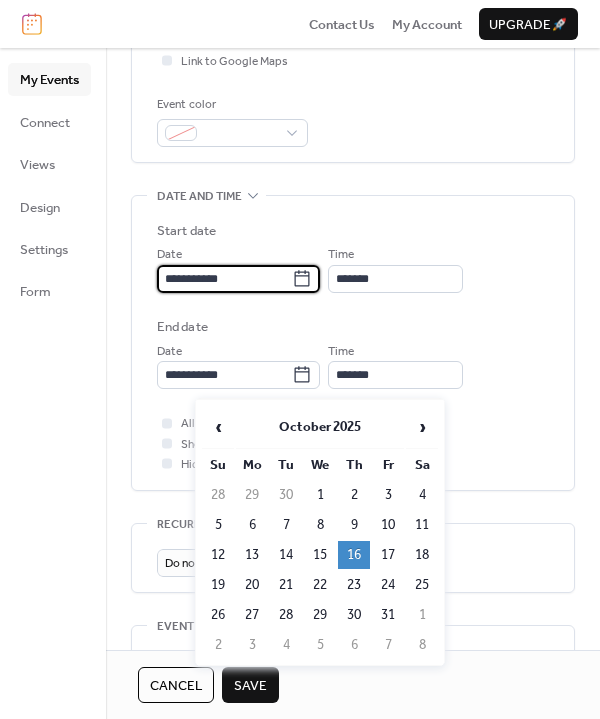 click on "**********" at bounding box center [224, 279] 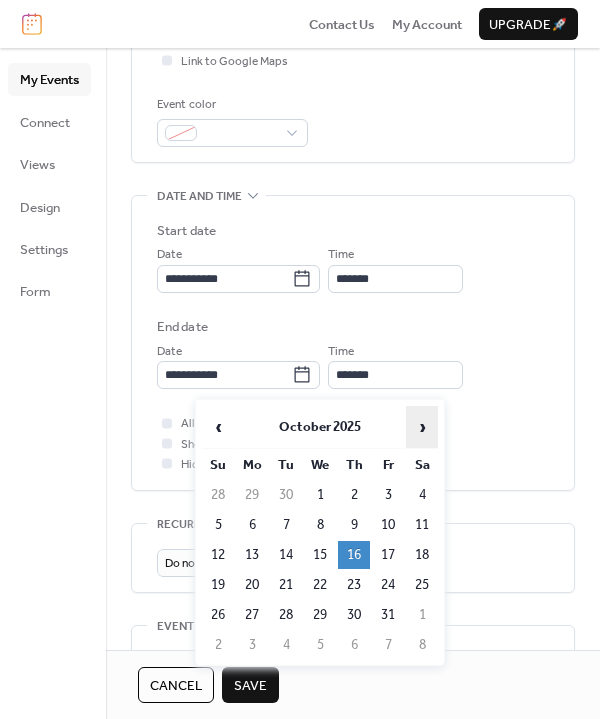 click on "›" at bounding box center [422, 427] 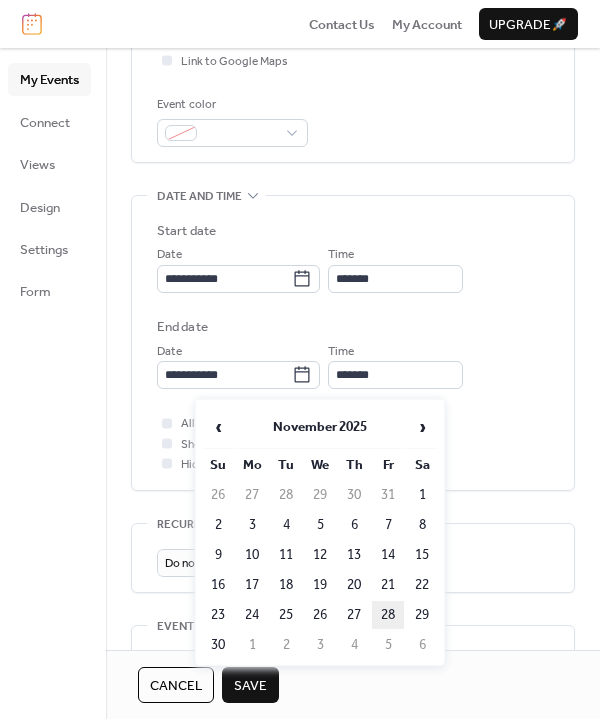 click on "28" at bounding box center (388, 615) 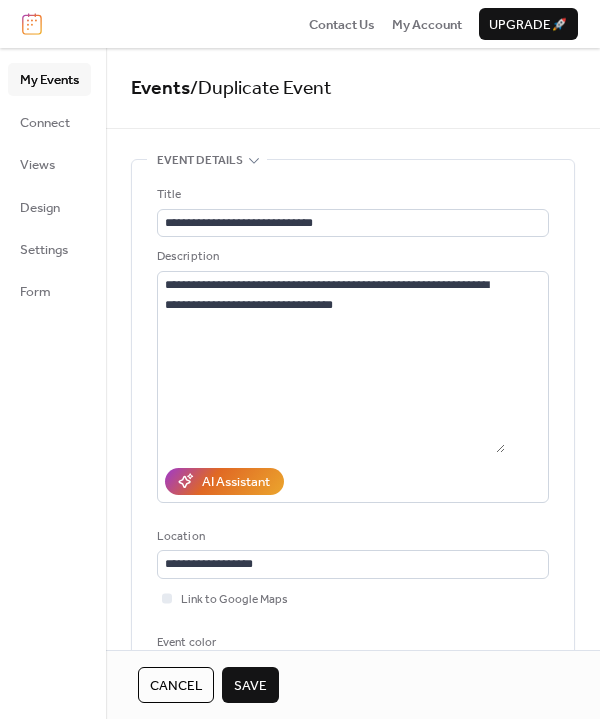 scroll, scrollTop: 0, scrollLeft: 0, axis: both 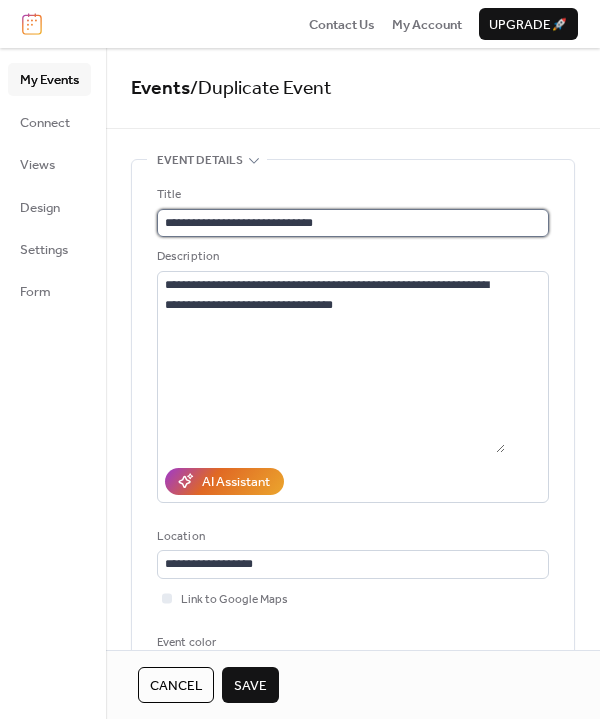 click on "**********" at bounding box center [353, 223] 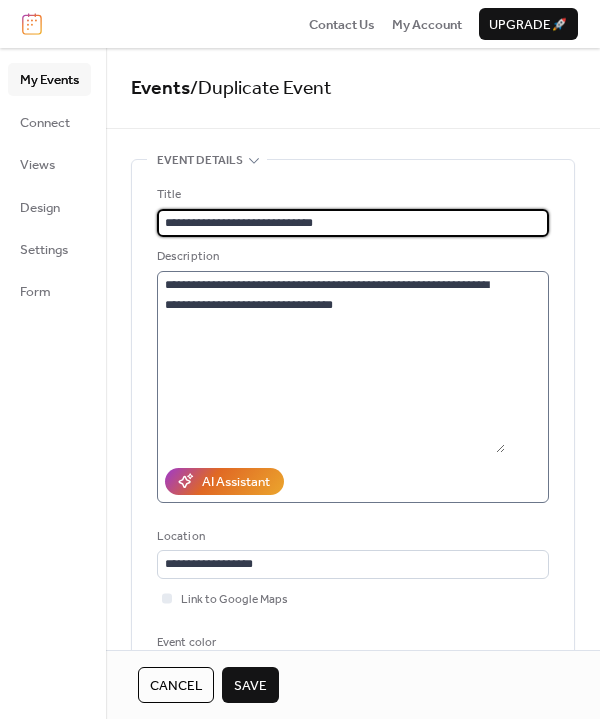type on "**********" 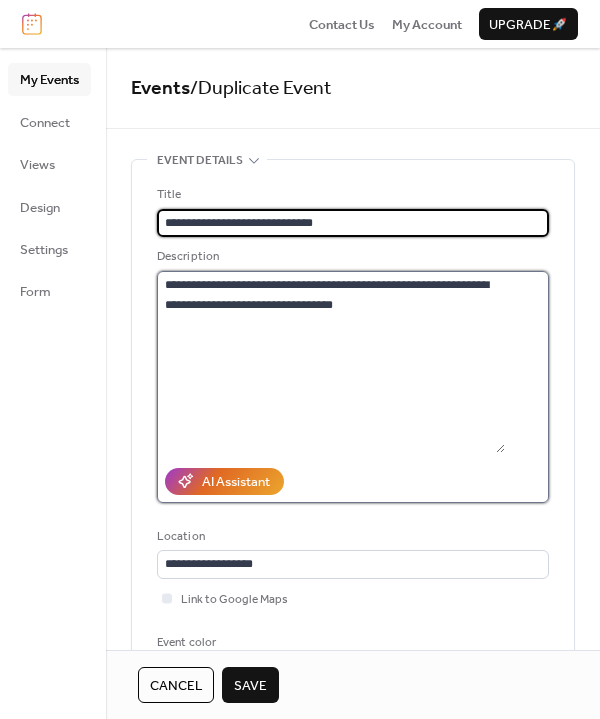 click on "**********" at bounding box center [331, 362] 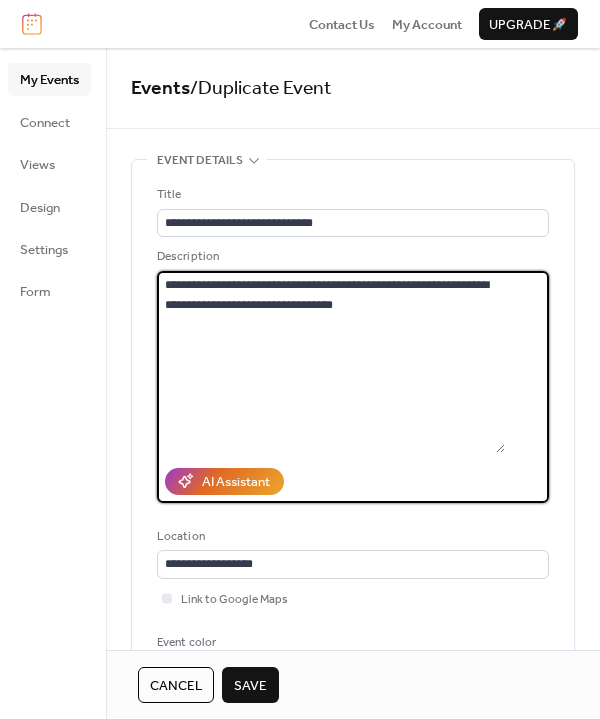 click on "**********" at bounding box center [331, 362] 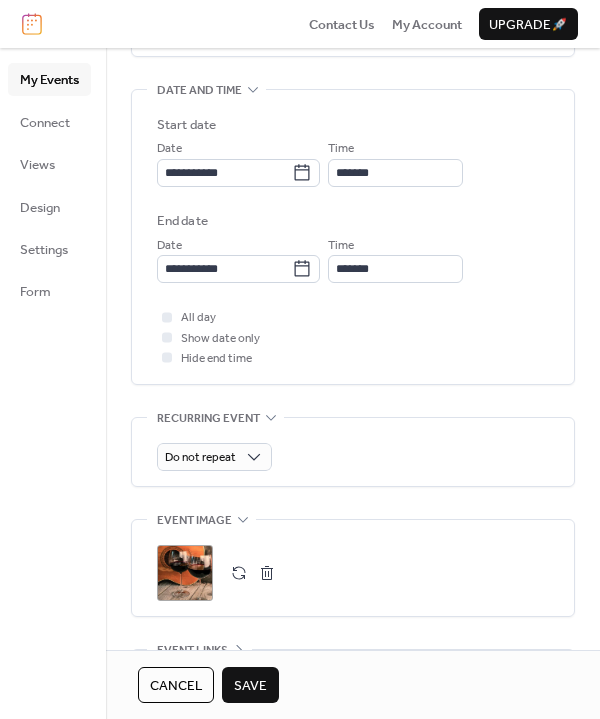 scroll, scrollTop: 646, scrollLeft: 0, axis: vertical 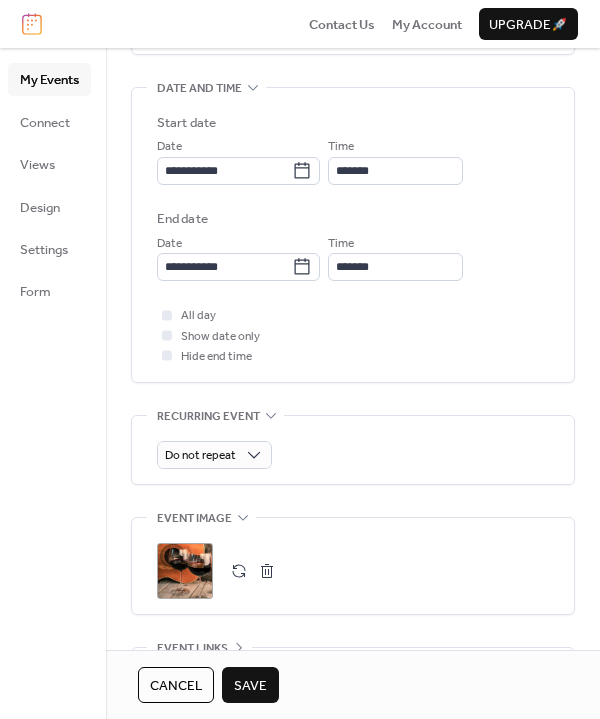 type on "**********" 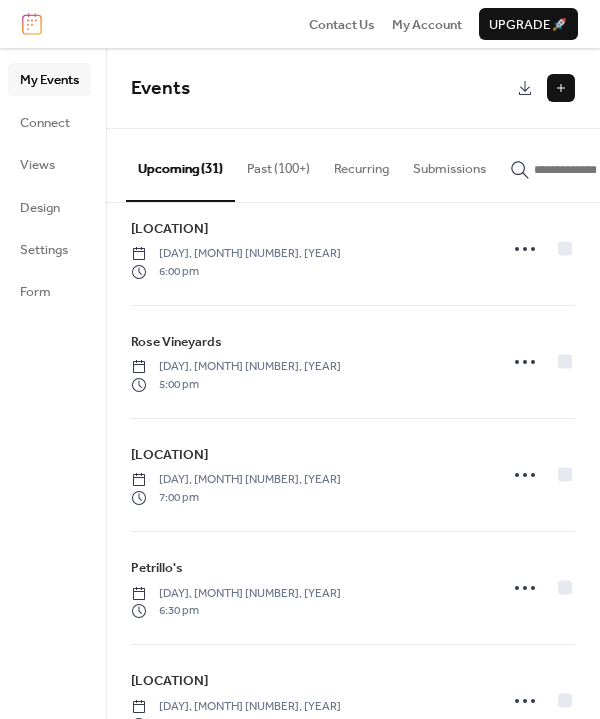 scroll, scrollTop: 1843, scrollLeft: 0, axis: vertical 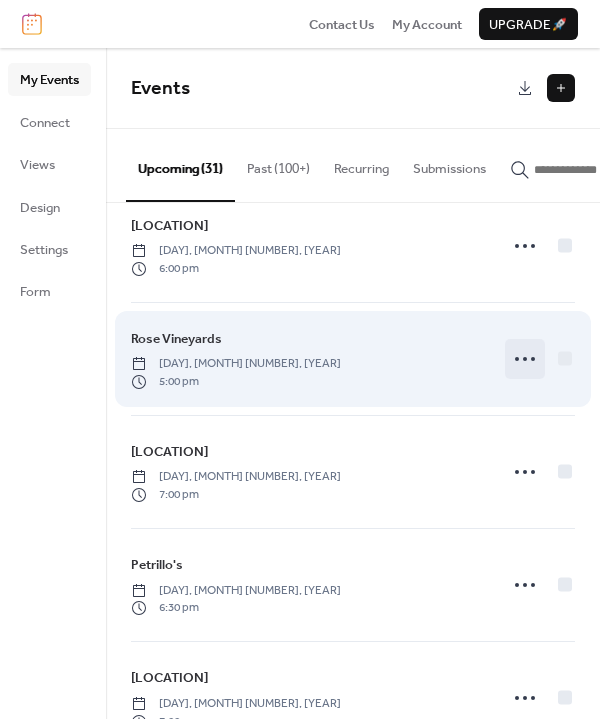 click 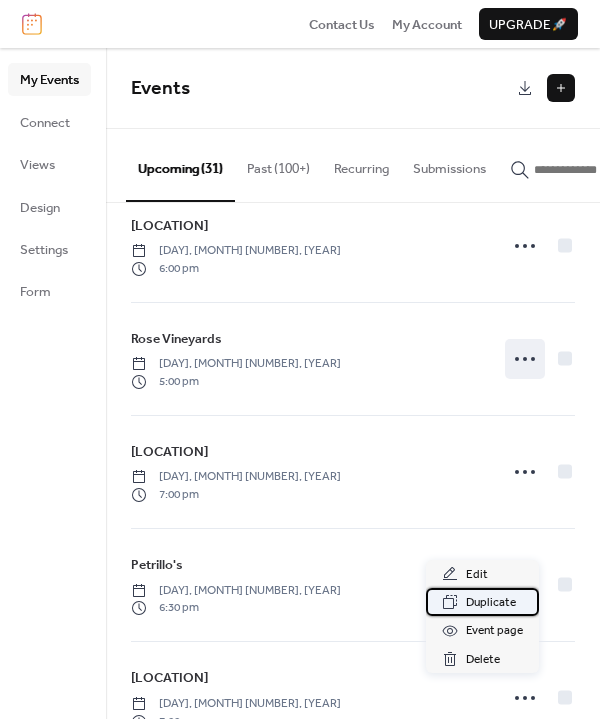 click on "Duplicate" at bounding box center (491, 603) 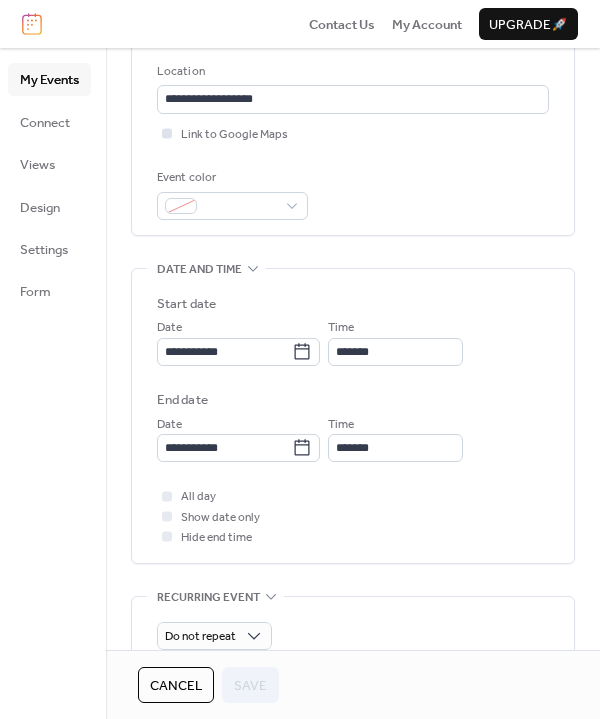 scroll, scrollTop: 467, scrollLeft: 0, axis: vertical 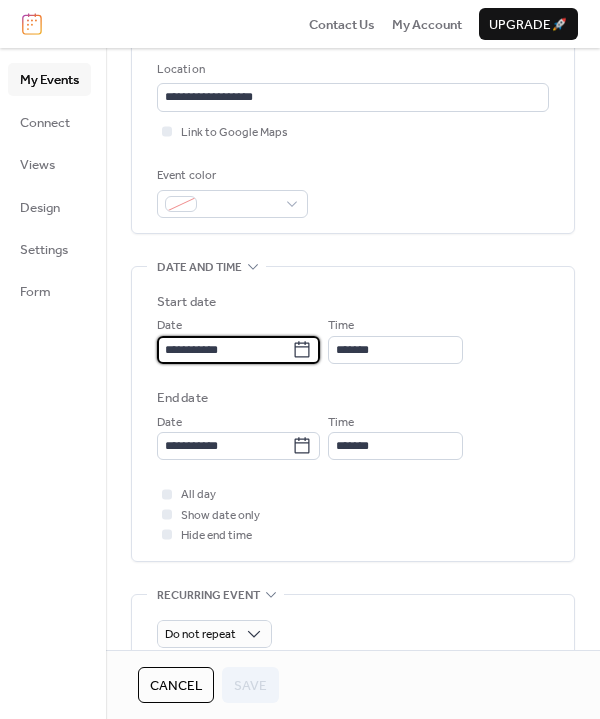 click on "**********" at bounding box center (224, 350) 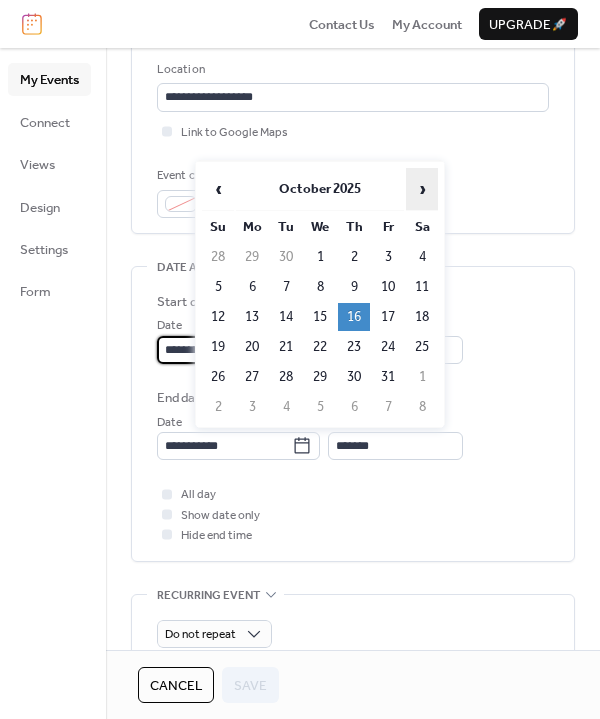 click on "›" at bounding box center [422, 189] 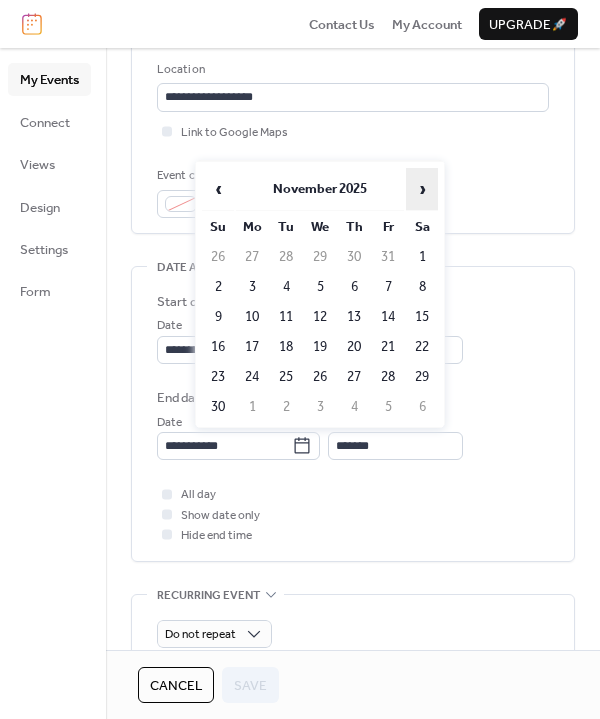 click on "›" at bounding box center (422, 189) 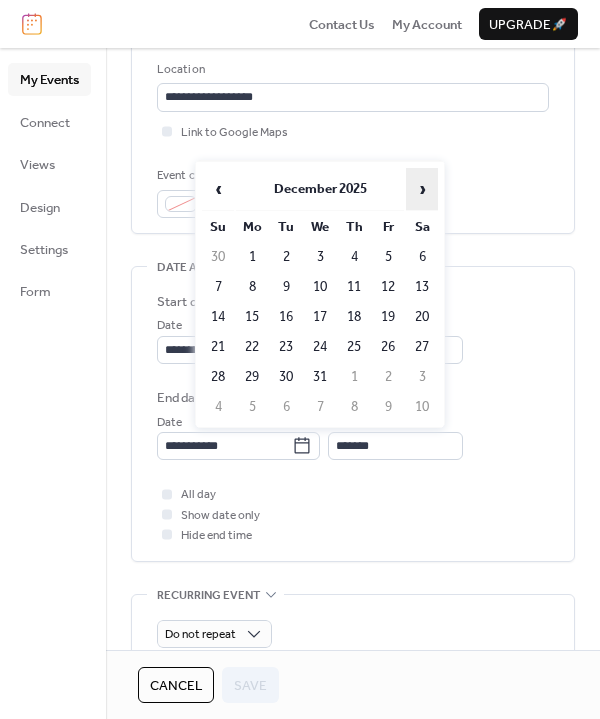 click on "›" at bounding box center [422, 189] 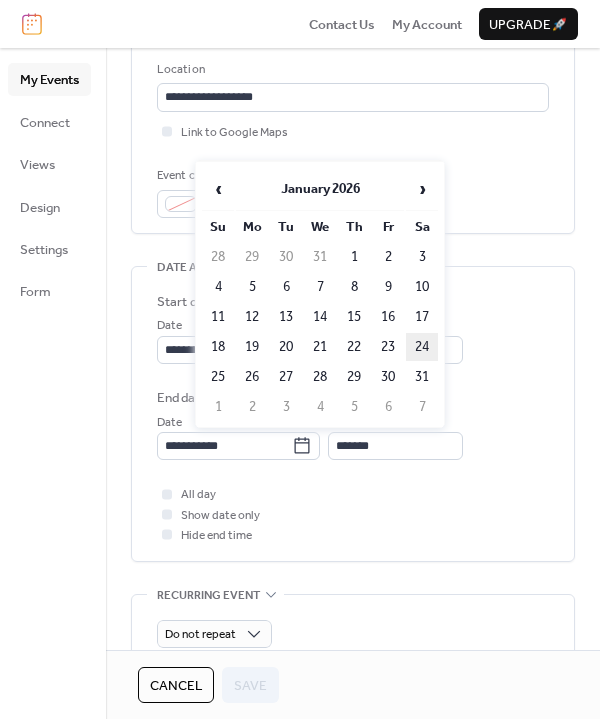 click on "24" at bounding box center (422, 347) 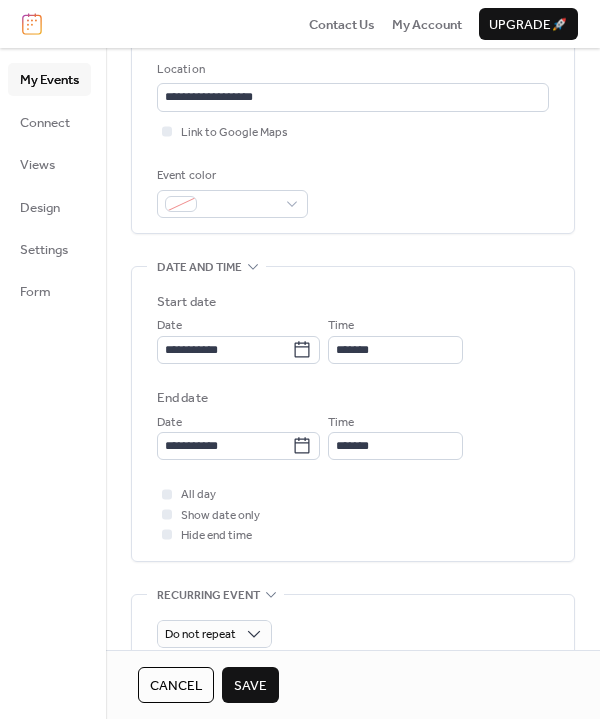 click on "Save" at bounding box center [250, 685] 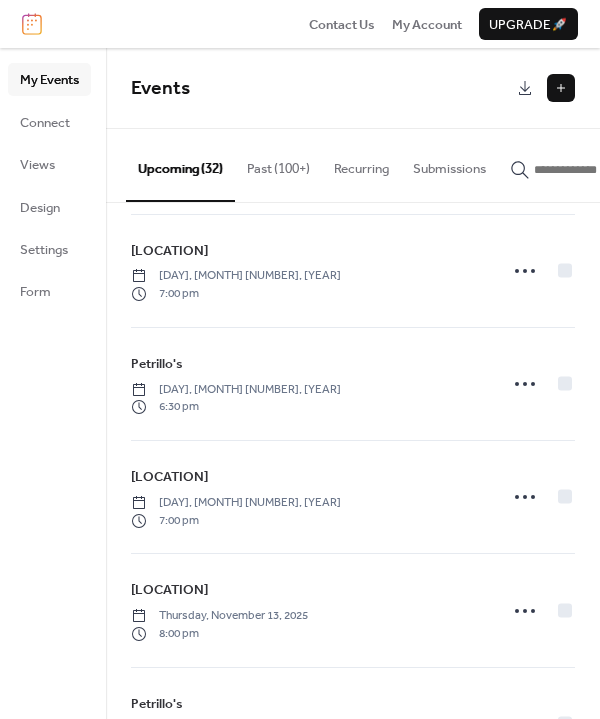 scroll, scrollTop: 2048, scrollLeft: 0, axis: vertical 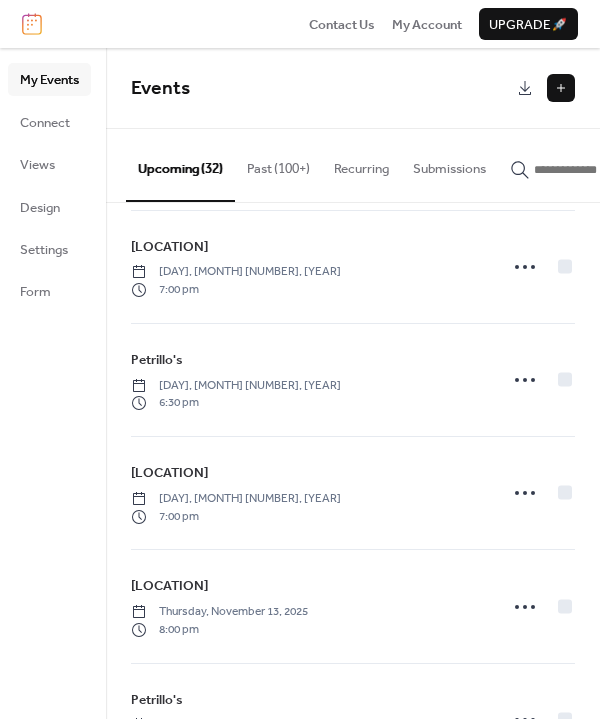 click 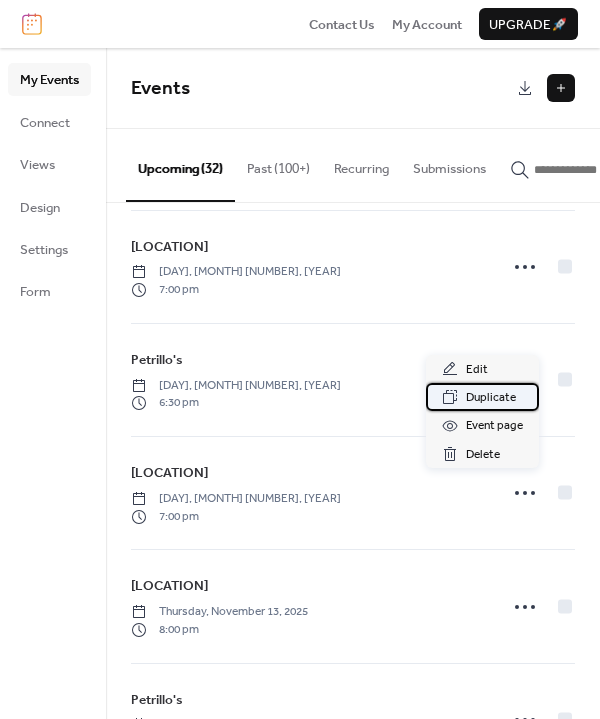 click on "Duplicate" at bounding box center (491, 398) 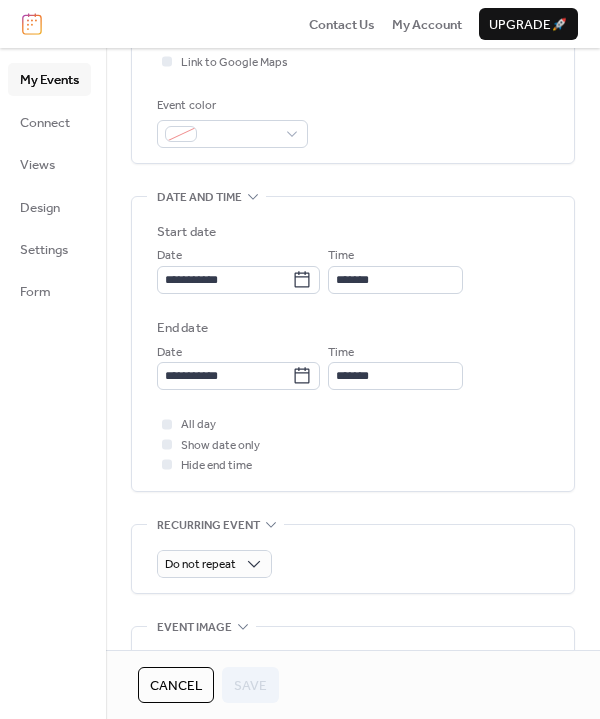 scroll, scrollTop: 538, scrollLeft: 0, axis: vertical 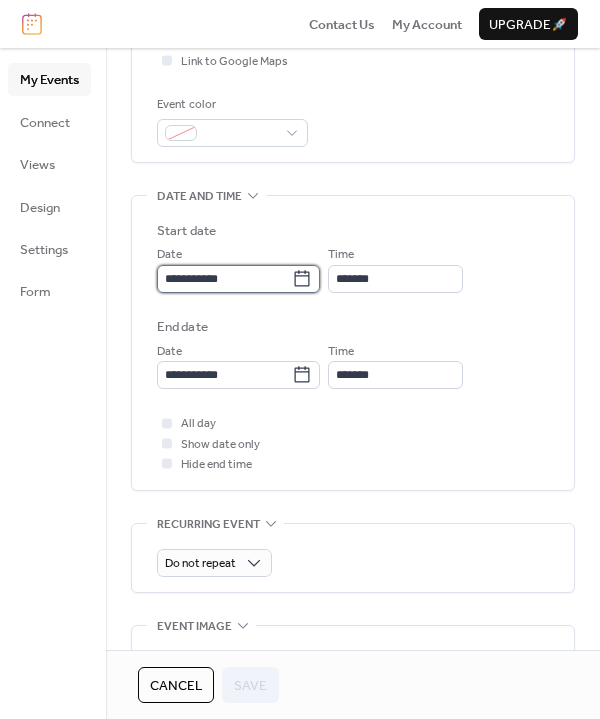 click on "**********" at bounding box center (224, 279) 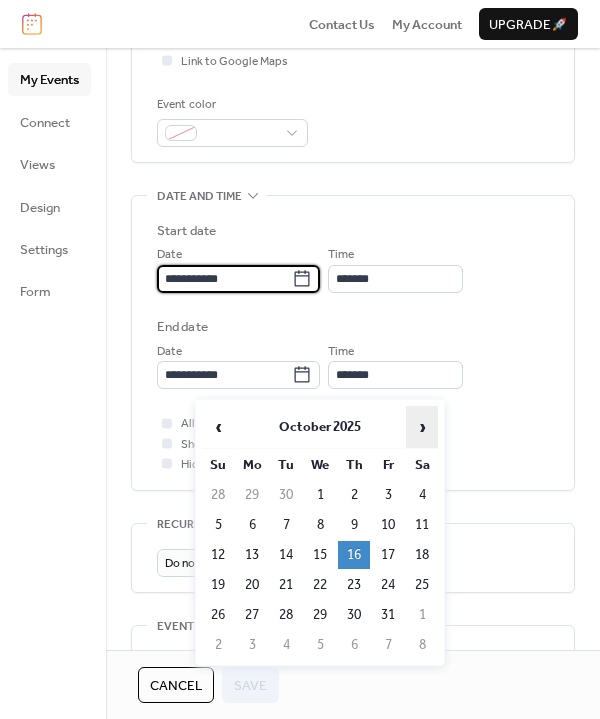 click on "›" at bounding box center [422, 427] 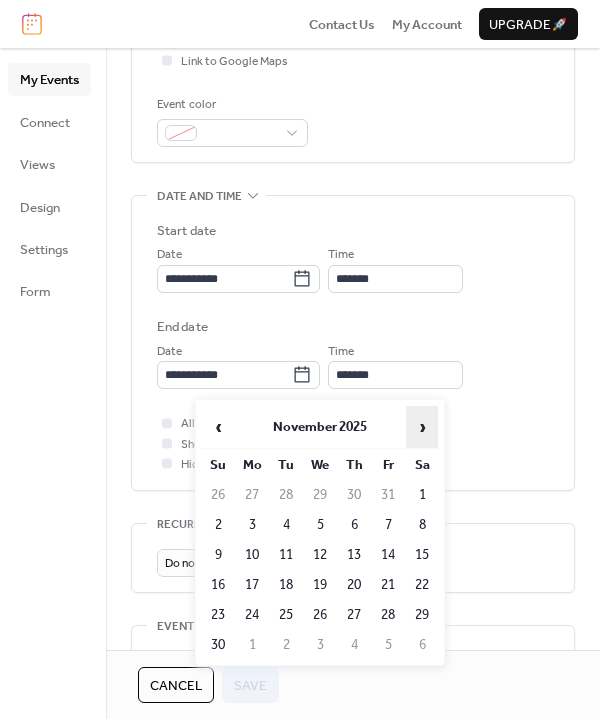 click on "›" at bounding box center (422, 427) 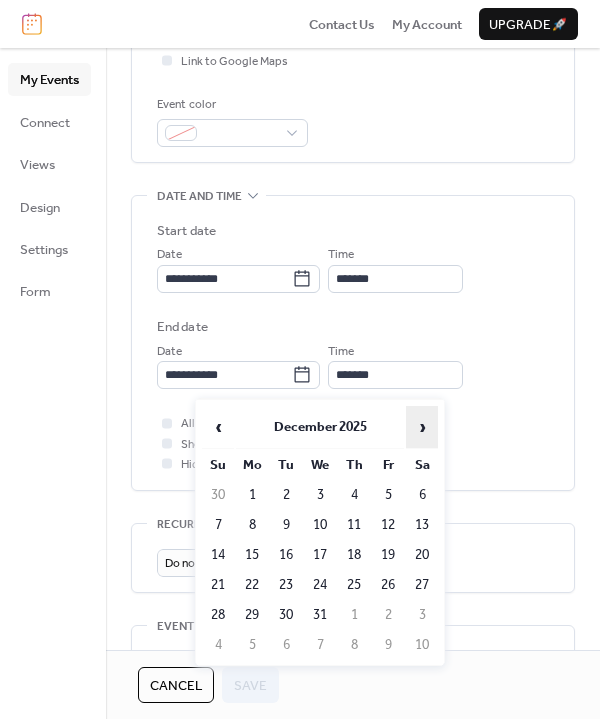 click on "›" at bounding box center (422, 427) 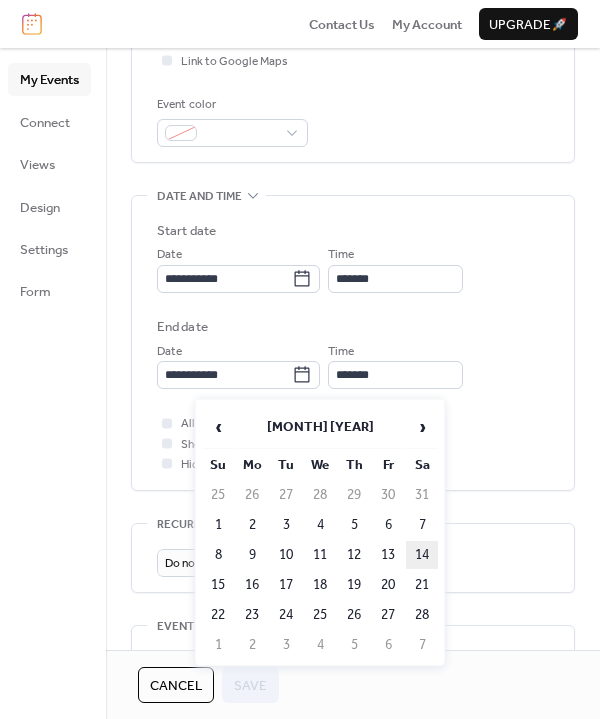 click on "14" at bounding box center (422, 555) 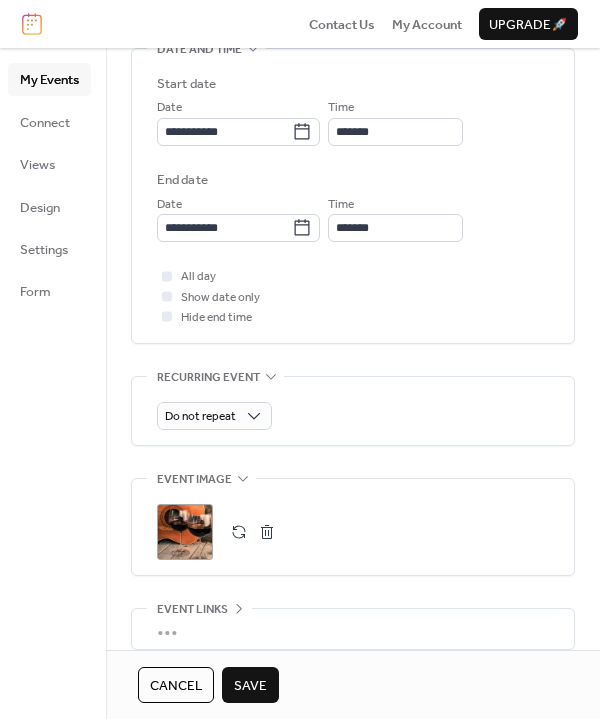 scroll, scrollTop: 688, scrollLeft: 0, axis: vertical 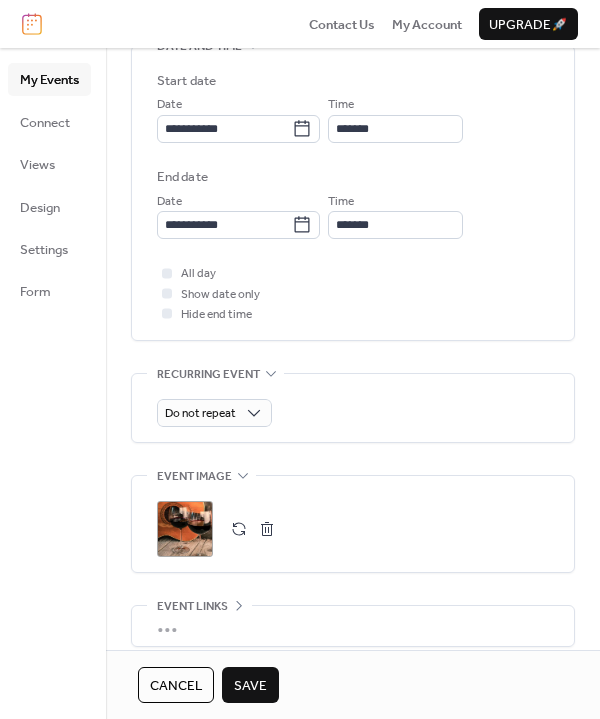 click on "Save" at bounding box center [250, 686] 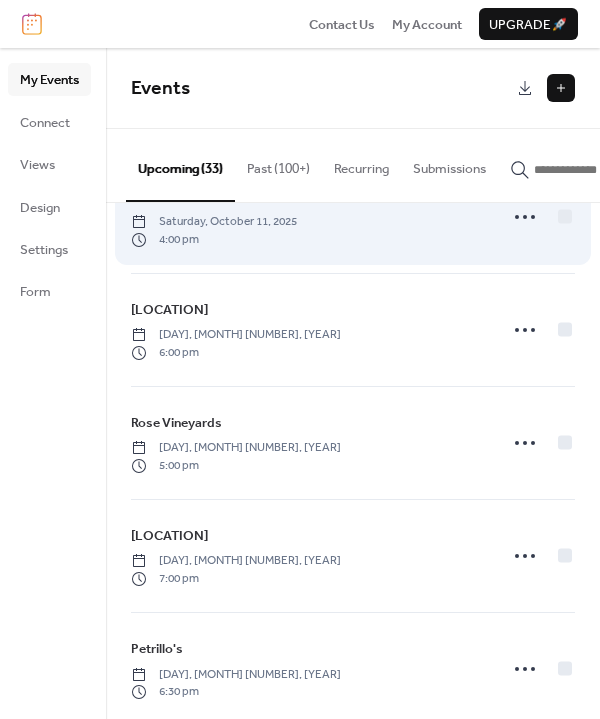 scroll, scrollTop: 1960, scrollLeft: 0, axis: vertical 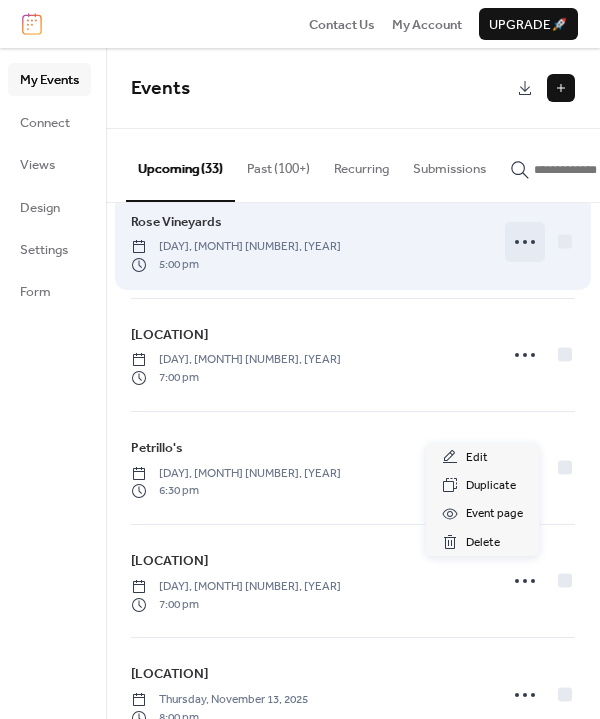 click 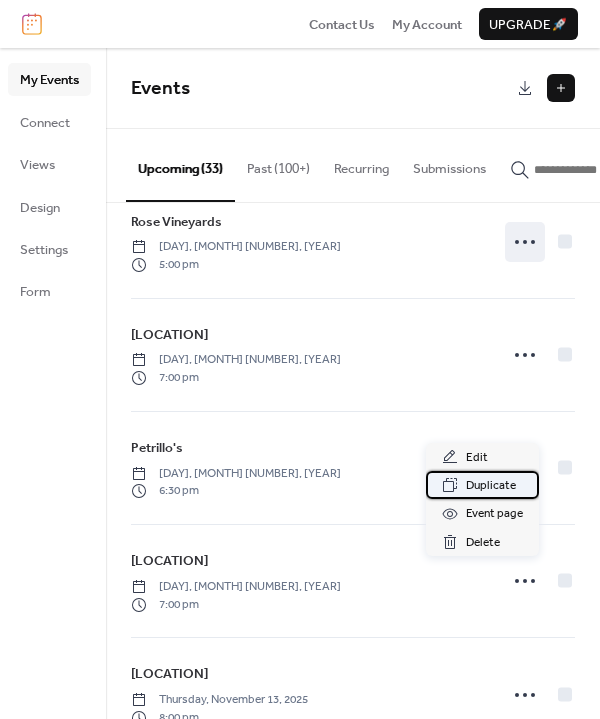 click on "Duplicate" at bounding box center [491, 486] 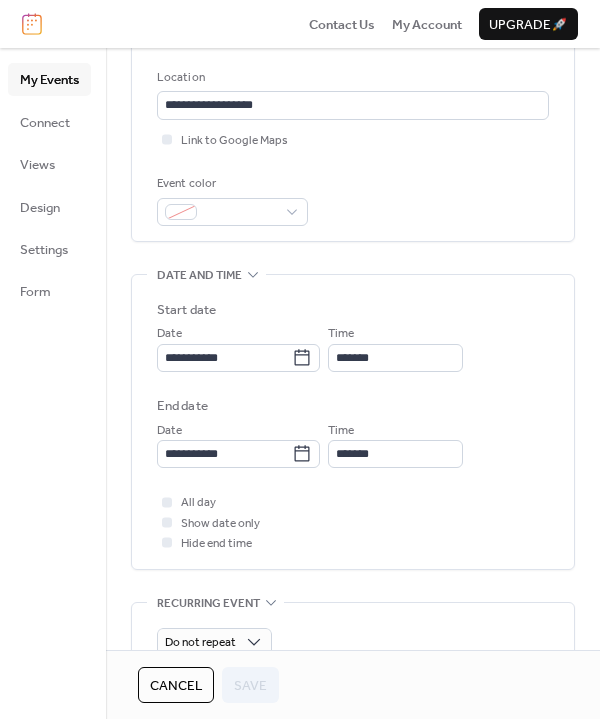 scroll, scrollTop: 458, scrollLeft: 0, axis: vertical 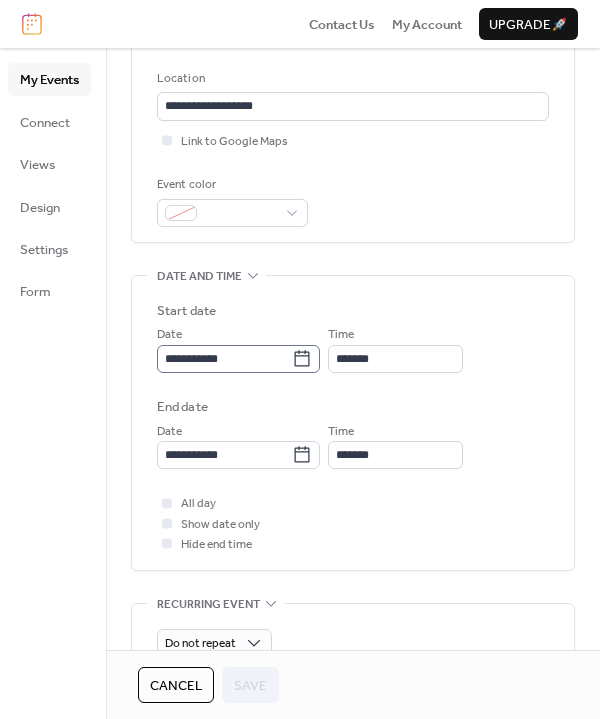 click 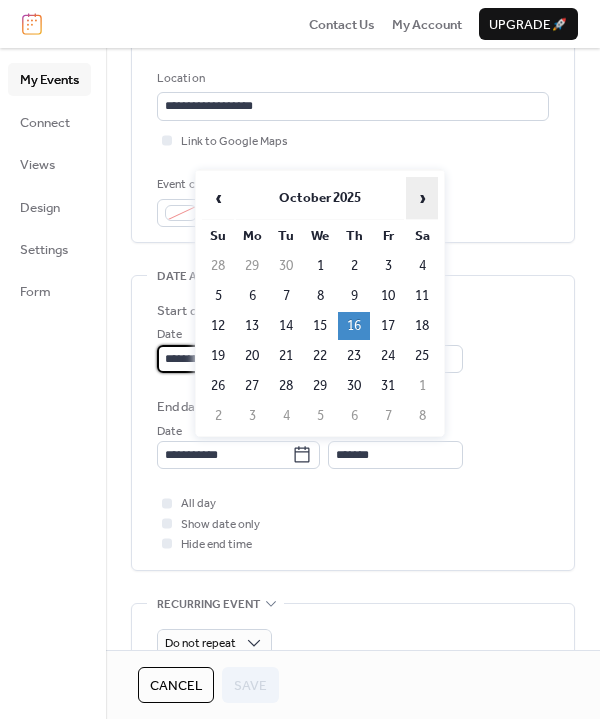 click on "›" at bounding box center [422, 198] 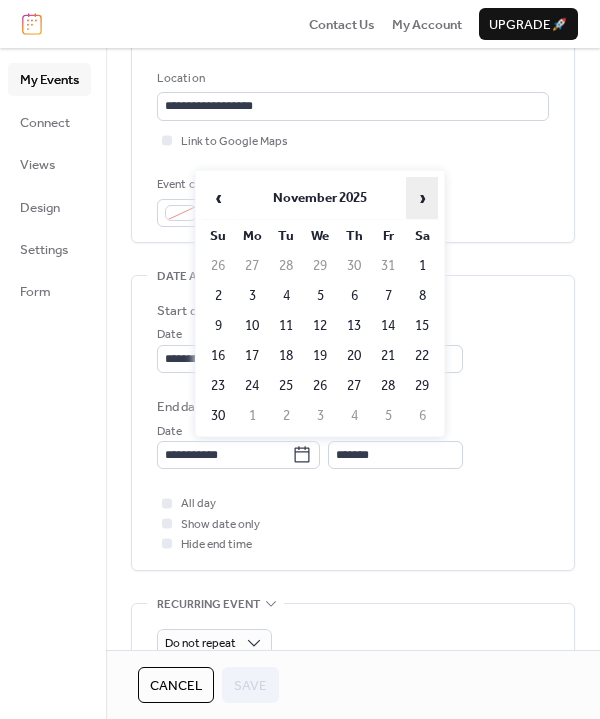 click on "›" at bounding box center [422, 198] 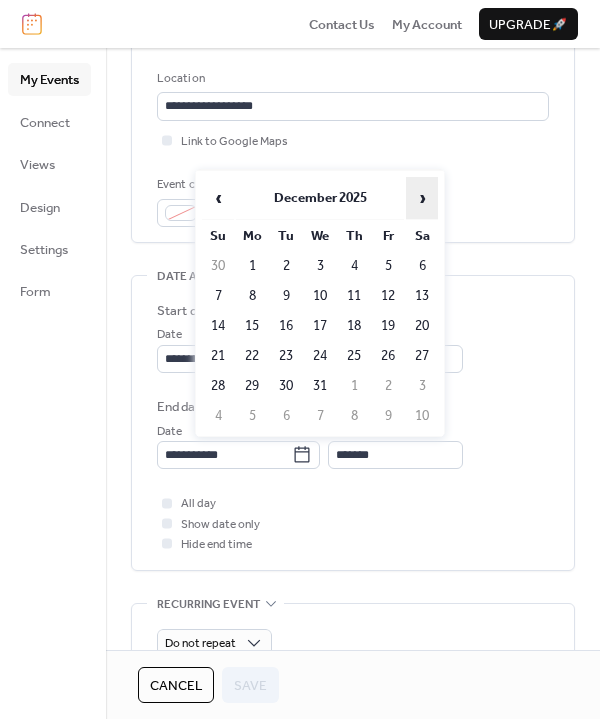 click on "›" at bounding box center [422, 198] 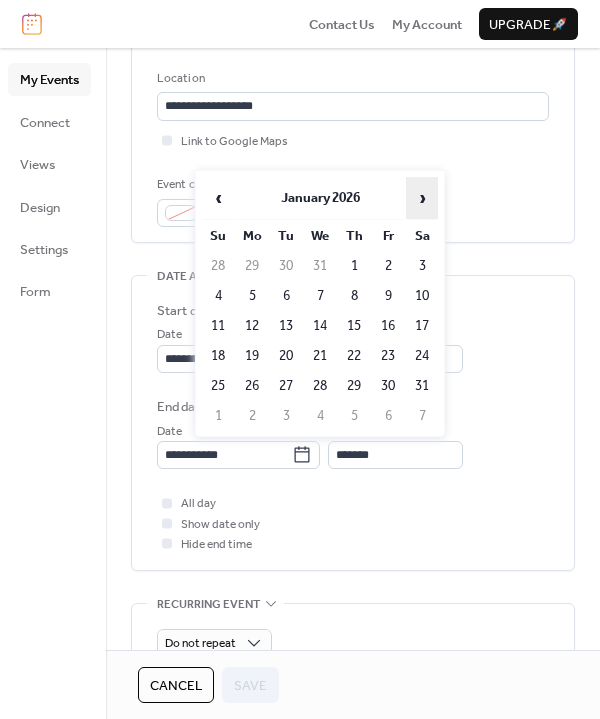 click on "›" at bounding box center [422, 198] 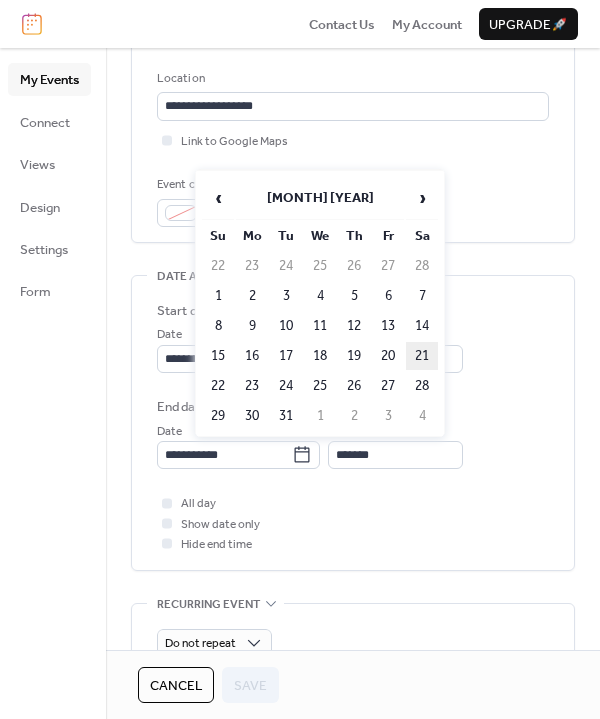 click on "21" at bounding box center [422, 356] 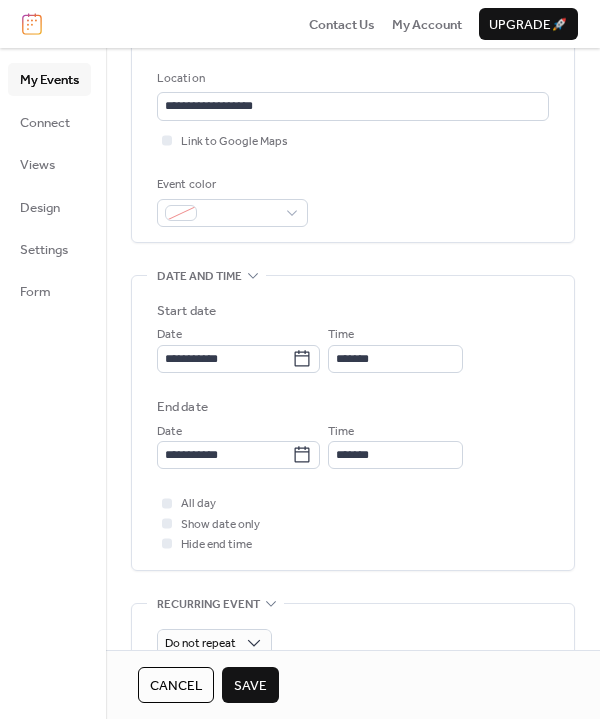 type on "**********" 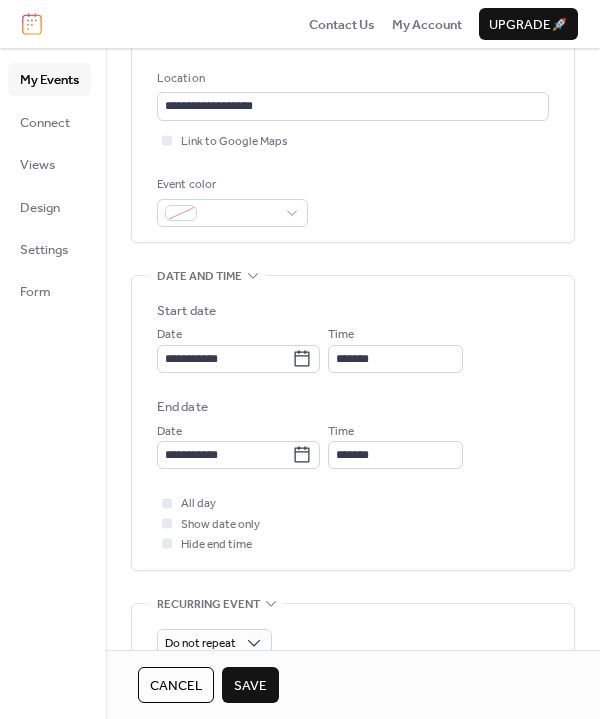 click on "Cancel Save" at bounding box center (353, 684) 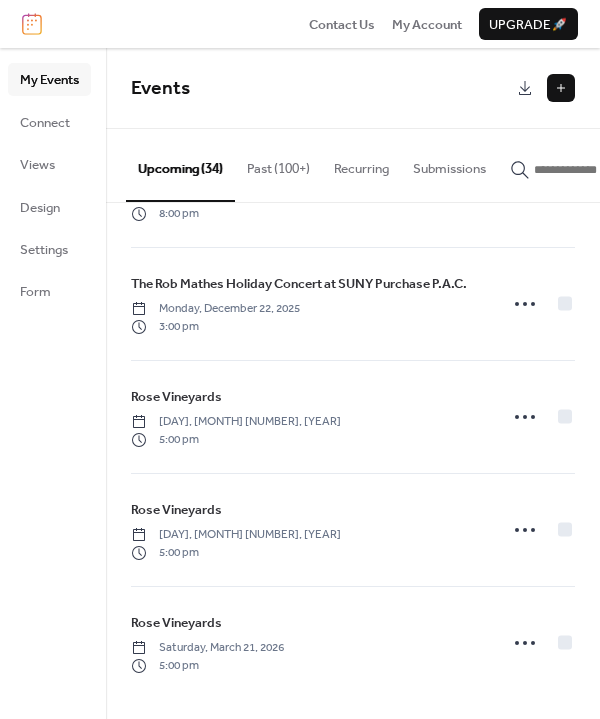 scroll, scrollTop: 3692, scrollLeft: 0, axis: vertical 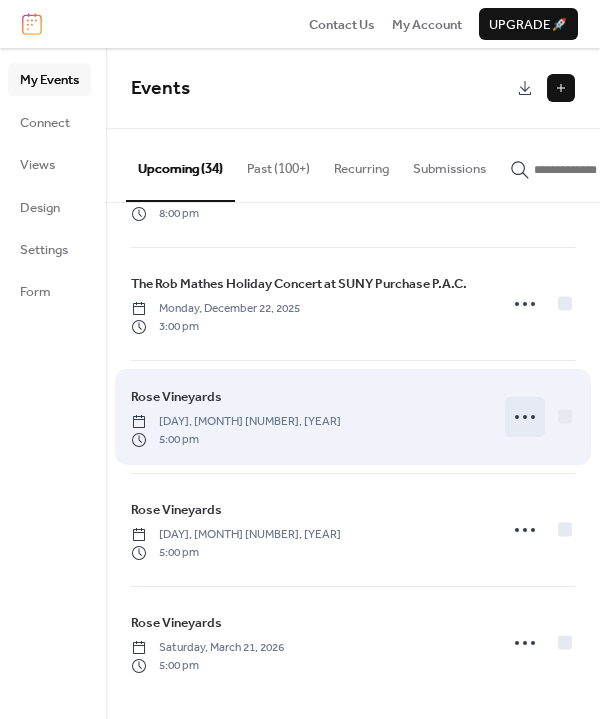 click 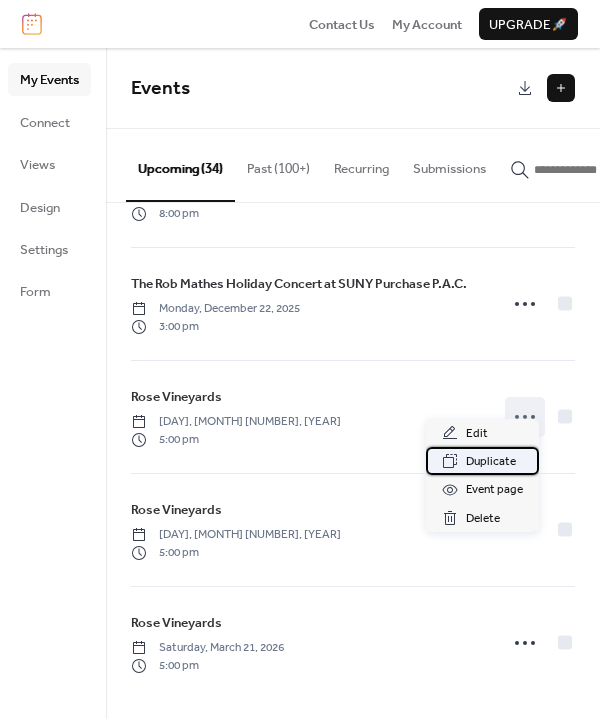 click on "Duplicate" at bounding box center (491, 462) 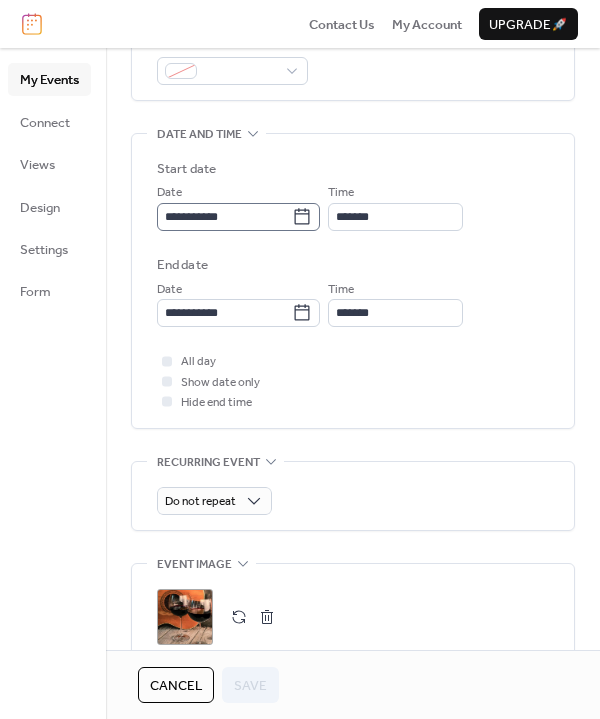 scroll, scrollTop: 601, scrollLeft: 0, axis: vertical 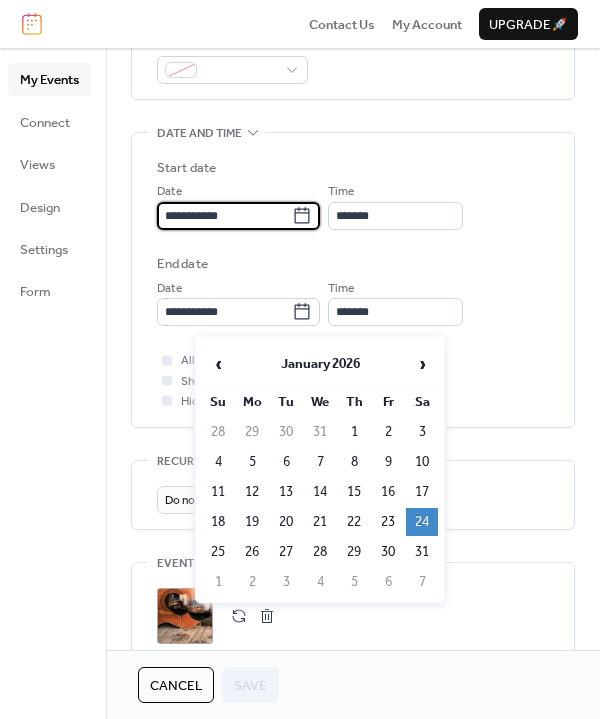 click on "**********" at bounding box center (224, 216) 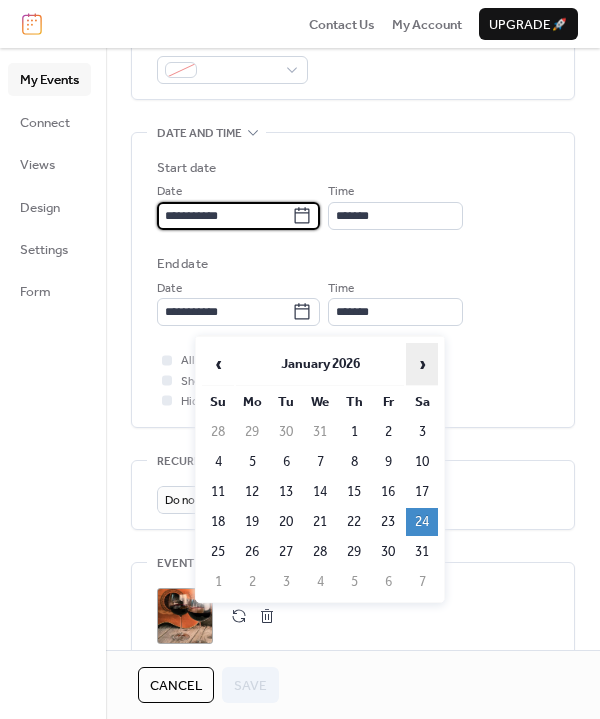 click on "›" at bounding box center [422, 364] 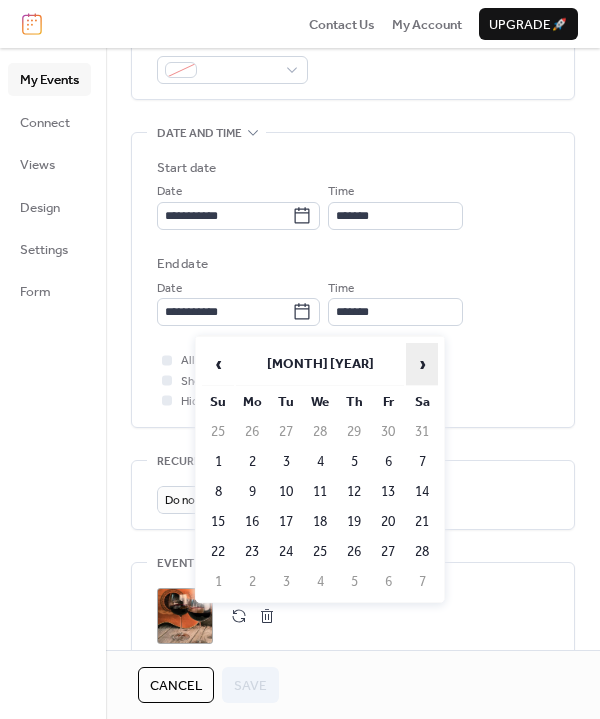 click on "›" at bounding box center [422, 364] 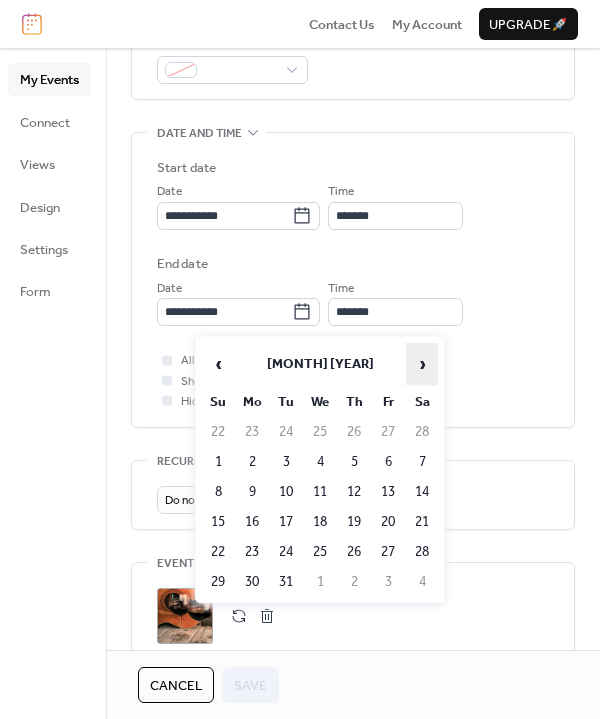 click on "›" at bounding box center [422, 364] 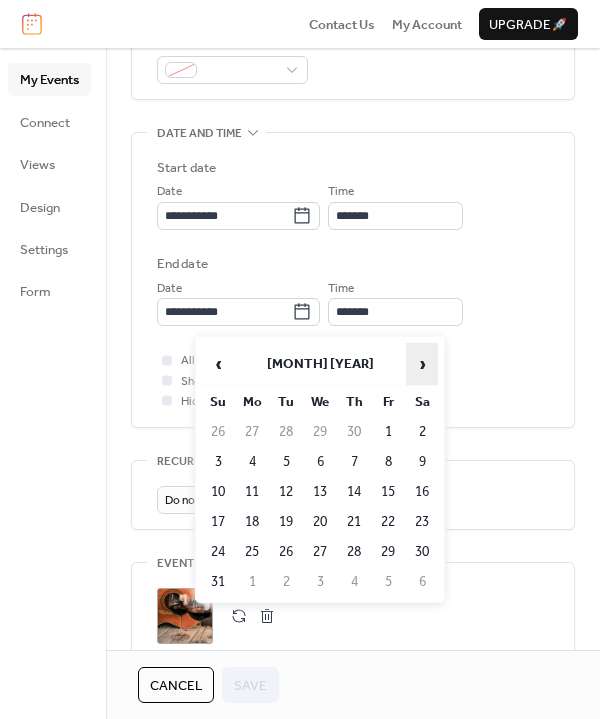 click on "›" at bounding box center [422, 364] 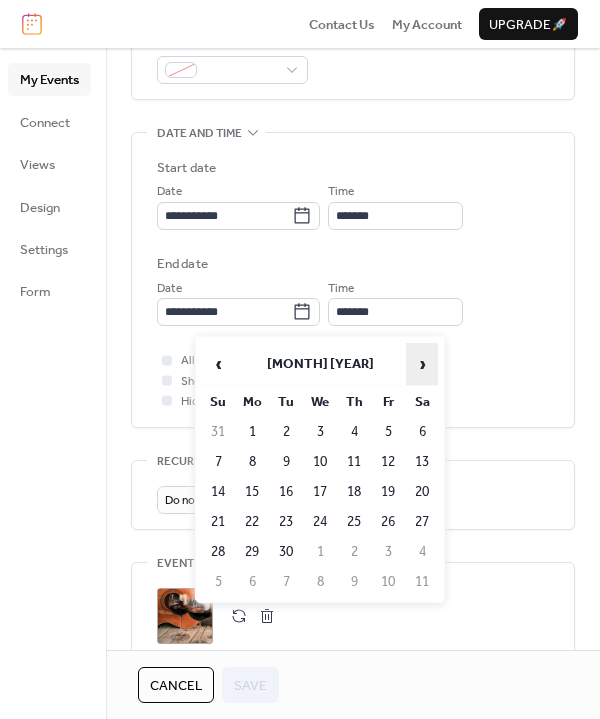click on "›" at bounding box center (422, 364) 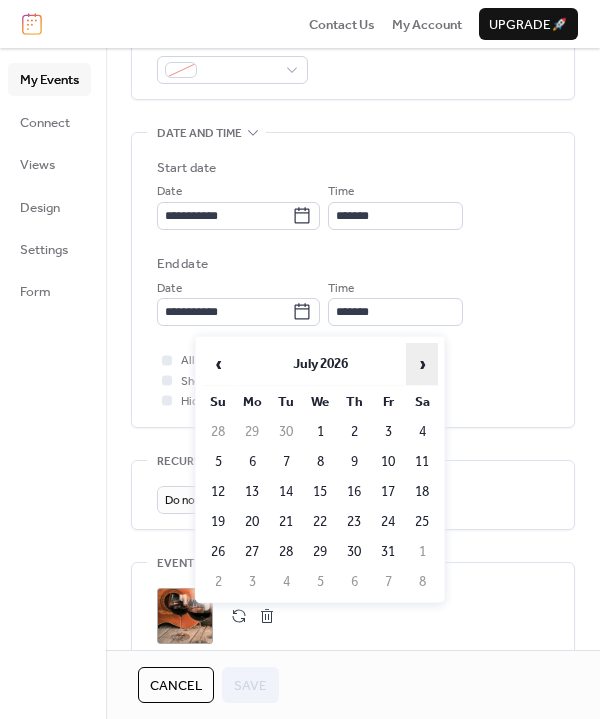 click on "›" at bounding box center [422, 364] 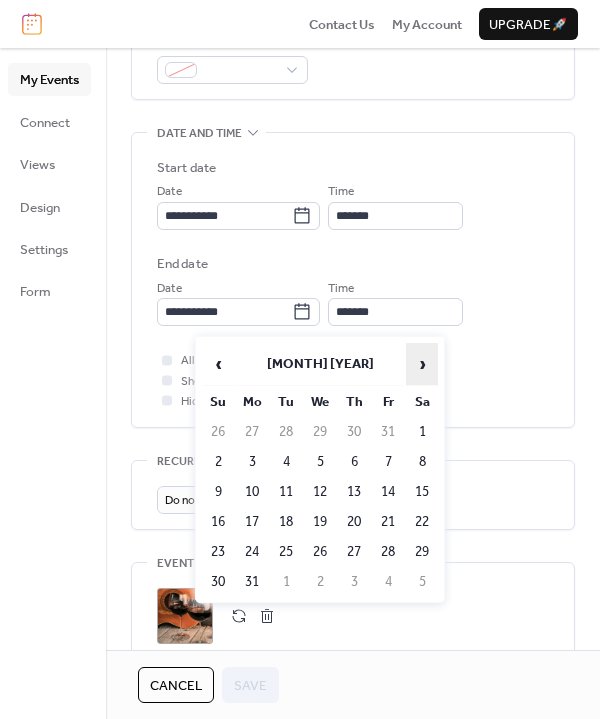click on "›" at bounding box center (422, 364) 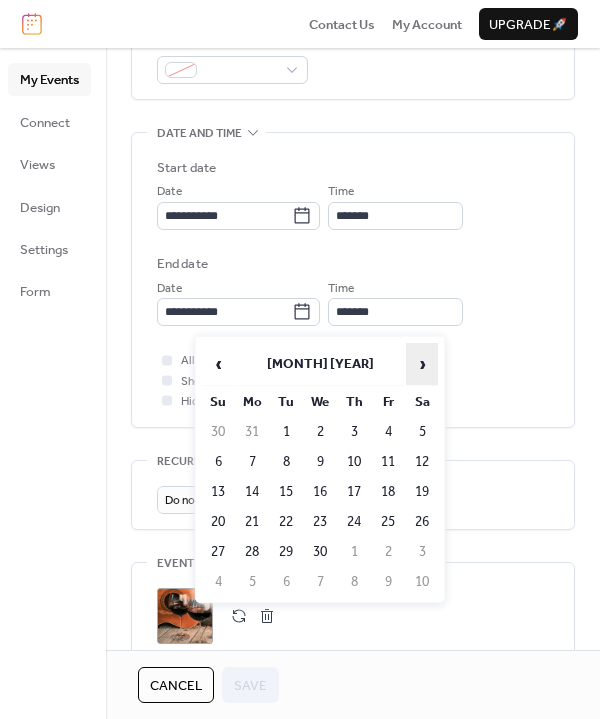 click on "›" at bounding box center [422, 364] 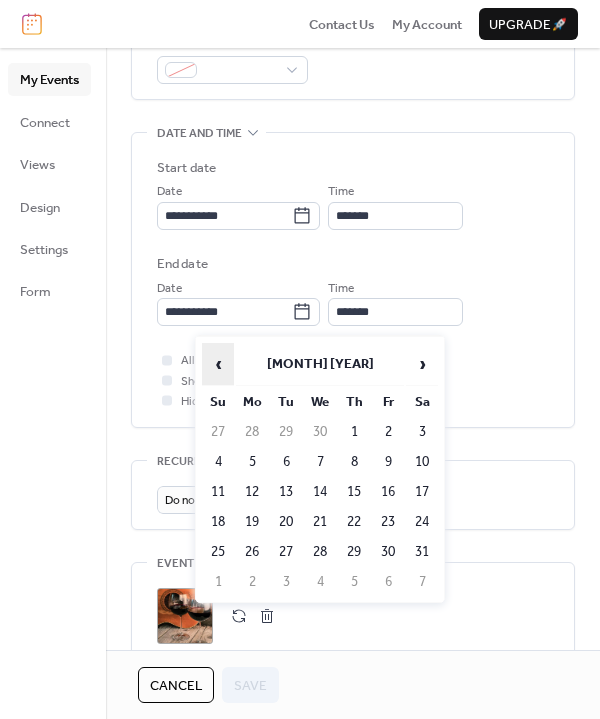click on "‹" at bounding box center [218, 364] 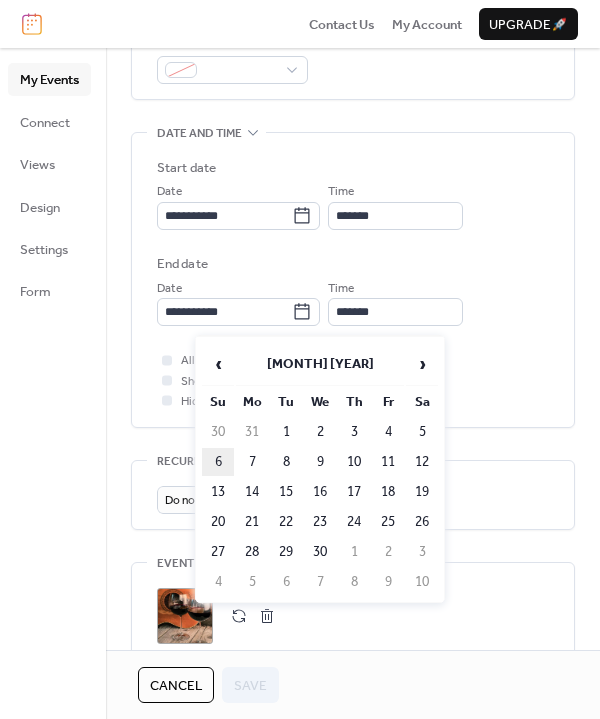 click on "6" at bounding box center [218, 462] 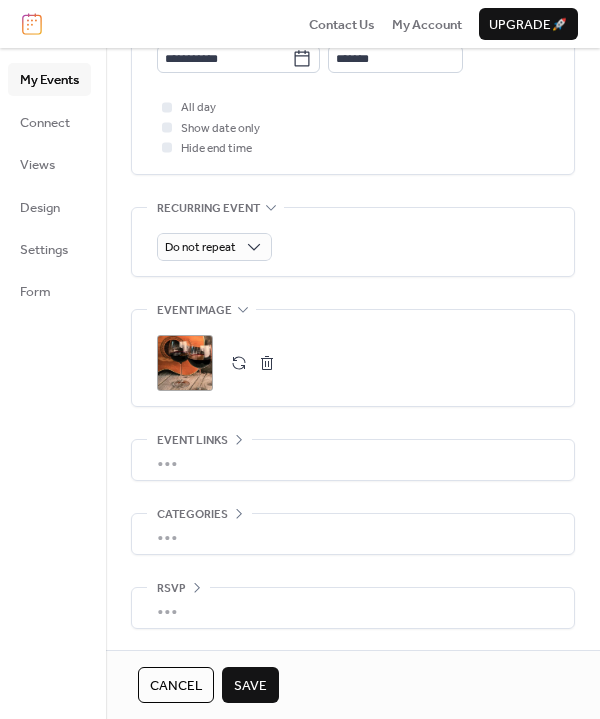 scroll, scrollTop: 1029, scrollLeft: 0, axis: vertical 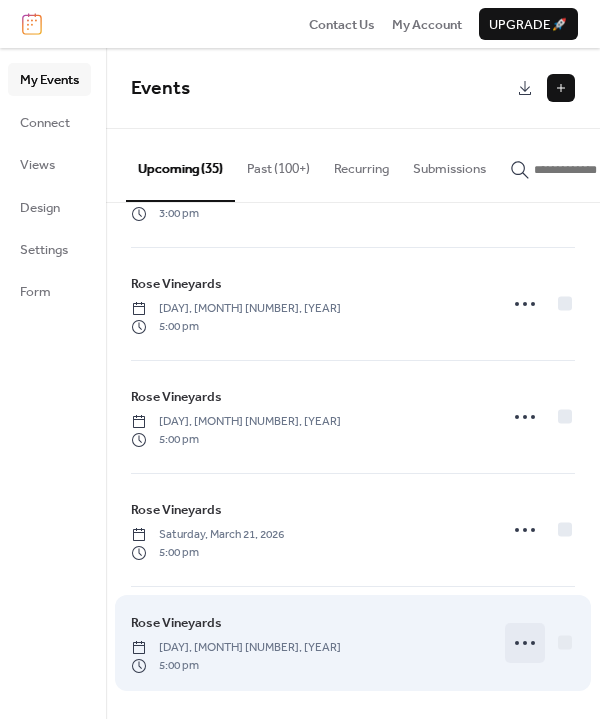click 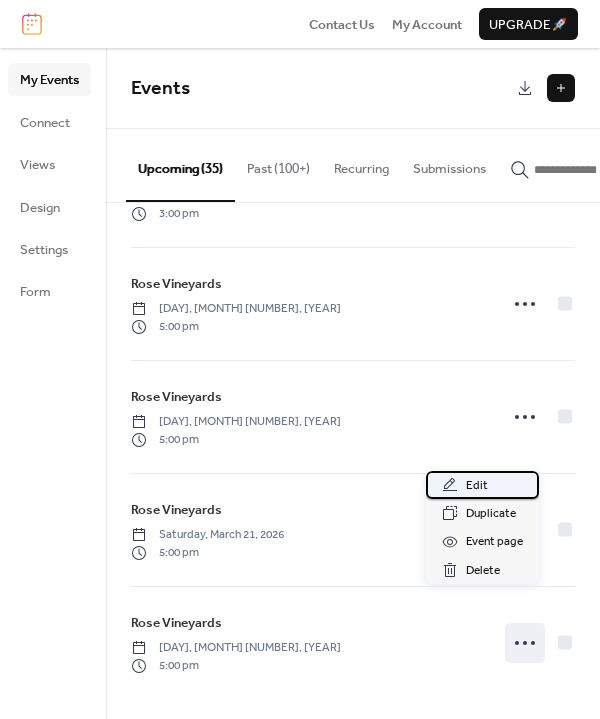 click on "Edit" at bounding box center (482, 485) 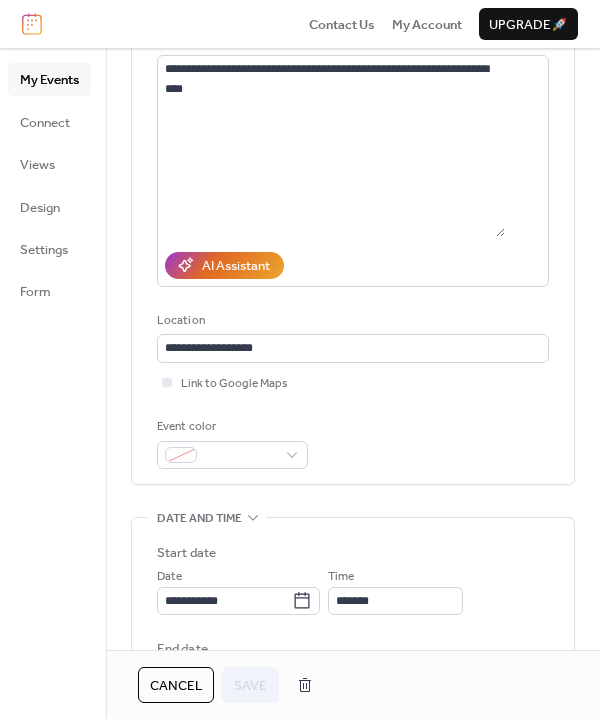 scroll, scrollTop: 465, scrollLeft: 0, axis: vertical 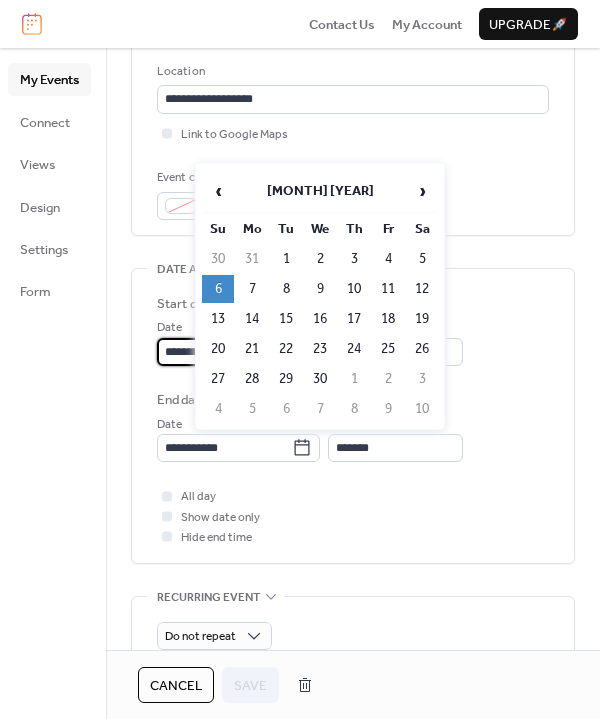 click on "**********" at bounding box center (224, 352) 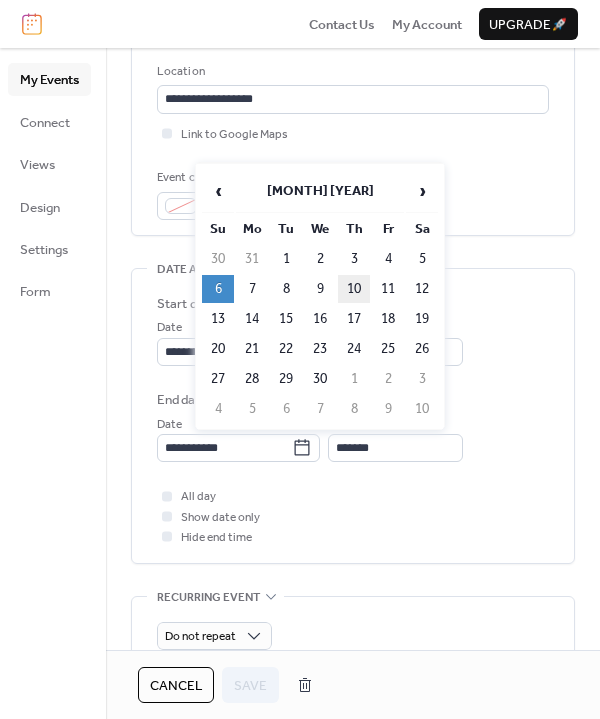 click on "10" at bounding box center (354, 289) 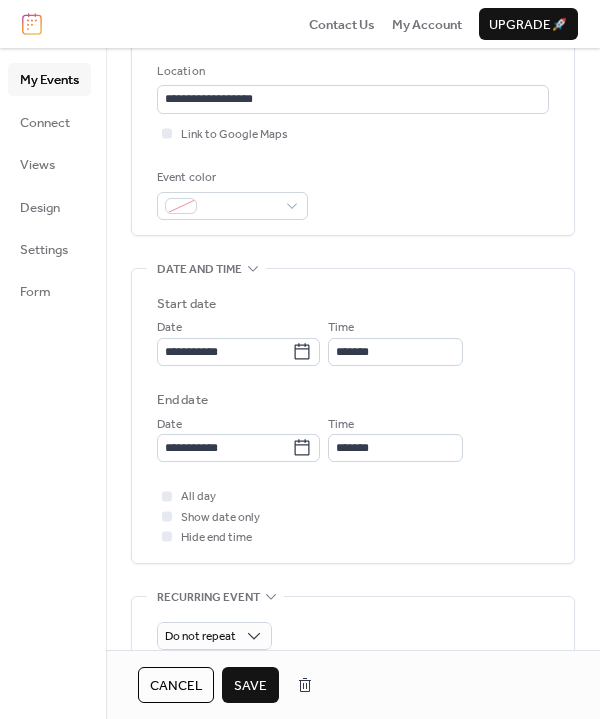 click on "Save" at bounding box center (250, 685) 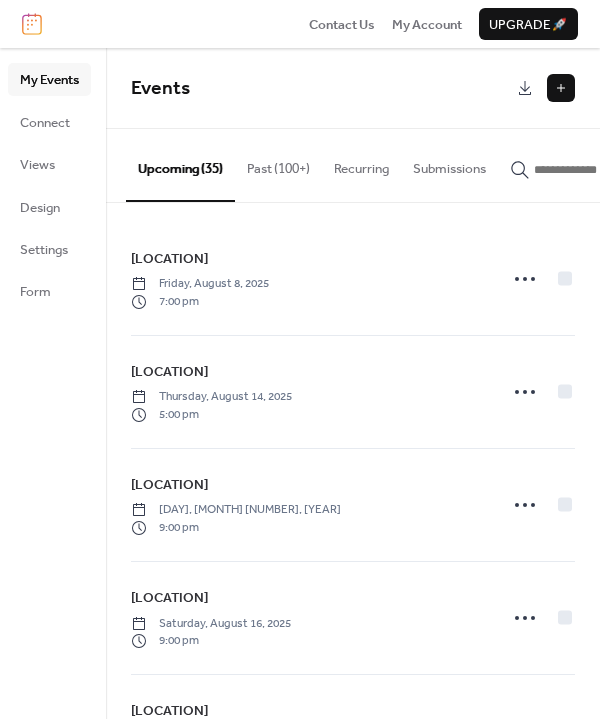 scroll, scrollTop: 0, scrollLeft: 0, axis: both 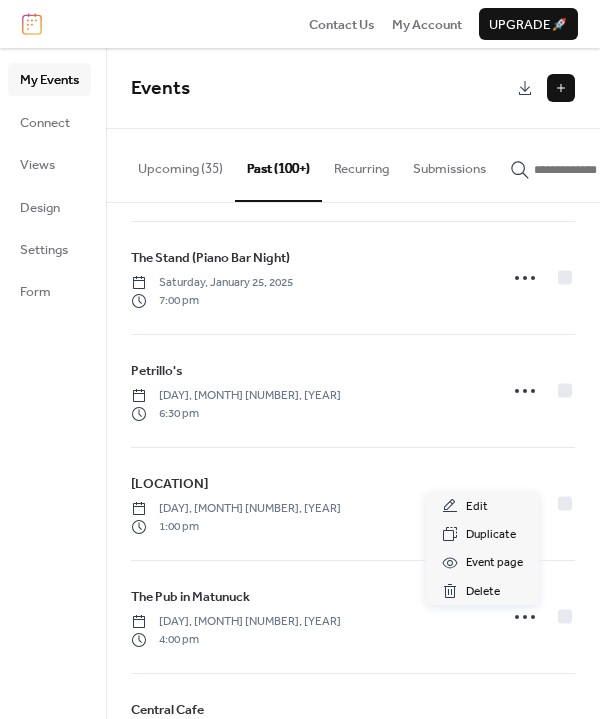 click 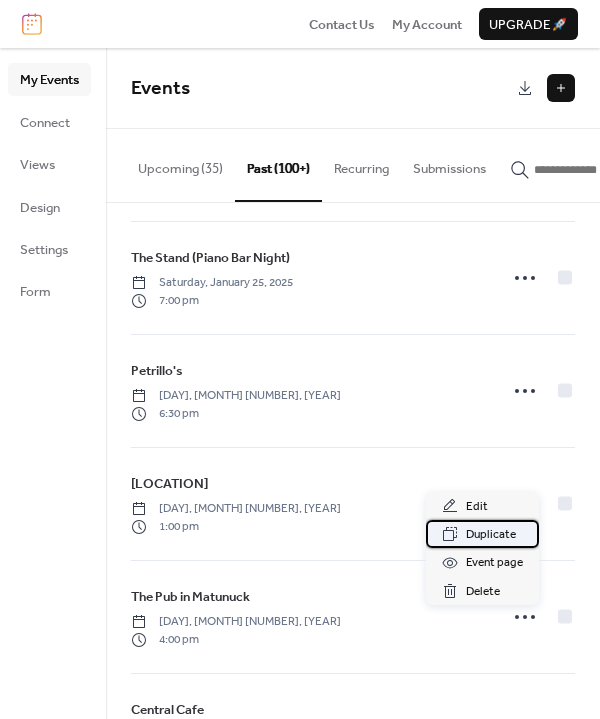 click on "Duplicate" at bounding box center [491, 535] 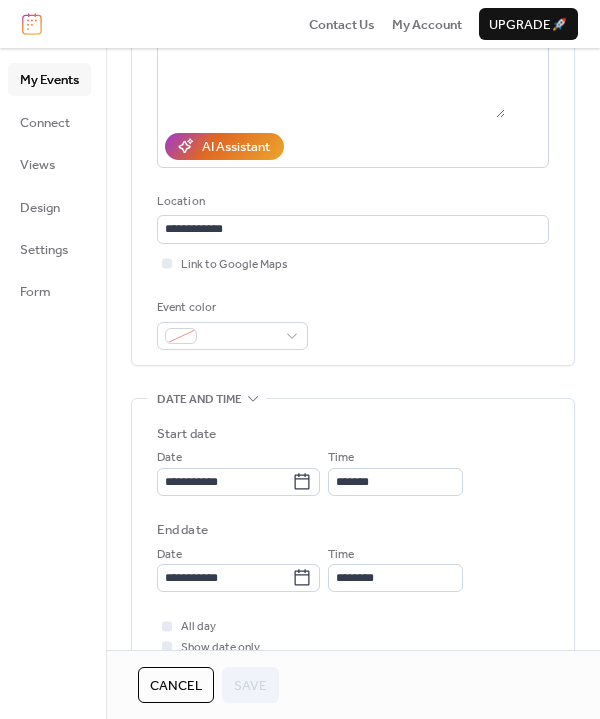 scroll, scrollTop: 66, scrollLeft: 0, axis: vertical 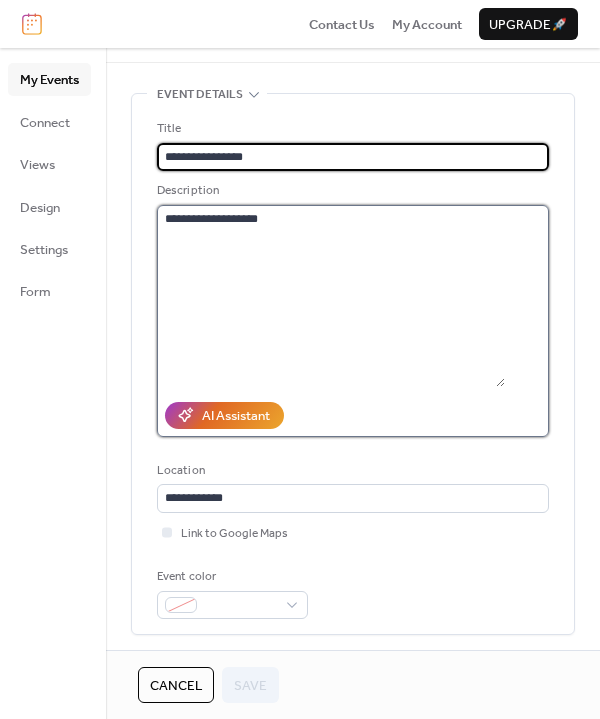 click on "**********" at bounding box center (331, 296) 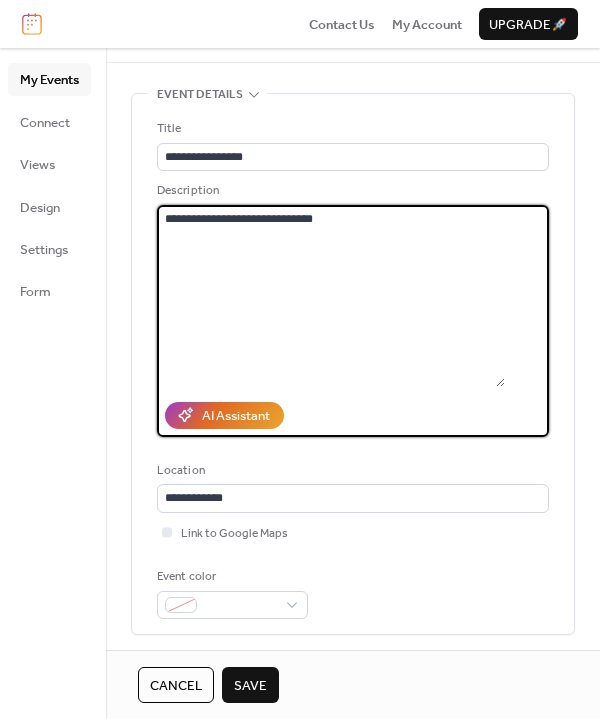 click on "**********" at bounding box center (331, 296) 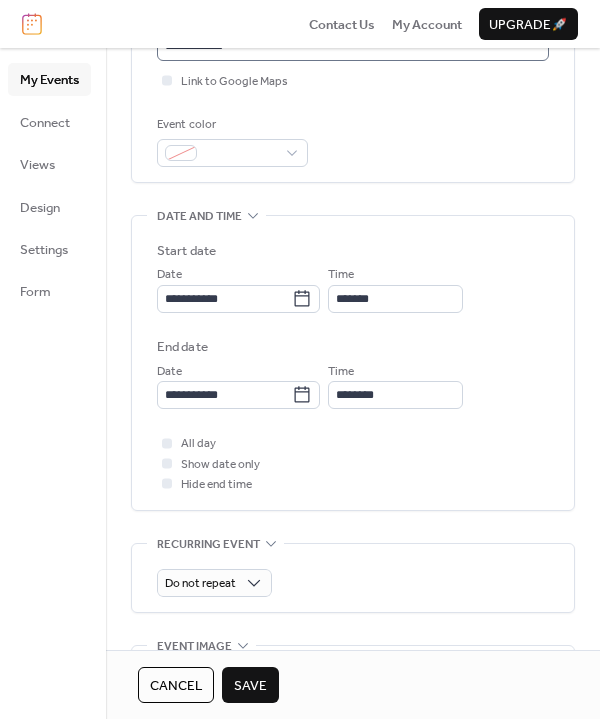 scroll, scrollTop: 521, scrollLeft: 0, axis: vertical 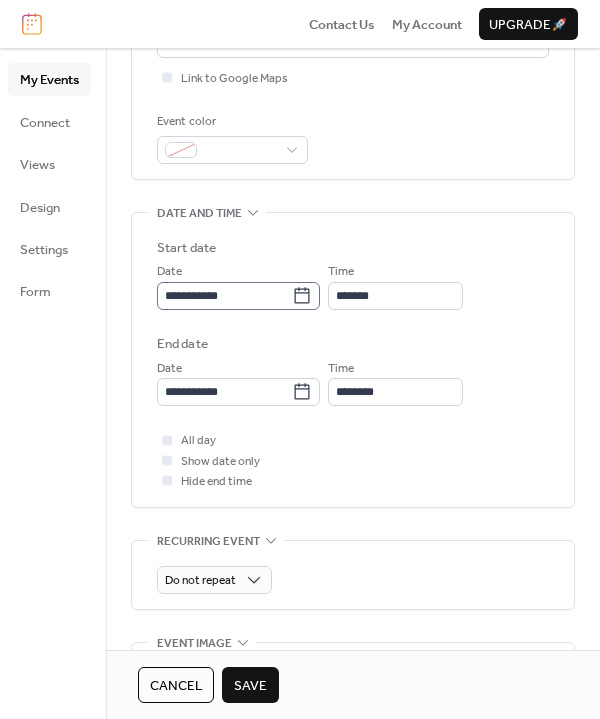 type on "**********" 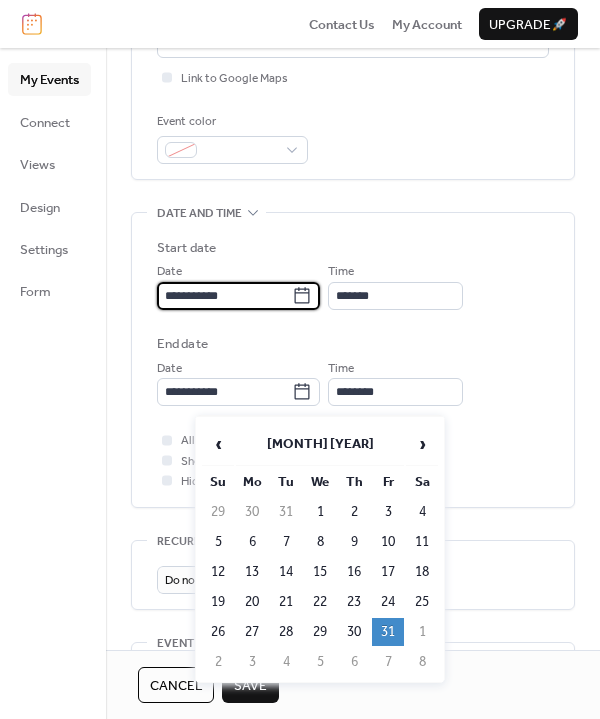 click on "**********" at bounding box center [224, 296] 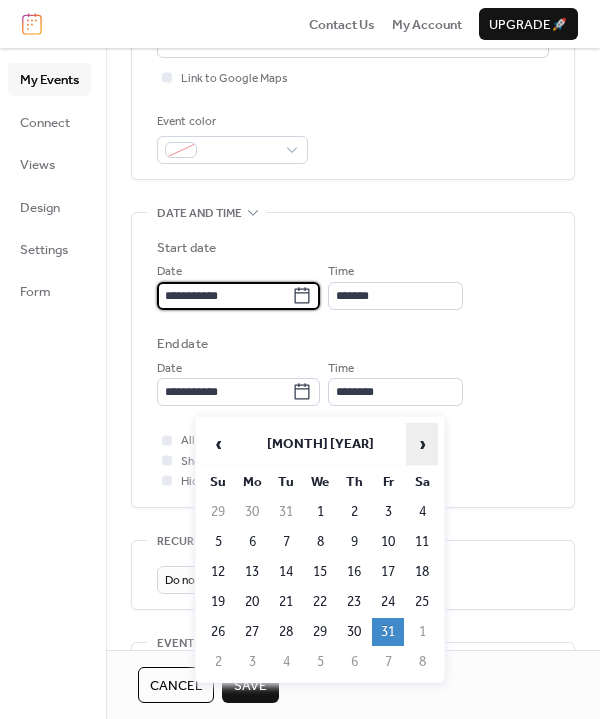 click on "›" at bounding box center [422, 444] 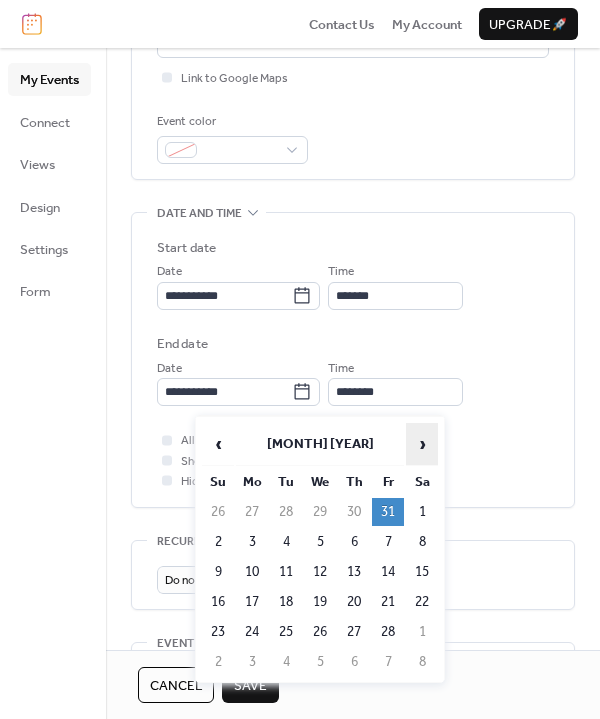 click on "›" at bounding box center [422, 444] 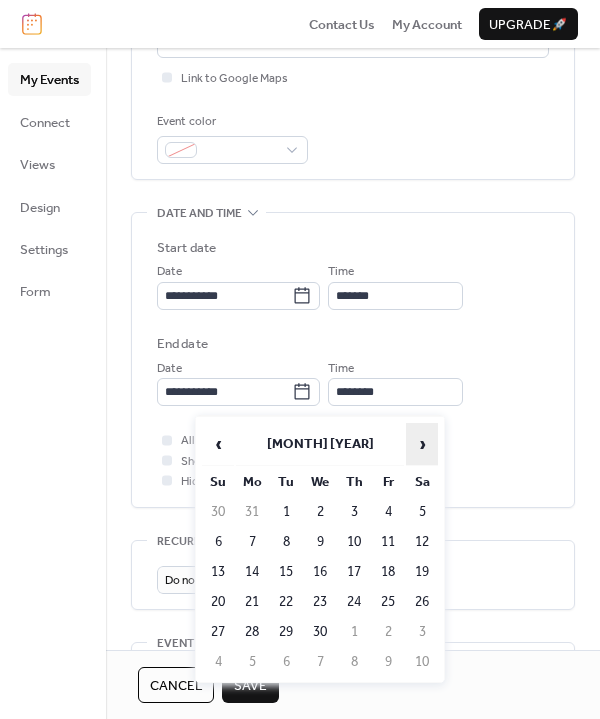 click on "›" at bounding box center [422, 444] 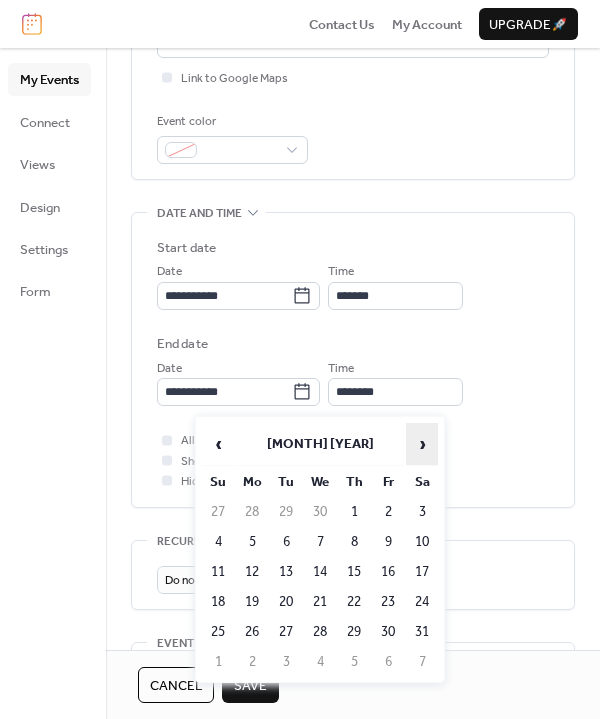 click on "›" at bounding box center [422, 444] 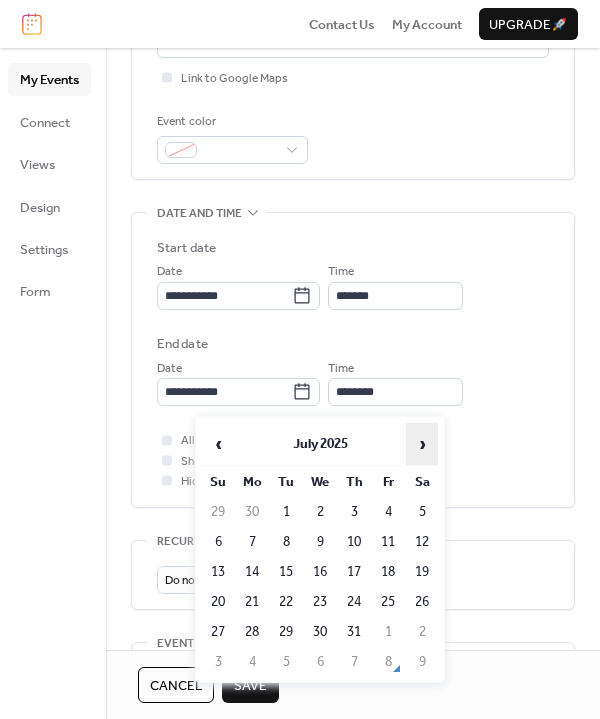 click on "›" at bounding box center [422, 444] 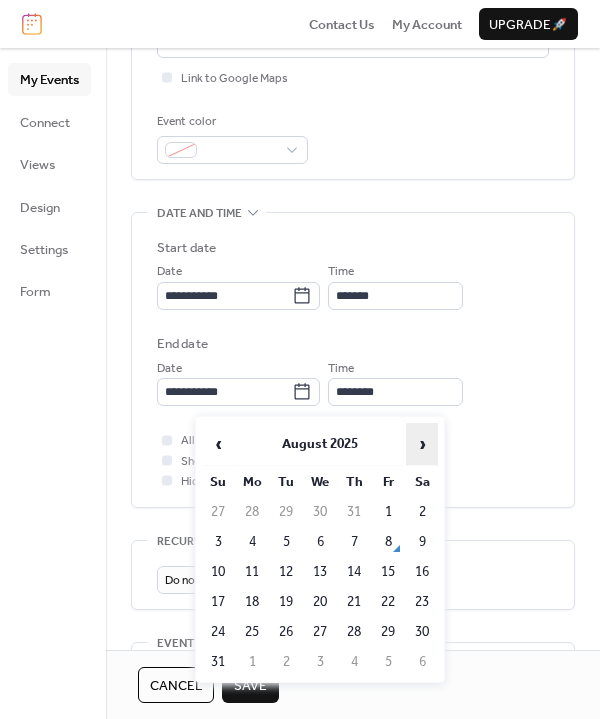 click on "›" at bounding box center (422, 444) 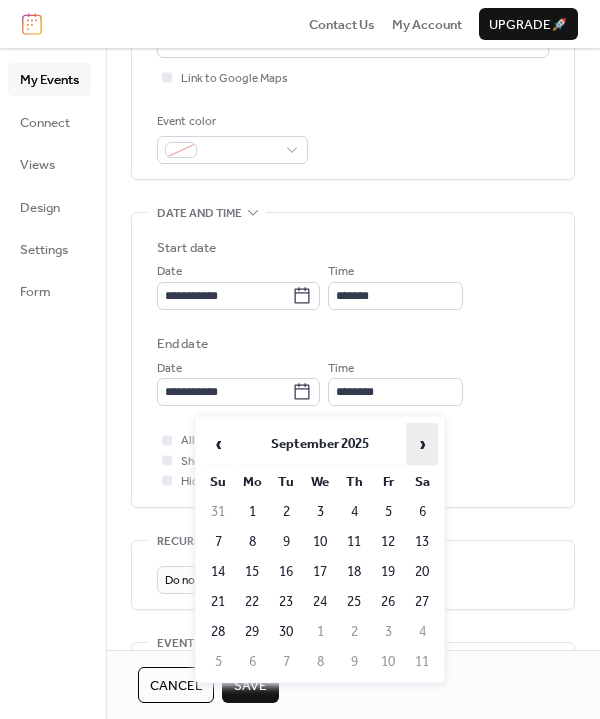 click on "›" at bounding box center (422, 444) 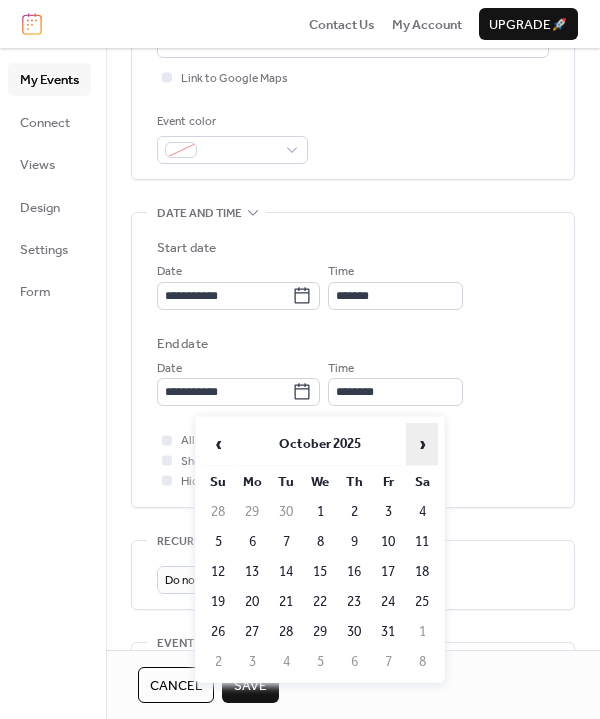 click on "›" at bounding box center [422, 444] 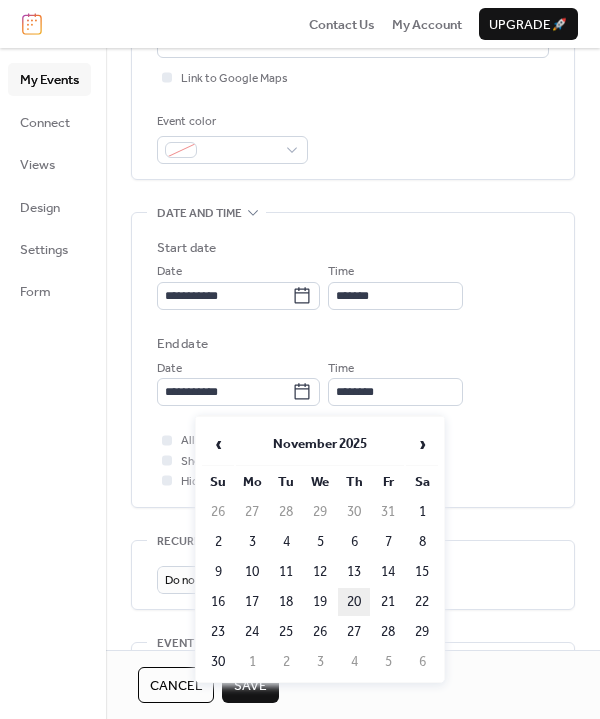 click on "20" at bounding box center (354, 602) 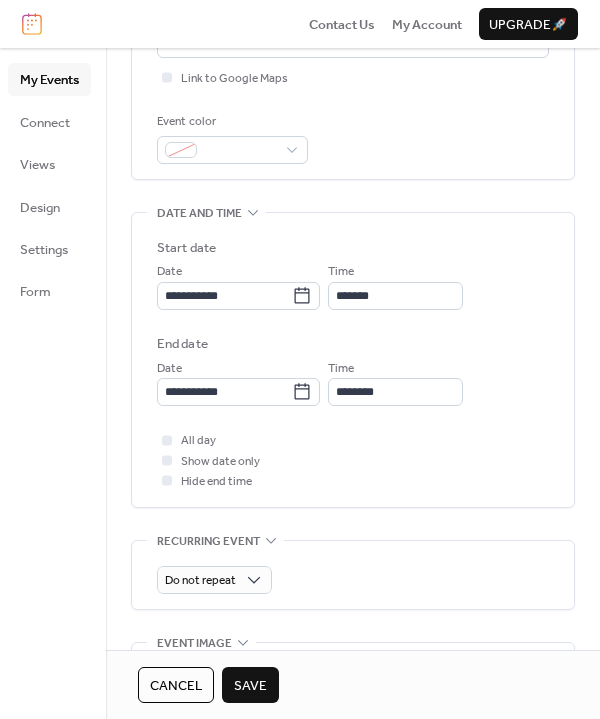 type on "**********" 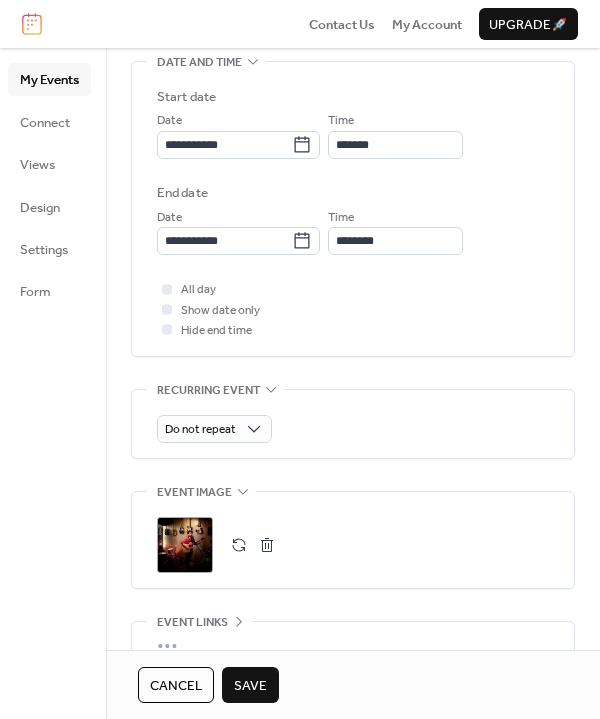 scroll, scrollTop: 673, scrollLeft: 0, axis: vertical 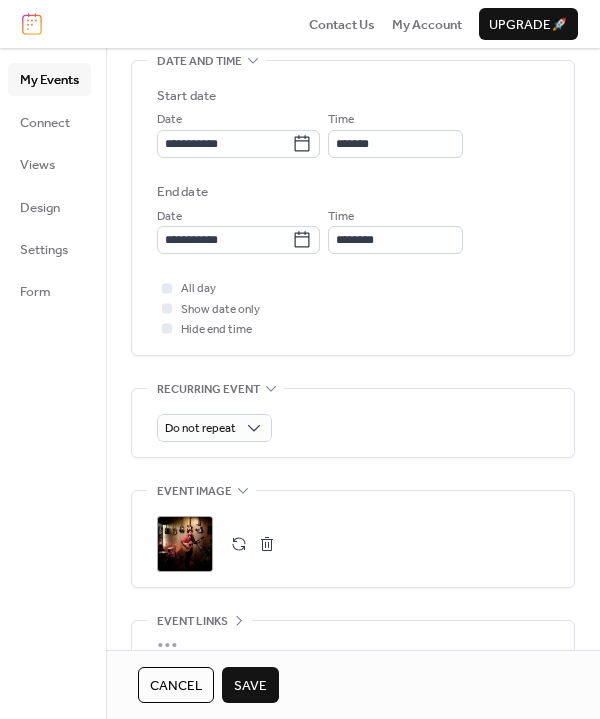 click on "Save" at bounding box center (250, 686) 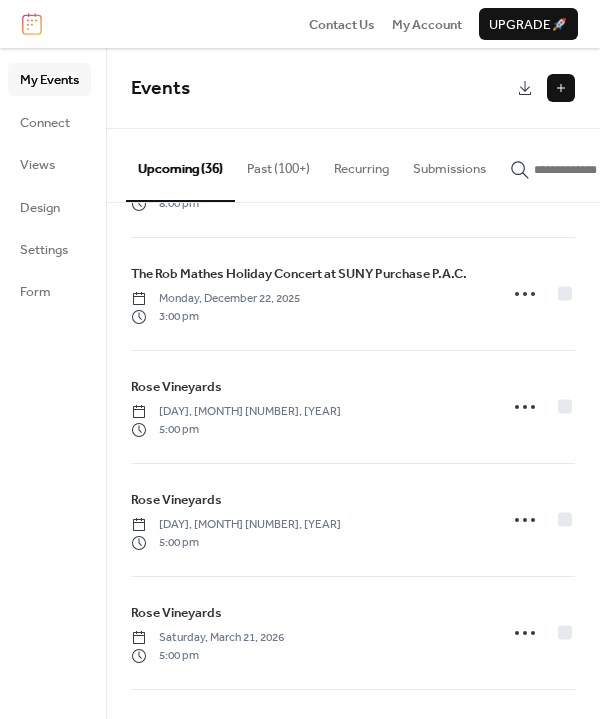 scroll, scrollTop: 3496, scrollLeft: 0, axis: vertical 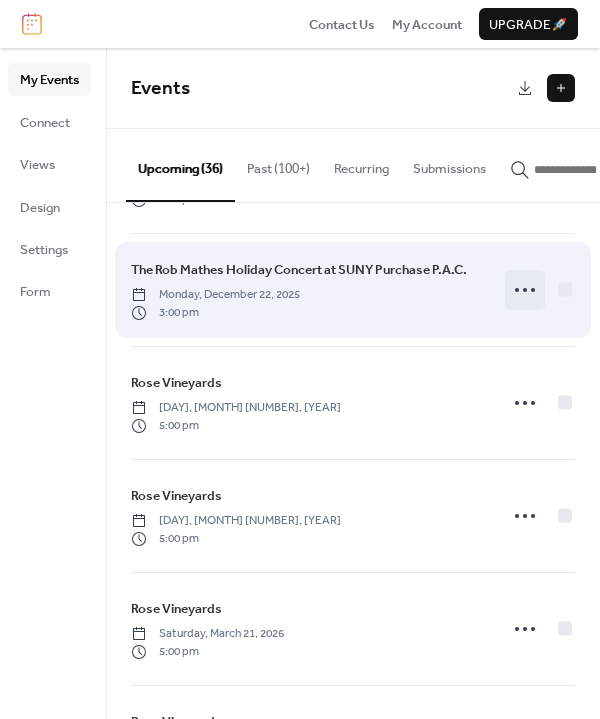 click 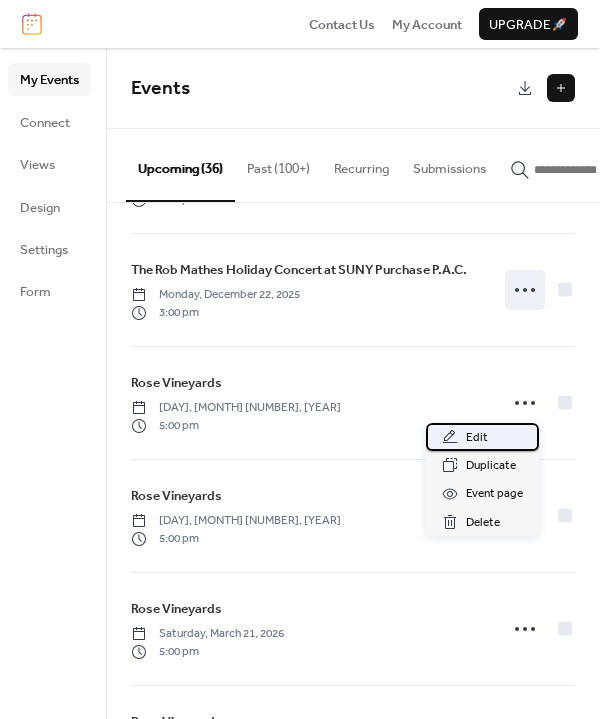 click on "Edit" at bounding box center [477, 438] 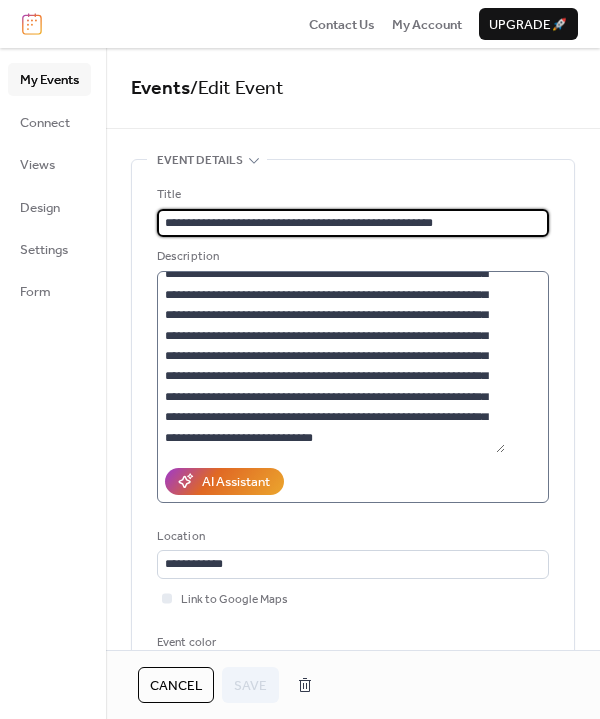 scroll, scrollTop: 319, scrollLeft: 0, axis: vertical 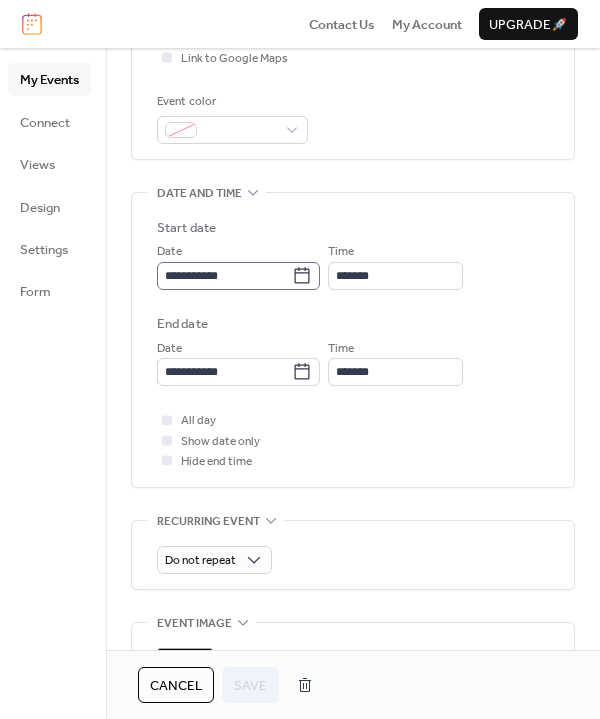click 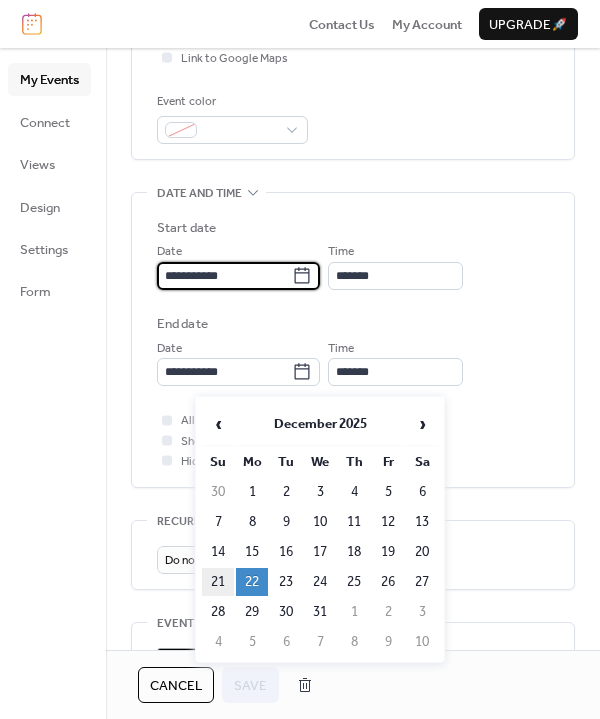 click on "21" at bounding box center [218, 582] 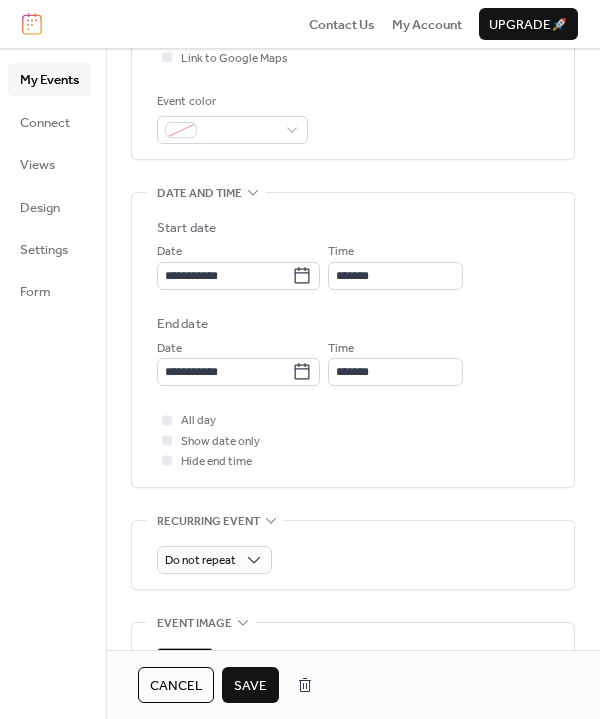 click on "Save" at bounding box center [250, 686] 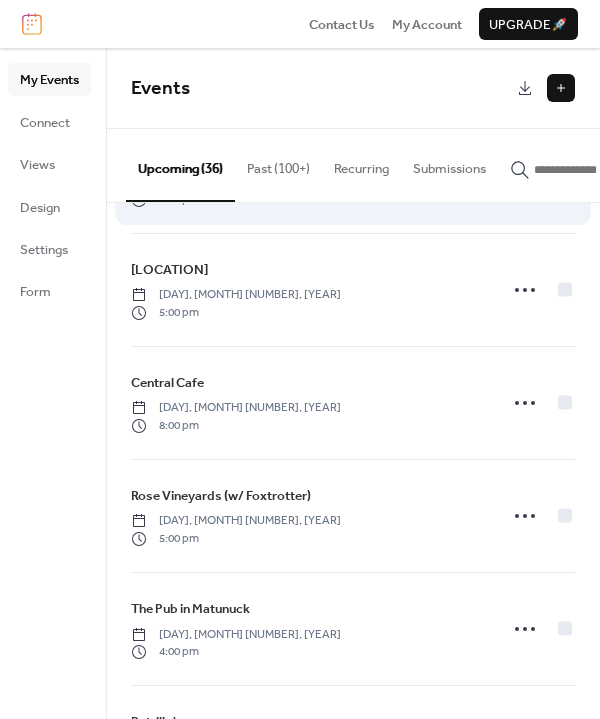 scroll, scrollTop: 2702, scrollLeft: 0, axis: vertical 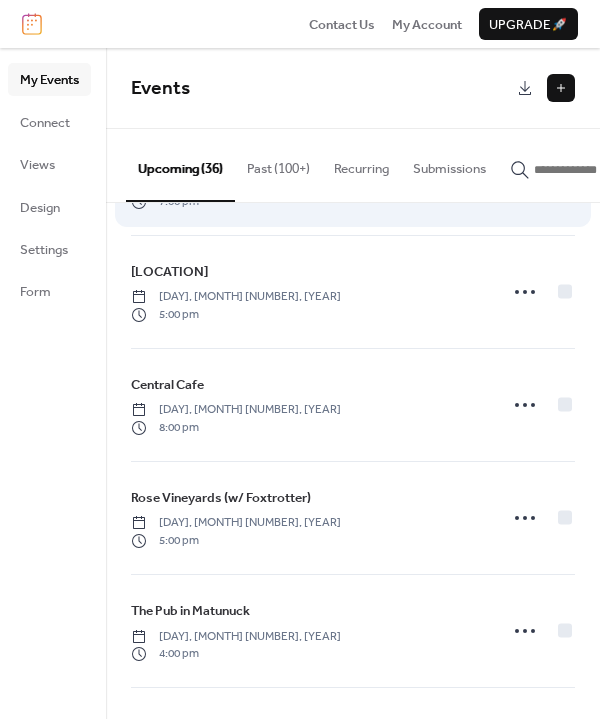 click 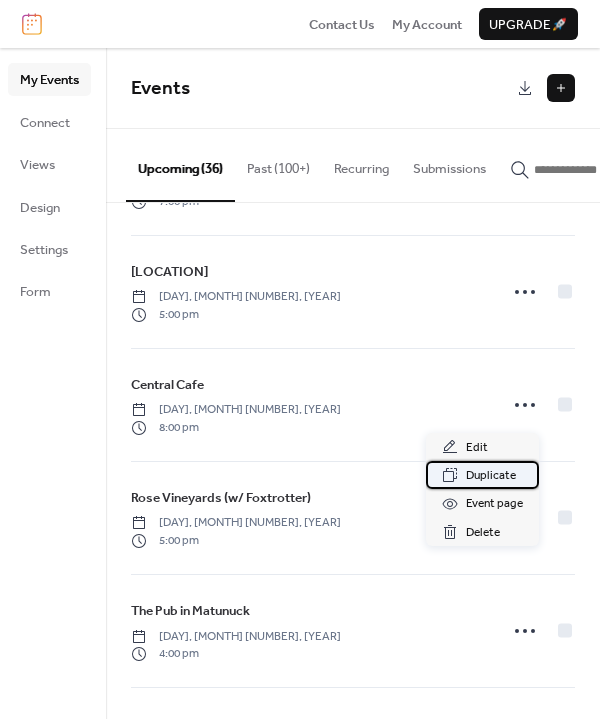 click on "Duplicate" at bounding box center (491, 476) 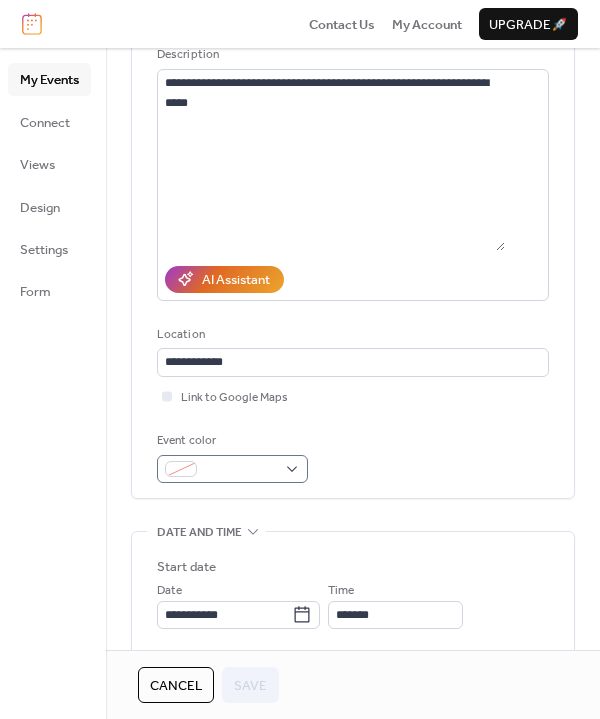 scroll, scrollTop: 310, scrollLeft: 0, axis: vertical 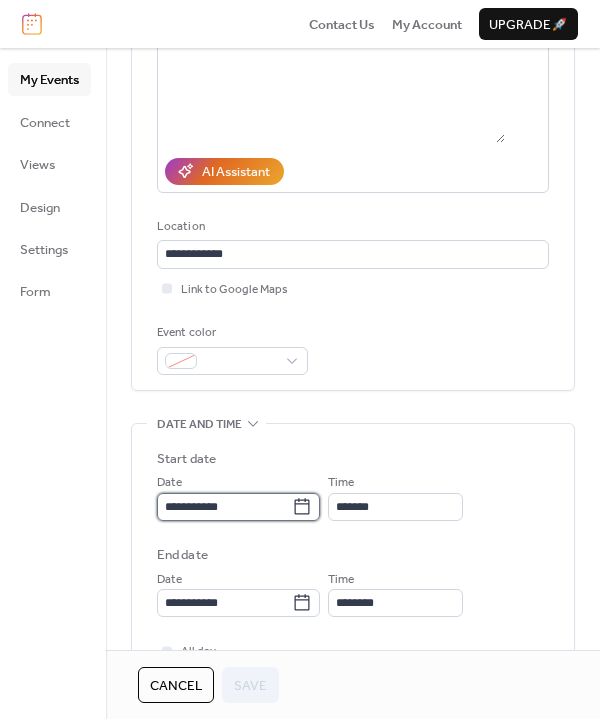 click on "**********" at bounding box center [224, 507] 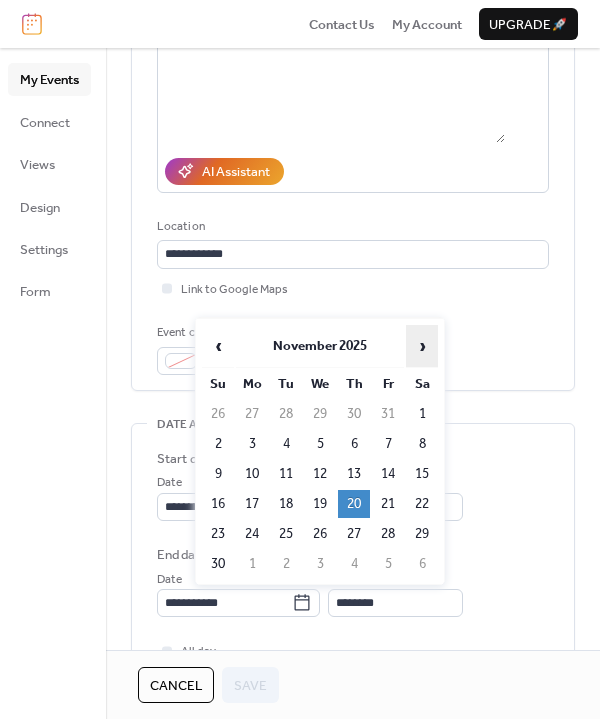 click on "›" at bounding box center [422, 346] 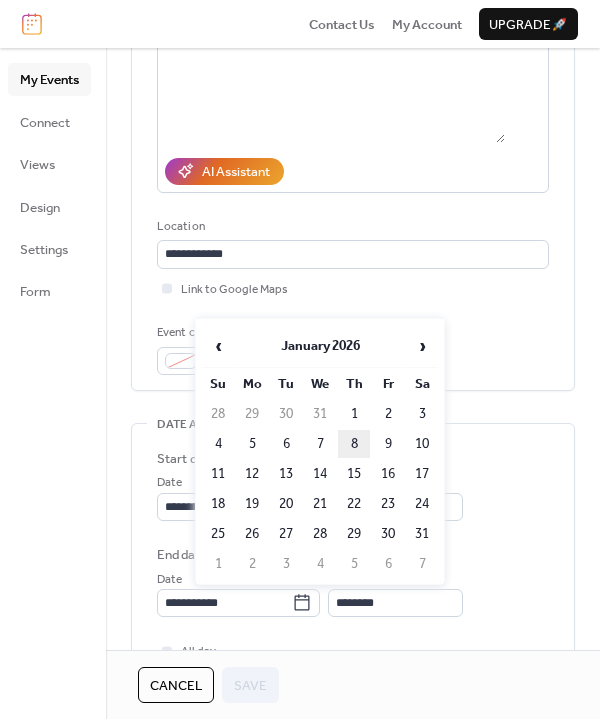 click on "8" at bounding box center (354, 444) 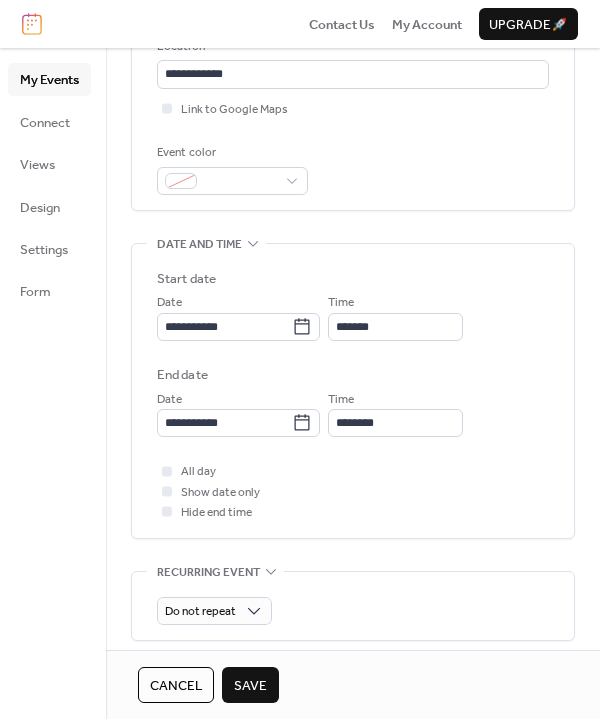 click on "Save" at bounding box center [250, 686] 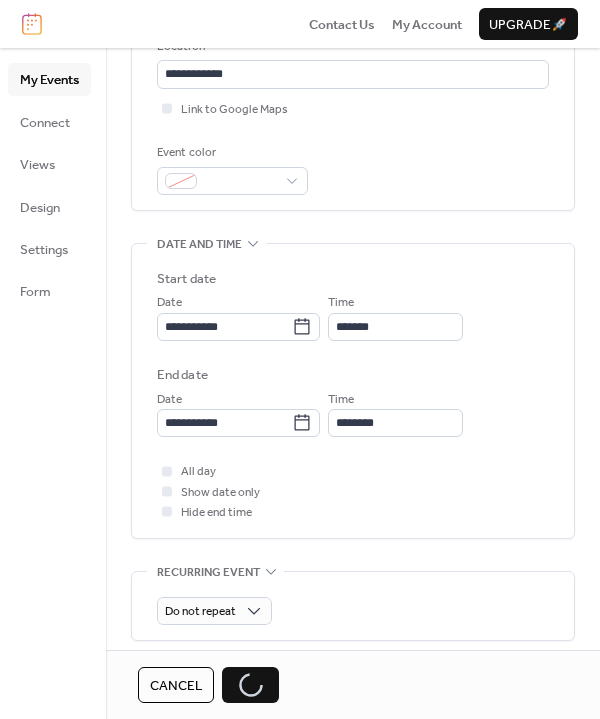 scroll, scrollTop: 491, scrollLeft: 0, axis: vertical 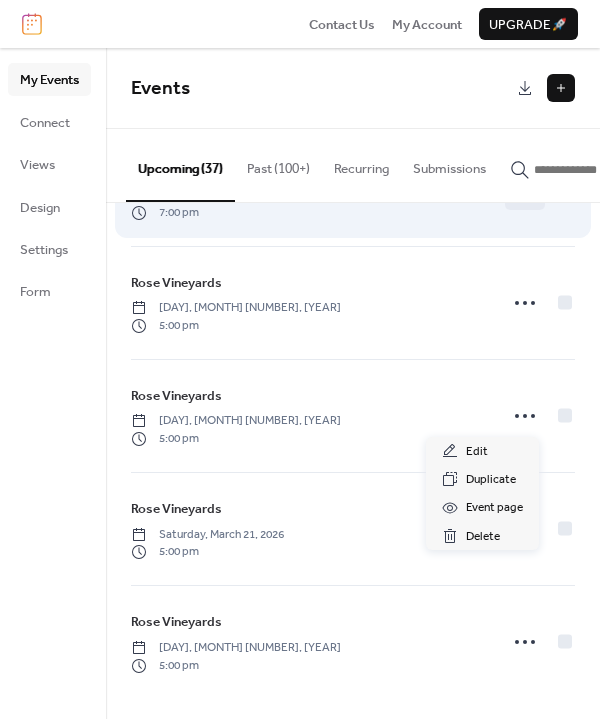 click 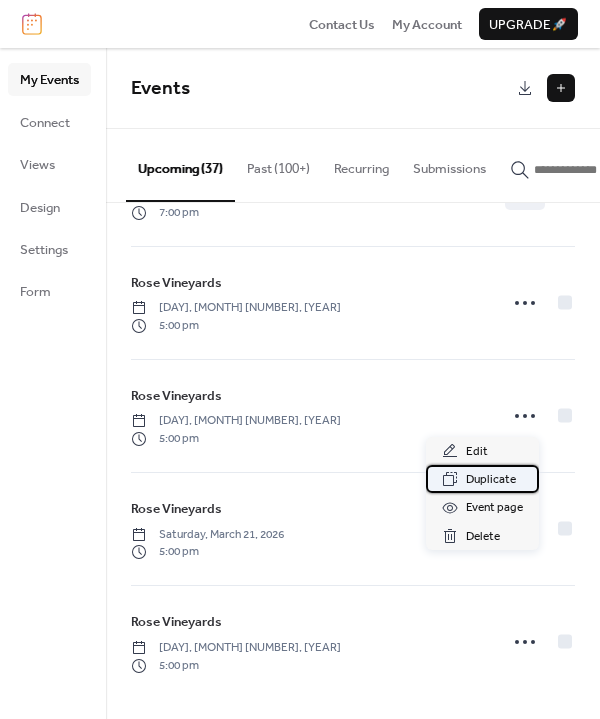 click on "Duplicate" at bounding box center [491, 480] 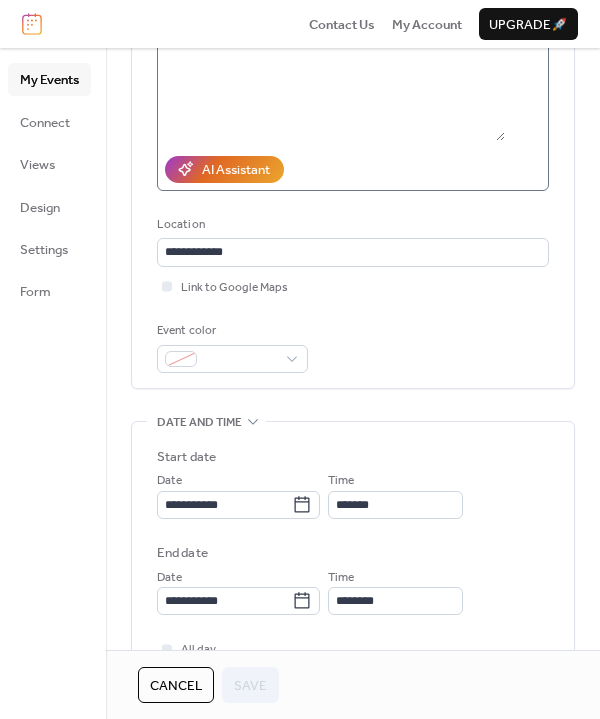 scroll, scrollTop: 319, scrollLeft: 0, axis: vertical 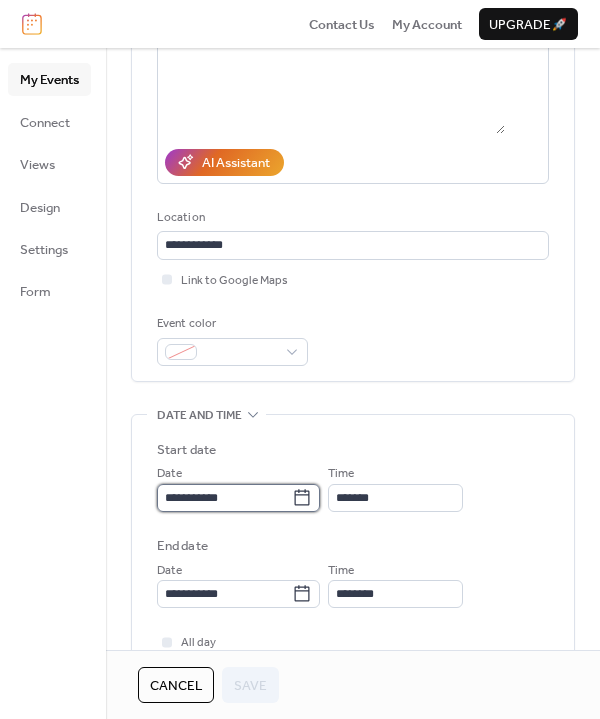 click on "**********" at bounding box center (224, 498) 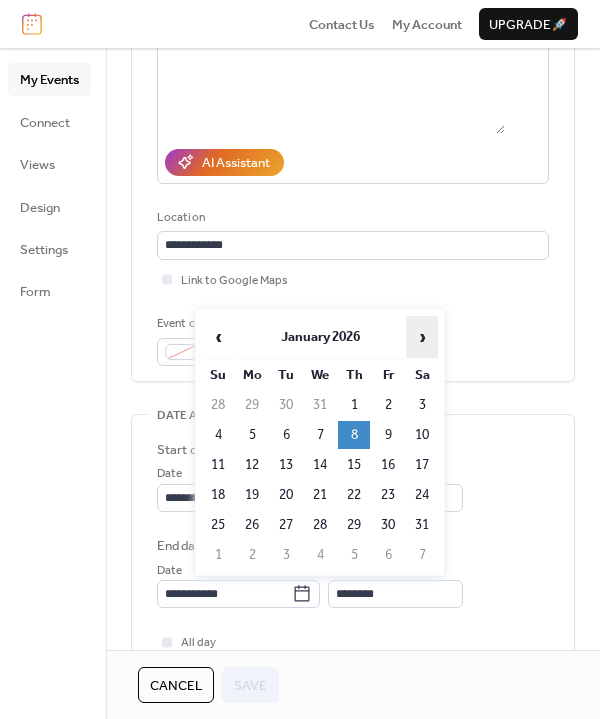 click on "›" at bounding box center (422, 337) 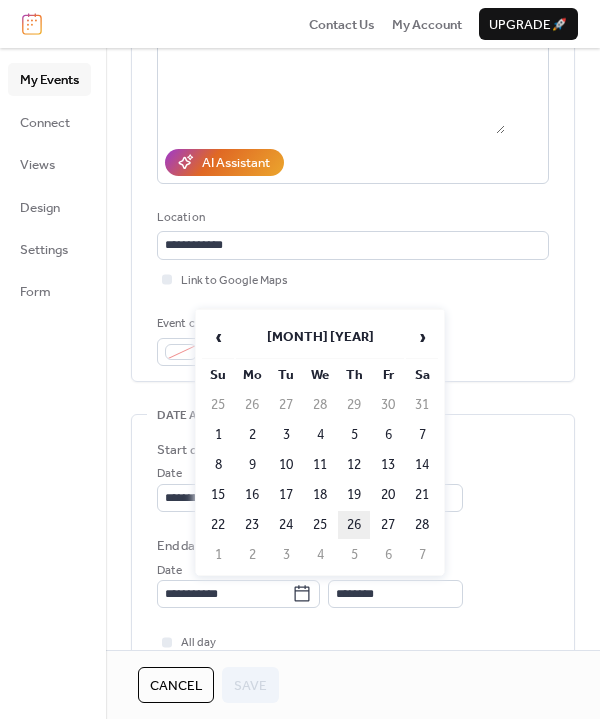 click on "26" at bounding box center [354, 525] 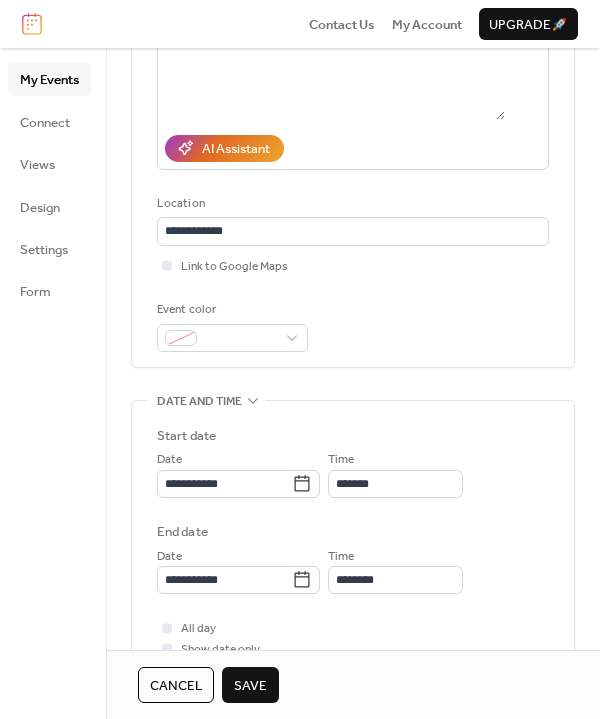 scroll, scrollTop: 333, scrollLeft: 0, axis: vertical 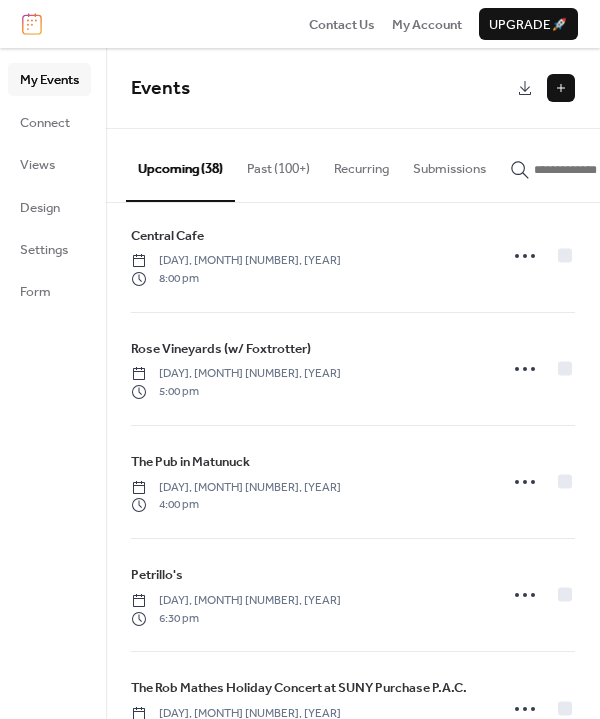 click 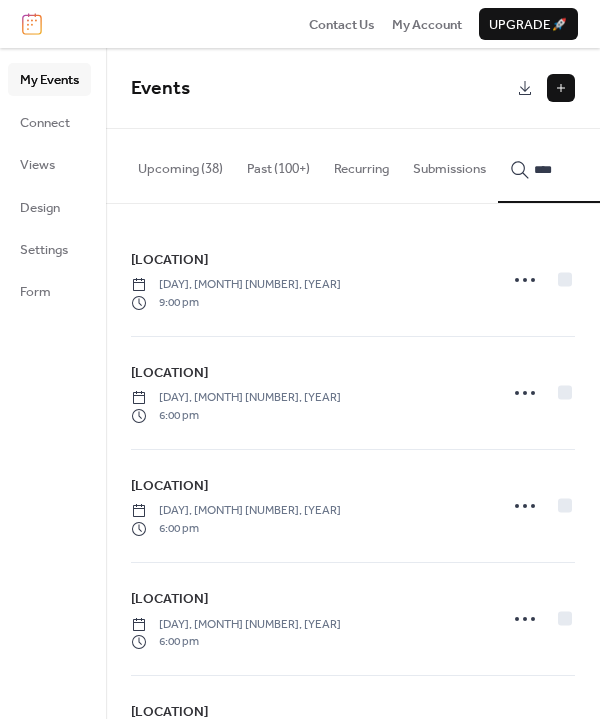 scroll, scrollTop: 0, scrollLeft: 130, axis: horizontal 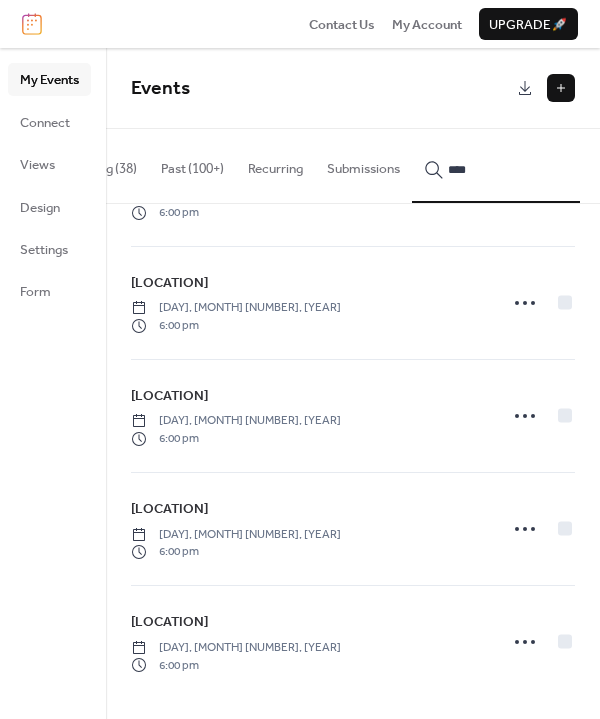 type on "****" 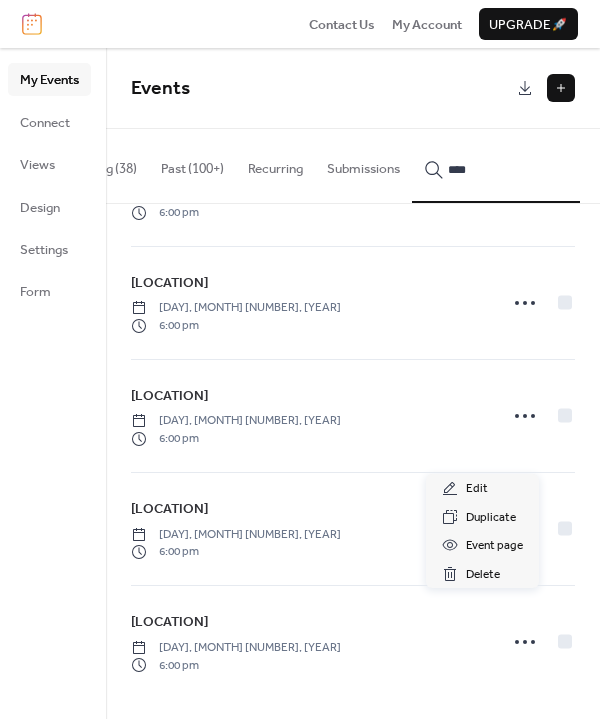 click 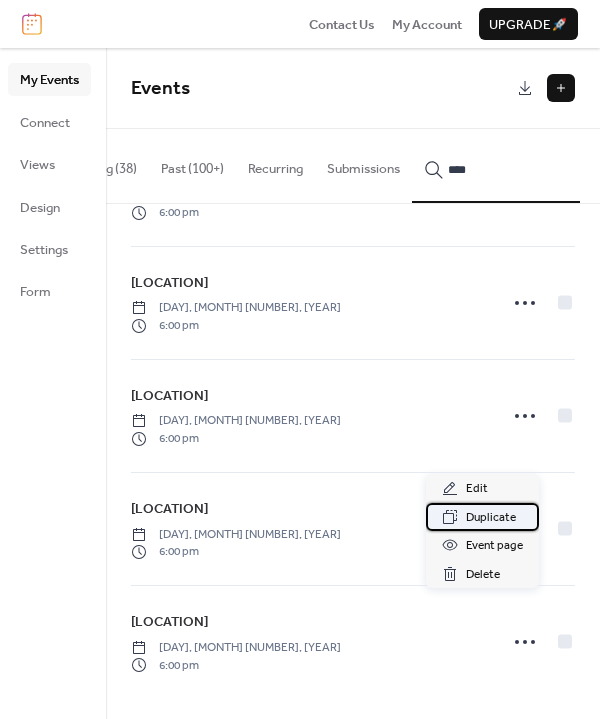 click on "Duplicate" at bounding box center (491, 518) 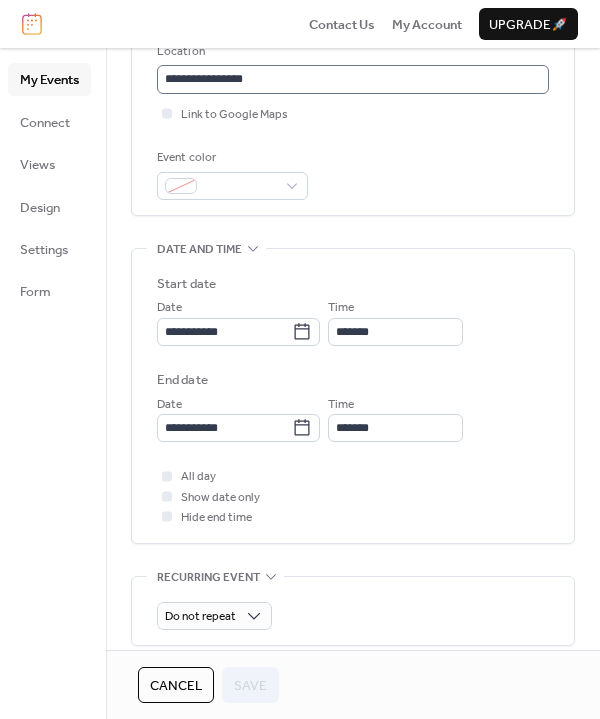 scroll, scrollTop: 517, scrollLeft: 0, axis: vertical 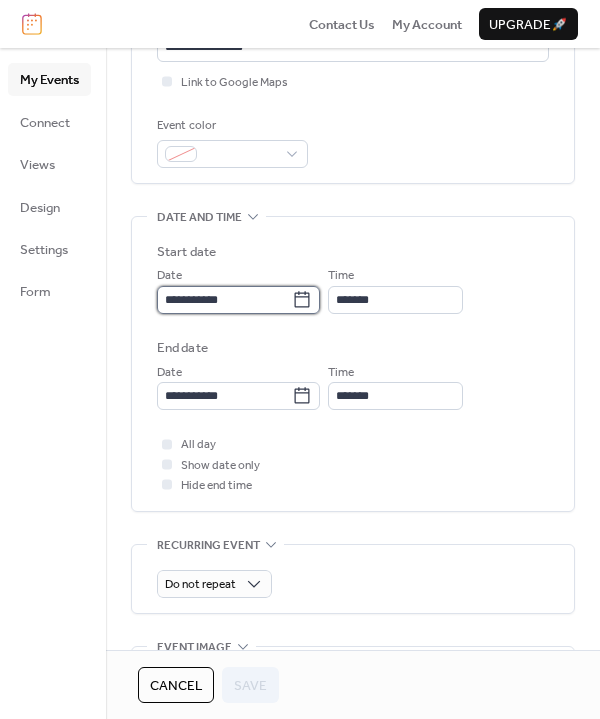 click on "**********" at bounding box center [224, 300] 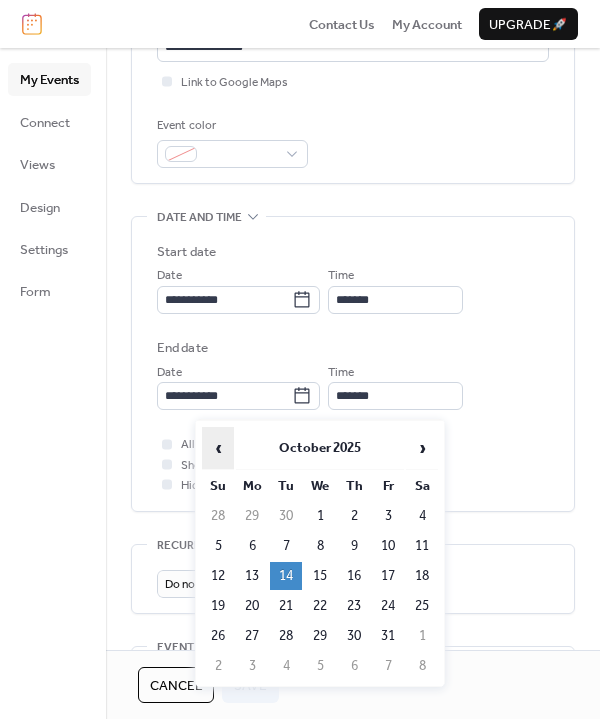 click on "‹" at bounding box center [218, 448] 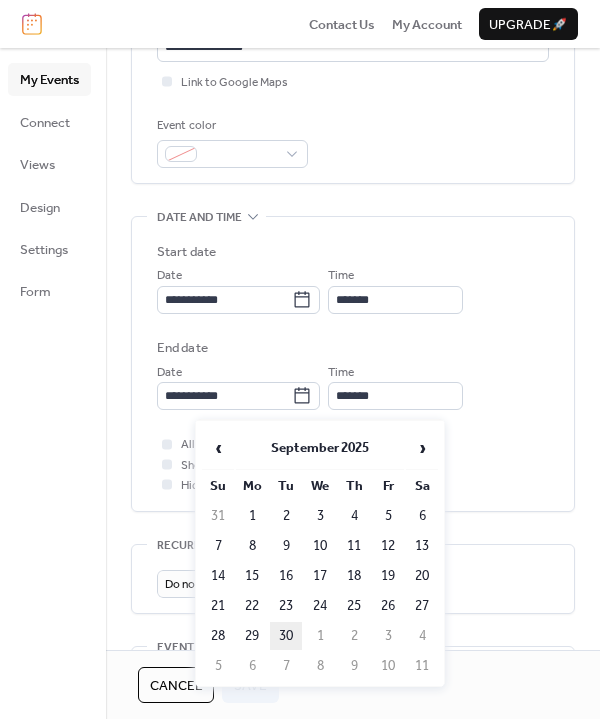 click on "30" at bounding box center [286, 636] 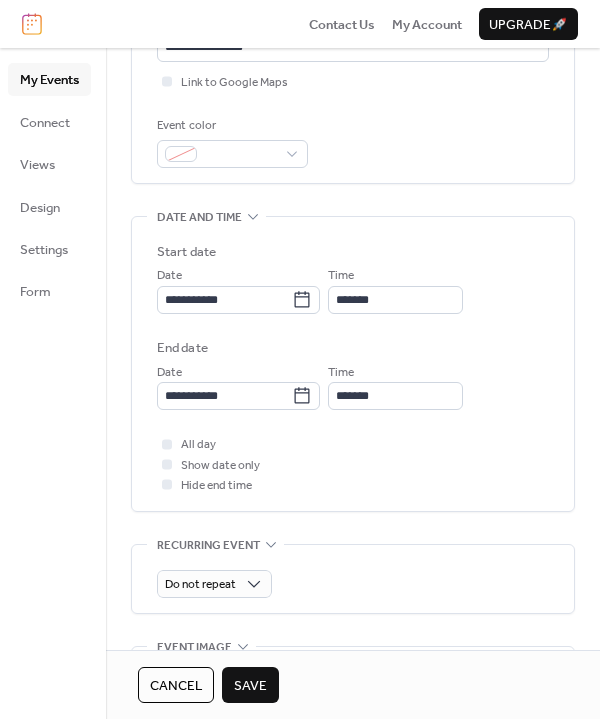 click on "Save" at bounding box center (250, 686) 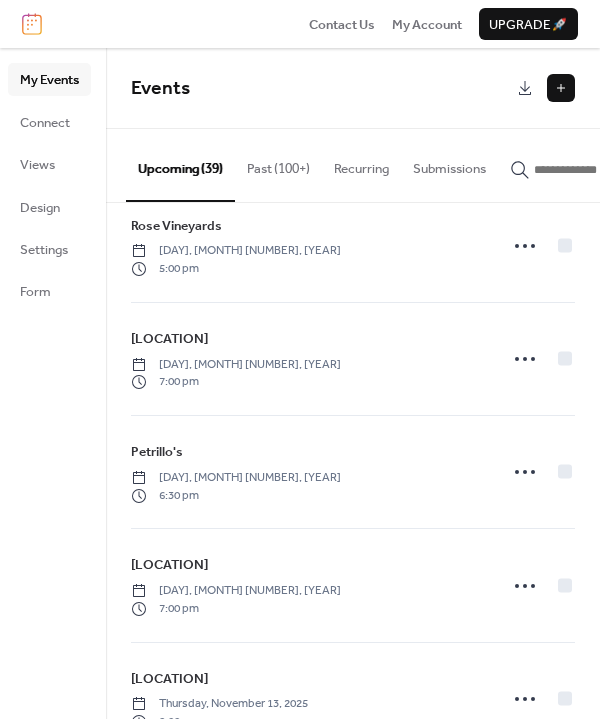 scroll, scrollTop: 2002, scrollLeft: 0, axis: vertical 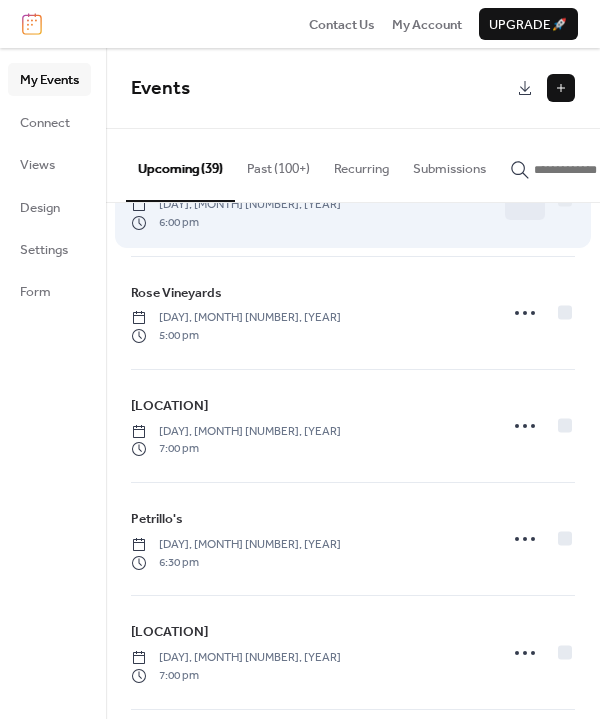 click 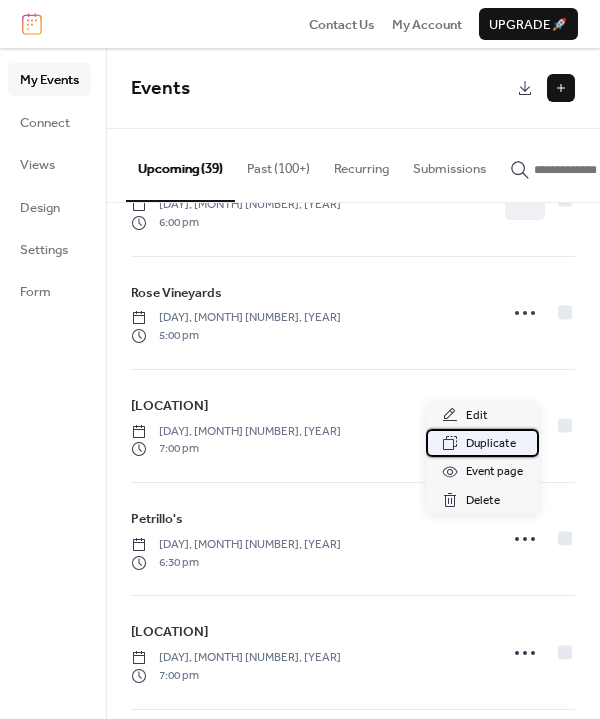 click on "Duplicate" at bounding box center (491, 444) 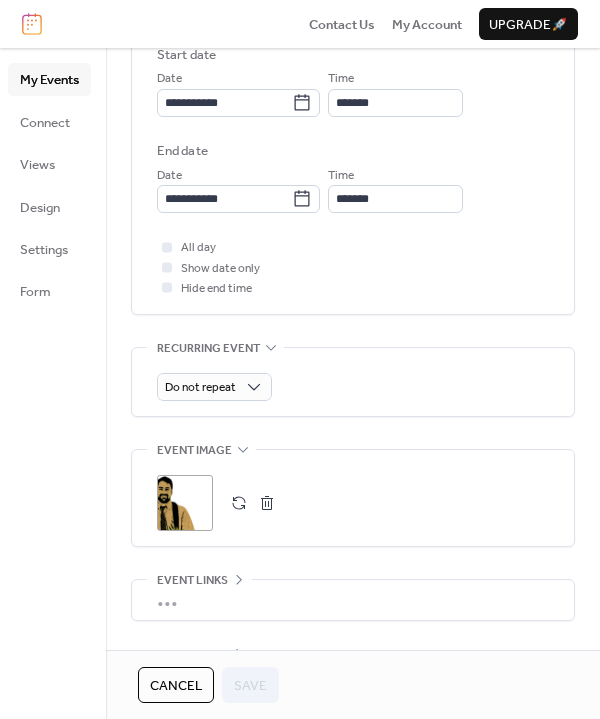 scroll, scrollTop: 895, scrollLeft: 0, axis: vertical 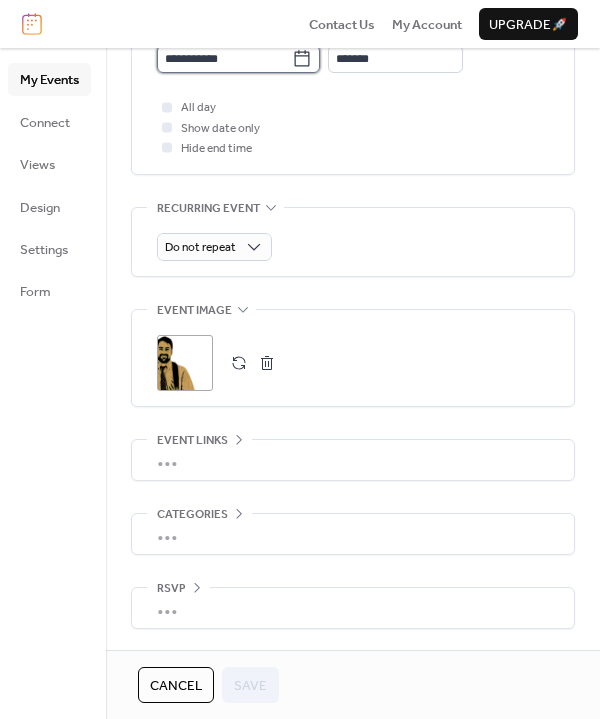click on "**********" at bounding box center (224, 59) 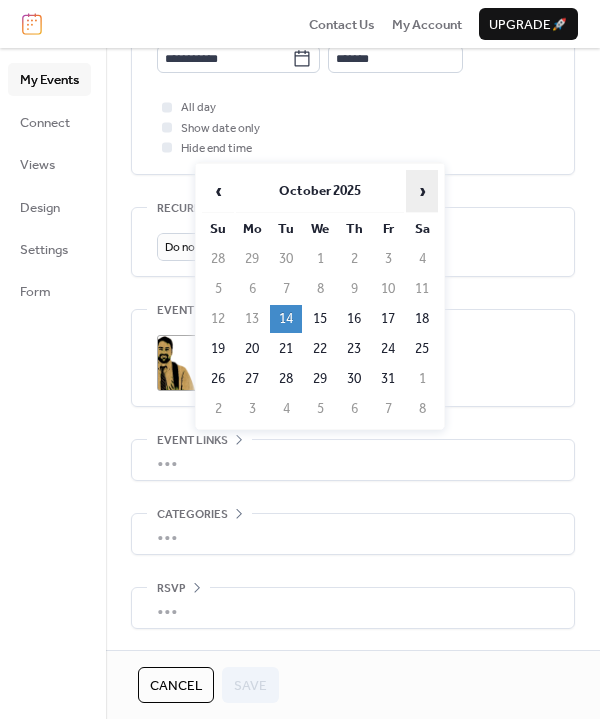 click on "›" at bounding box center (422, 191) 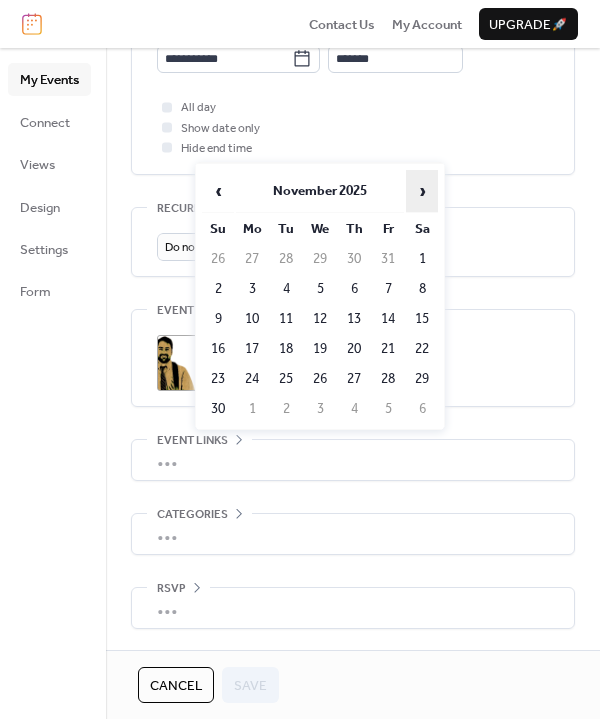 click on "›" at bounding box center (422, 191) 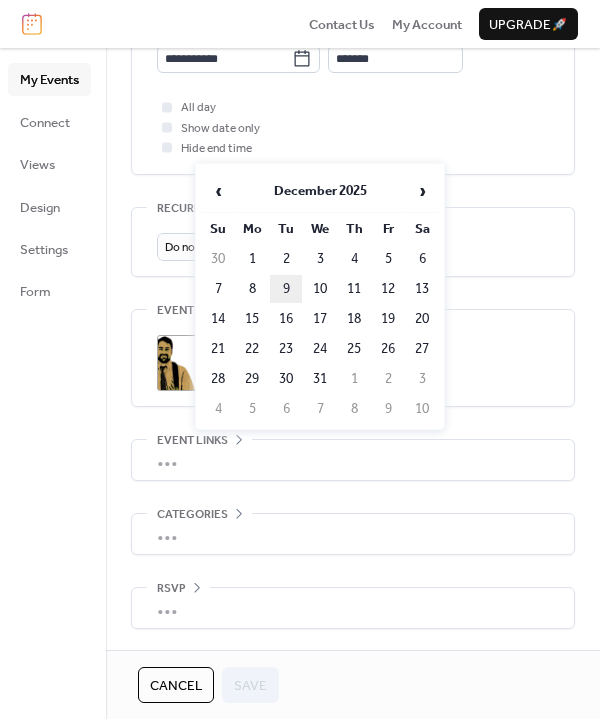 click on "9" at bounding box center [286, 289] 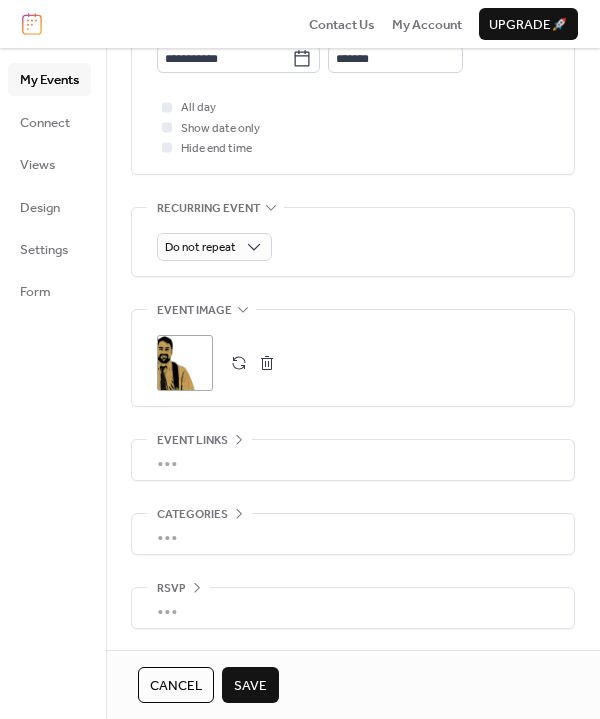 scroll, scrollTop: 1029, scrollLeft: 0, axis: vertical 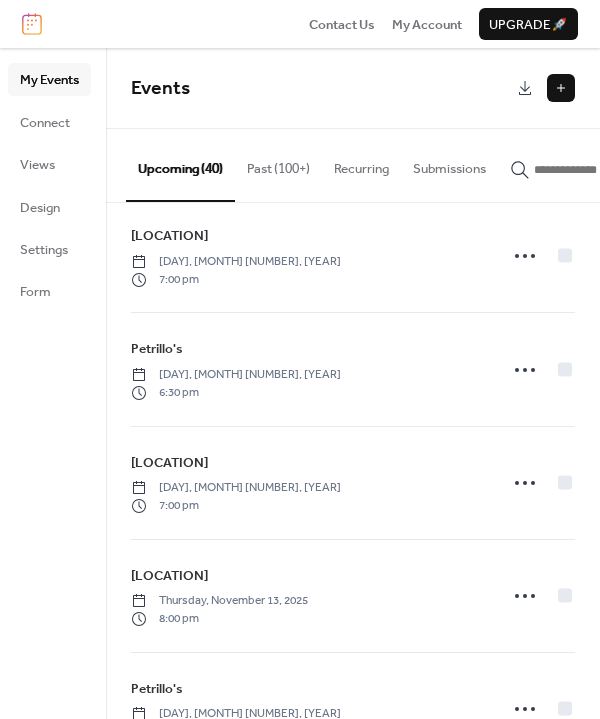 click at bounding box center [561, 88] 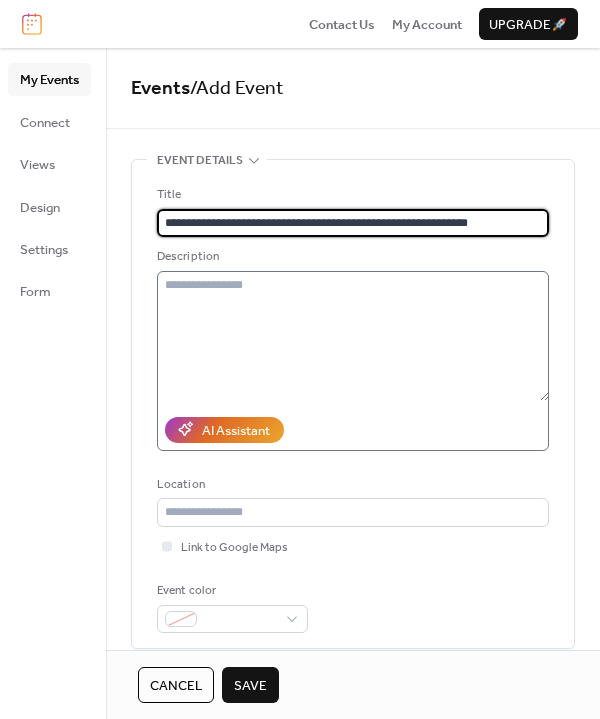 type on "**********" 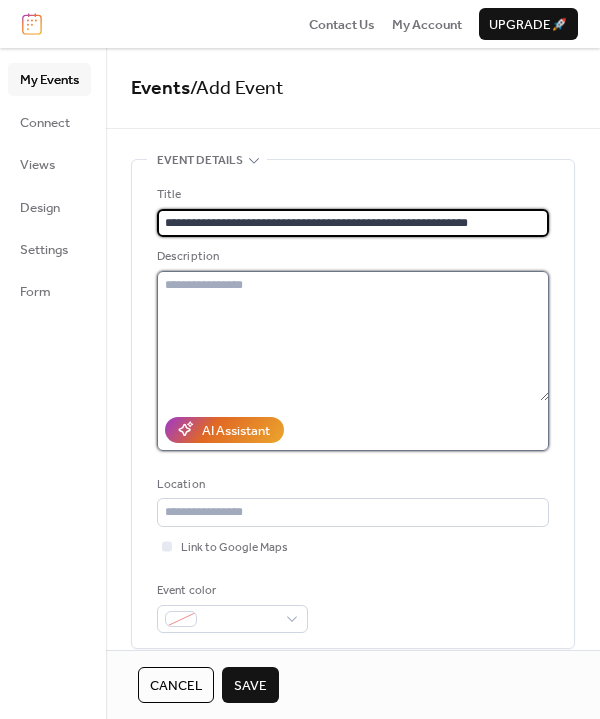 click at bounding box center [353, 336] 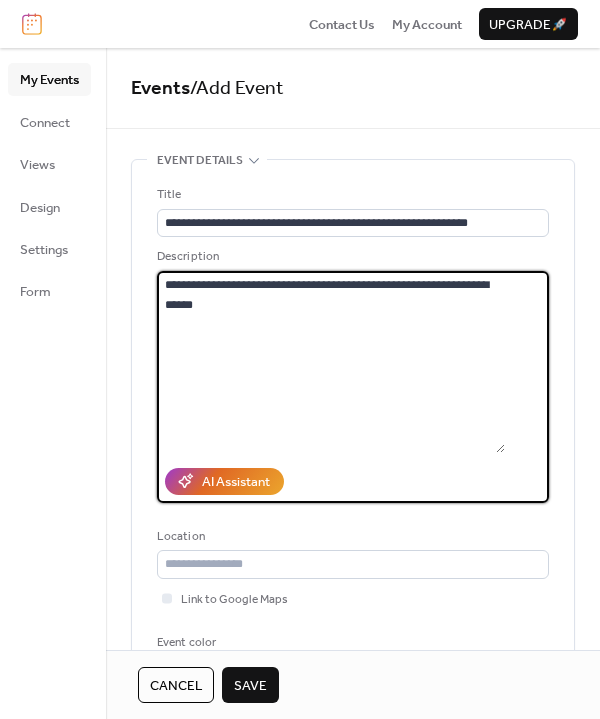click on "**********" at bounding box center [331, 362] 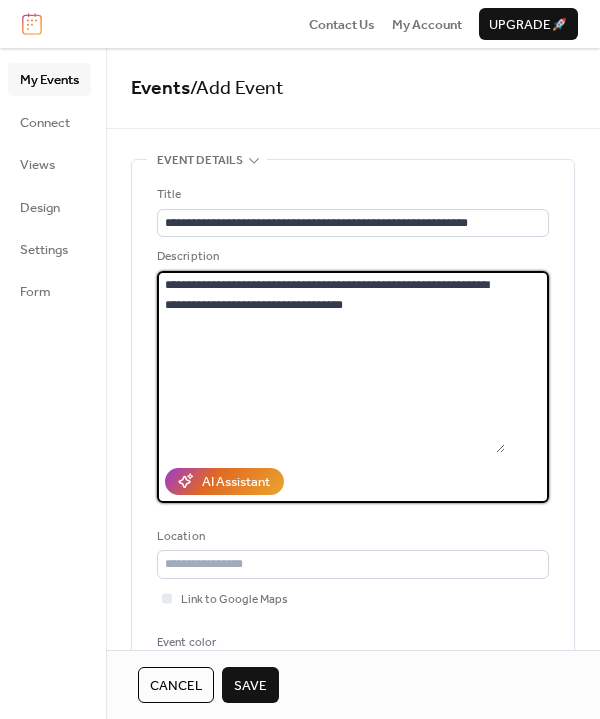 drag, startPoint x: 239, startPoint y: 351, endPoint x: 198, endPoint y: 345, distance: 41.4367 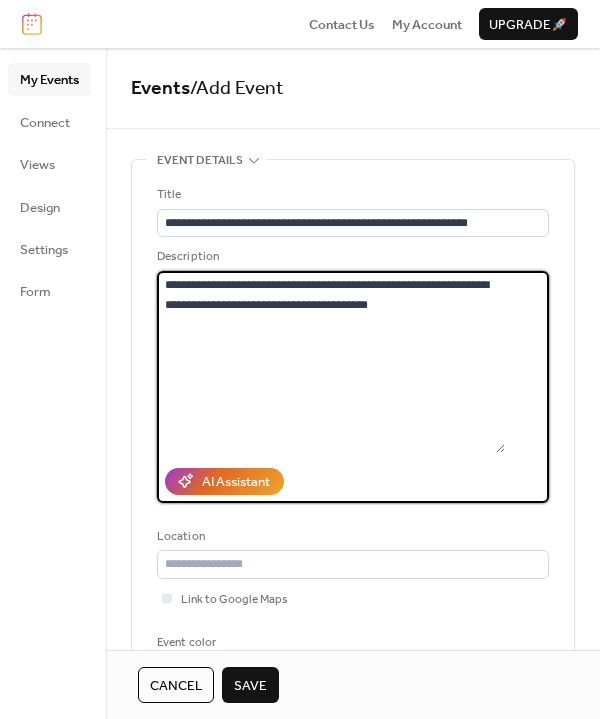 click on "**********" at bounding box center (331, 362) 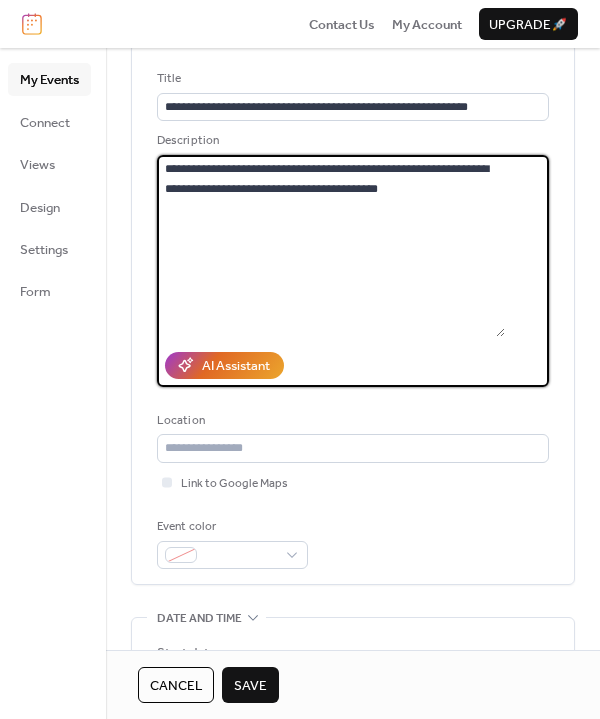 scroll, scrollTop: 127, scrollLeft: 0, axis: vertical 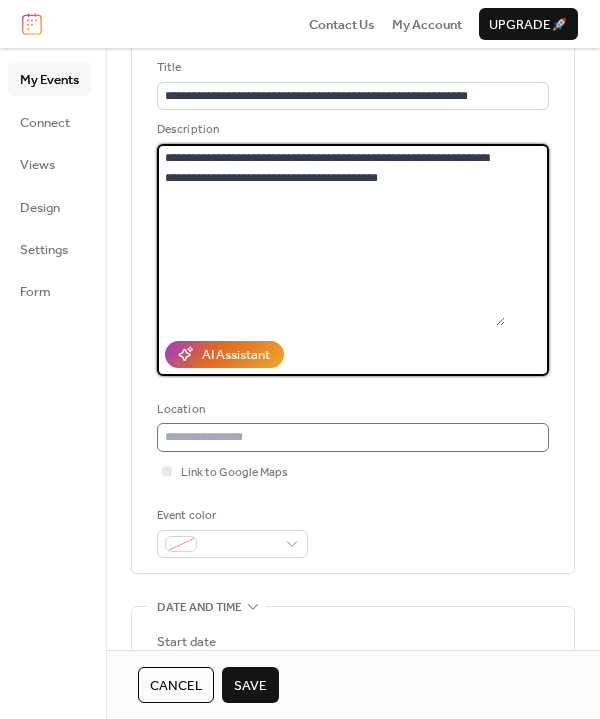 type on "**********" 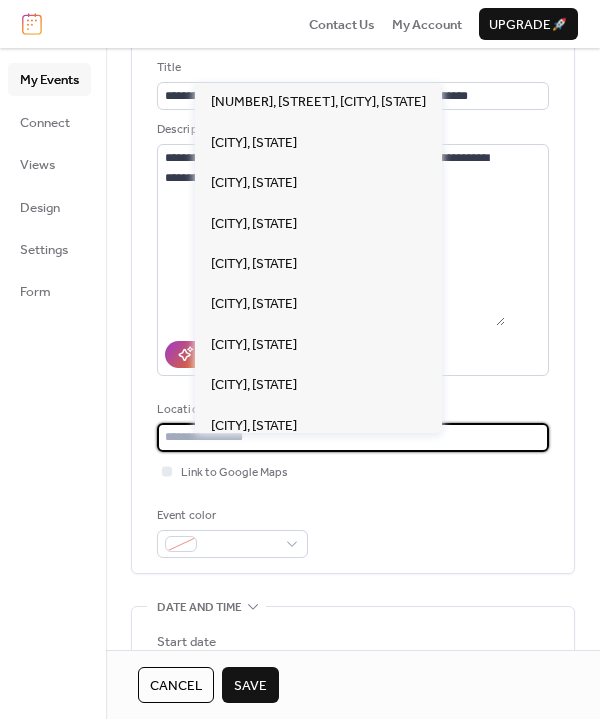 click at bounding box center [353, 437] 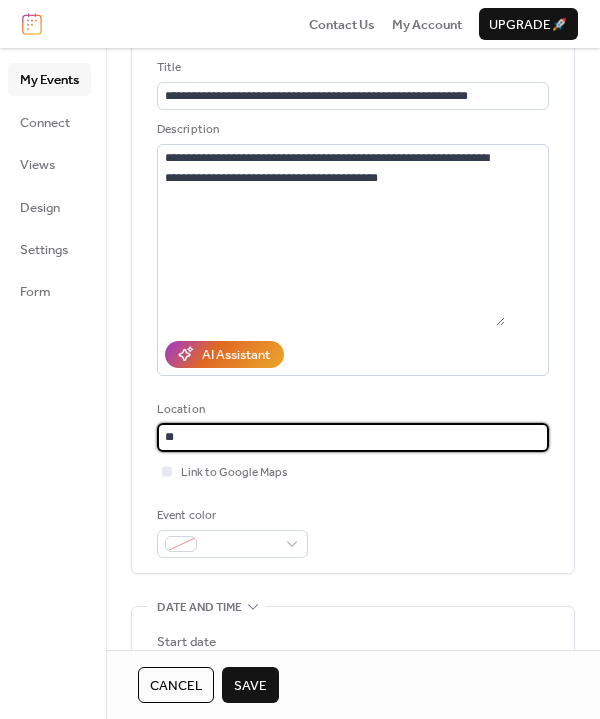 type on "*" 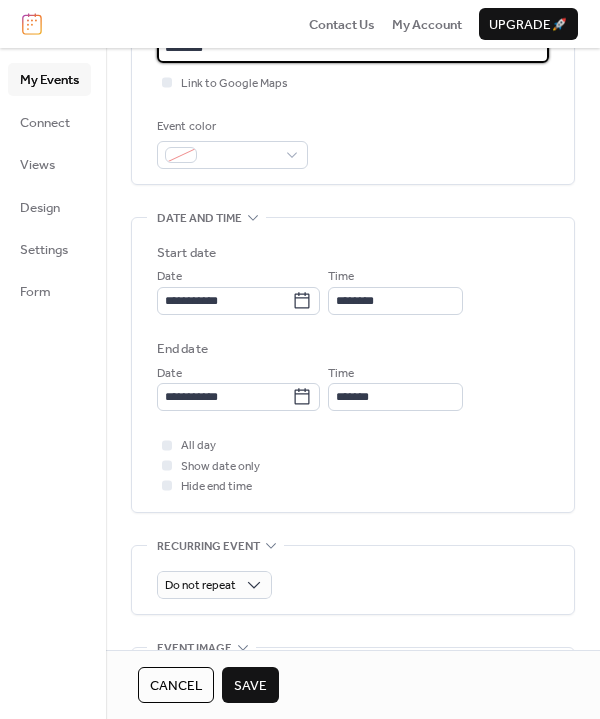 scroll, scrollTop: 526, scrollLeft: 0, axis: vertical 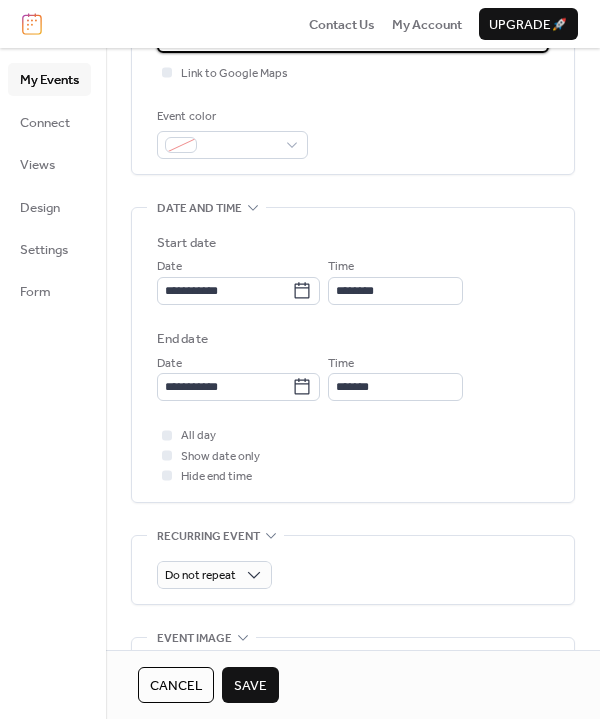 type on "********" 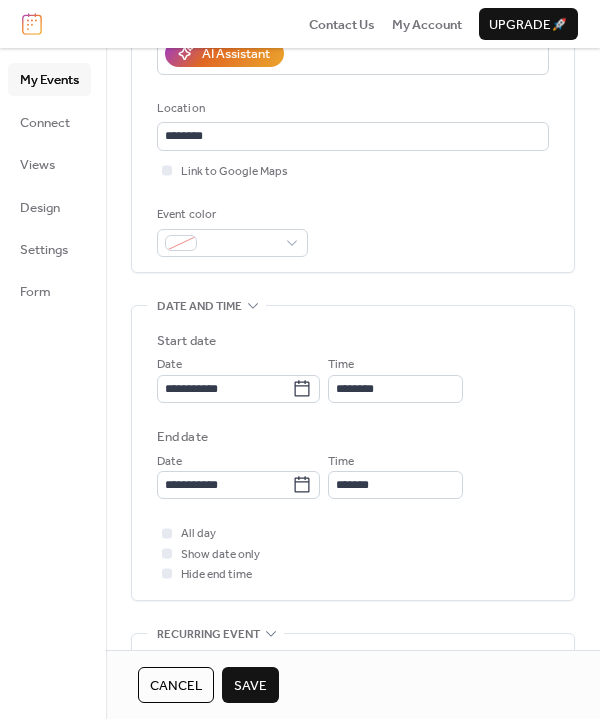 scroll, scrollTop: 429, scrollLeft: 0, axis: vertical 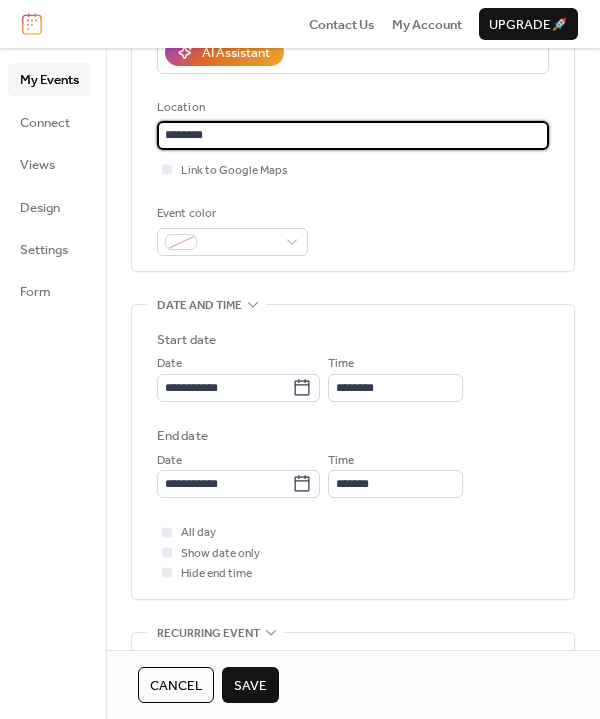 click on "********" at bounding box center (353, 135) 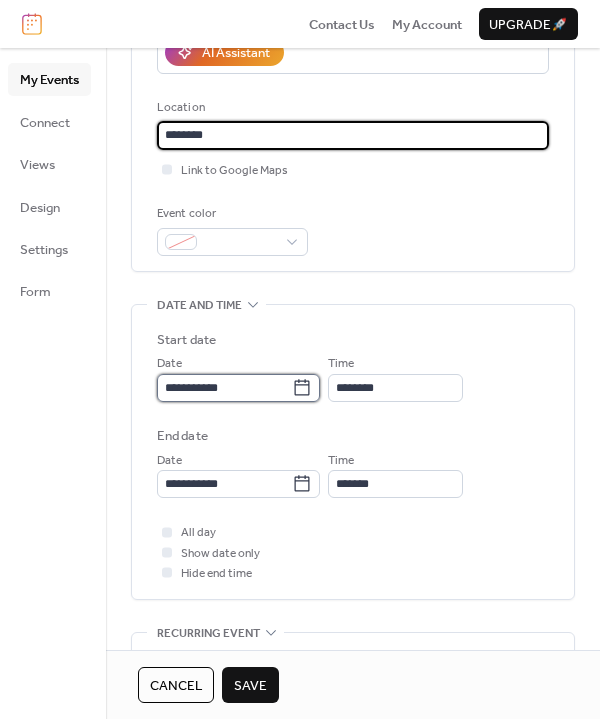 type 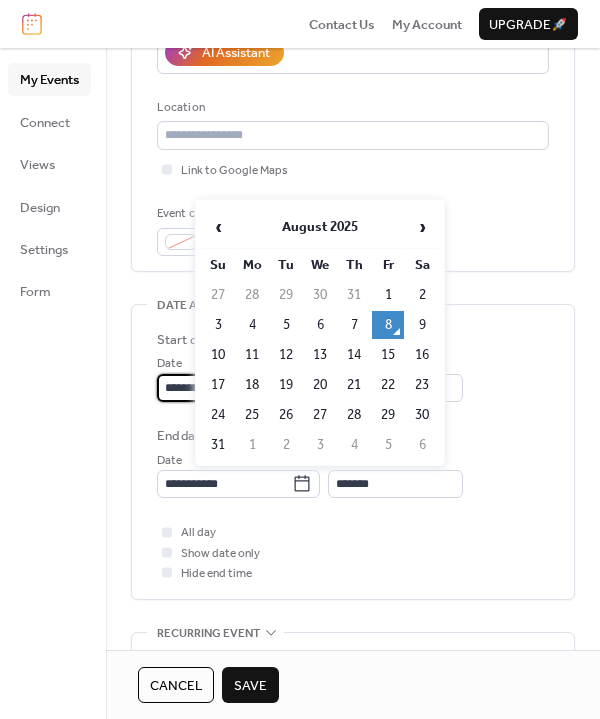 click on "**********" at bounding box center [224, 388] 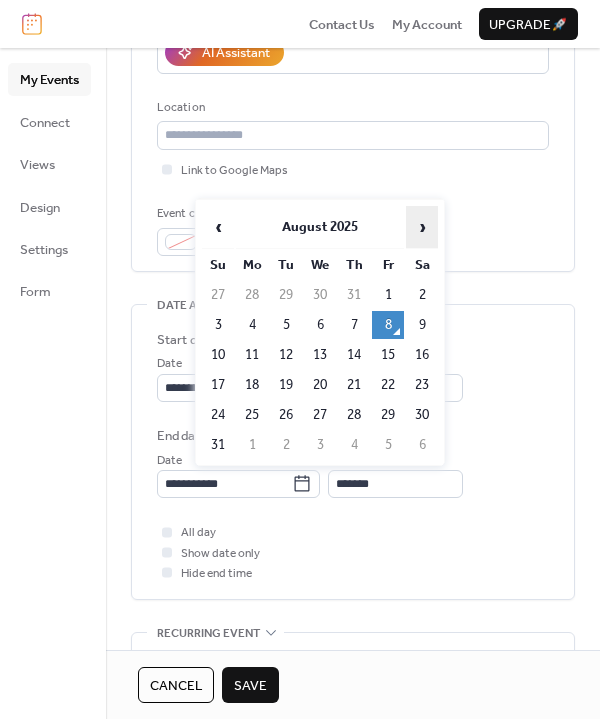 click on "›" at bounding box center [422, 227] 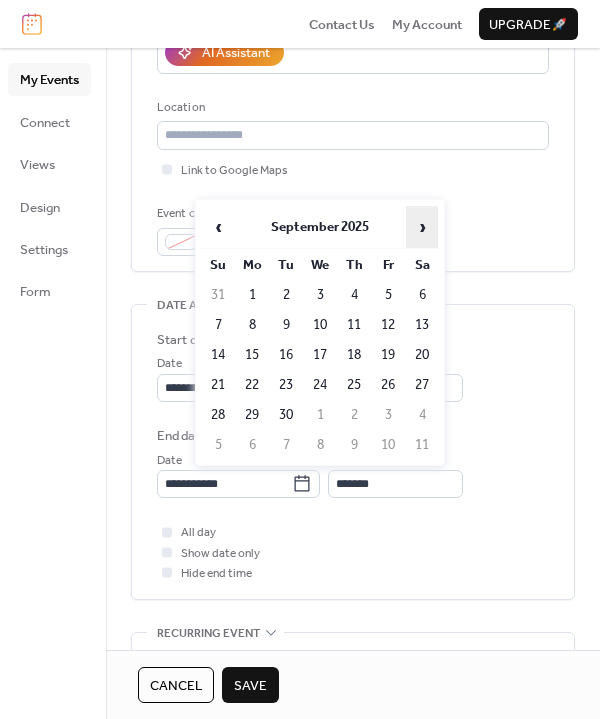 click on "›" at bounding box center [422, 227] 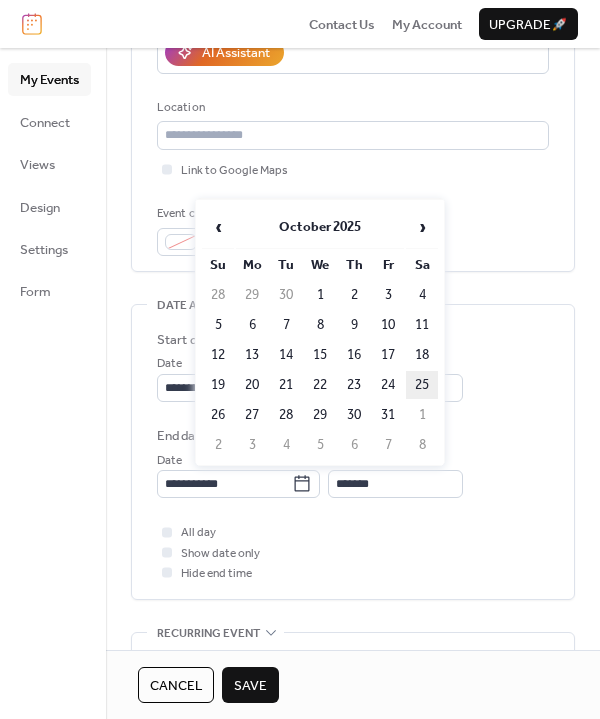 click on "25" at bounding box center [422, 385] 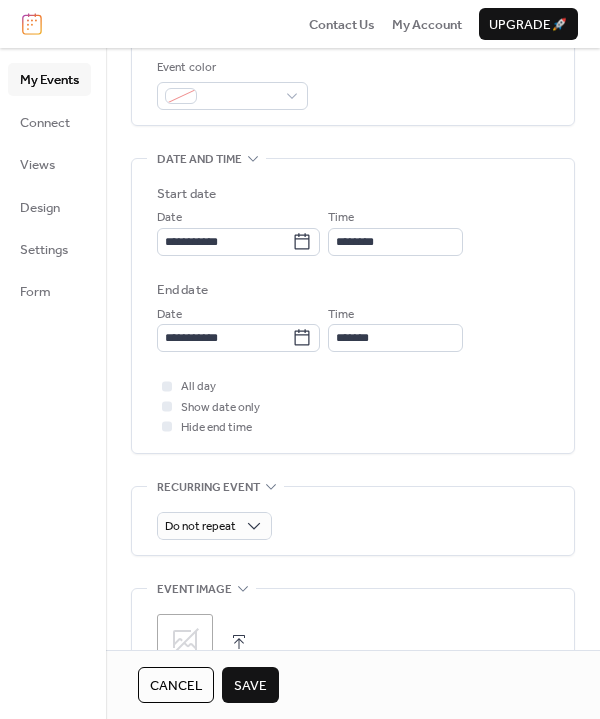 scroll, scrollTop: 577, scrollLeft: 0, axis: vertical 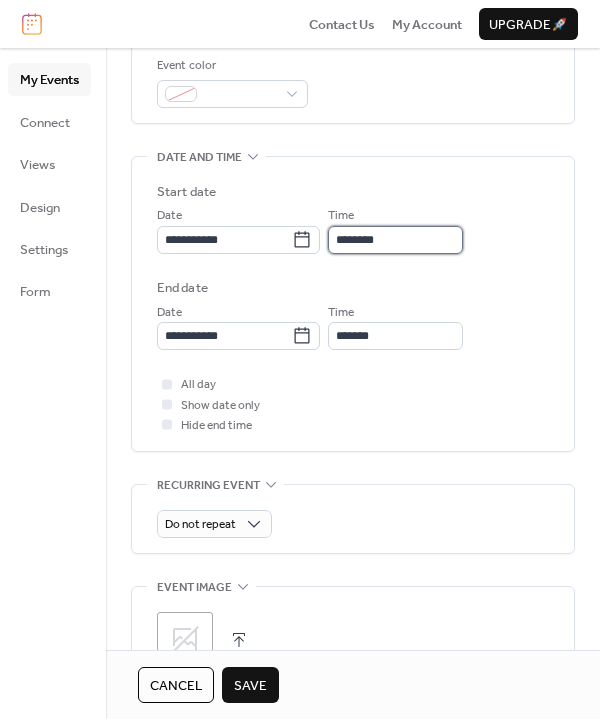 click on "********" at bounding box center [395, 240] 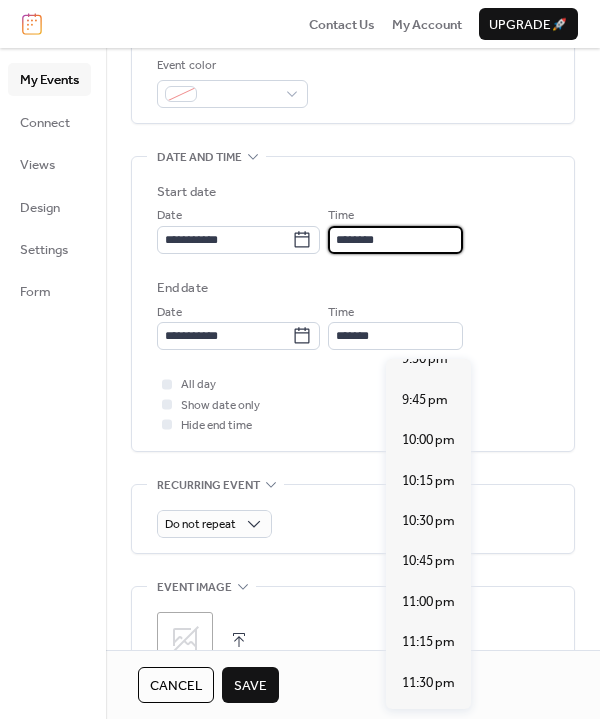 scroll, scrollTop: 3485, scrollLeft: 0, axis: vertical 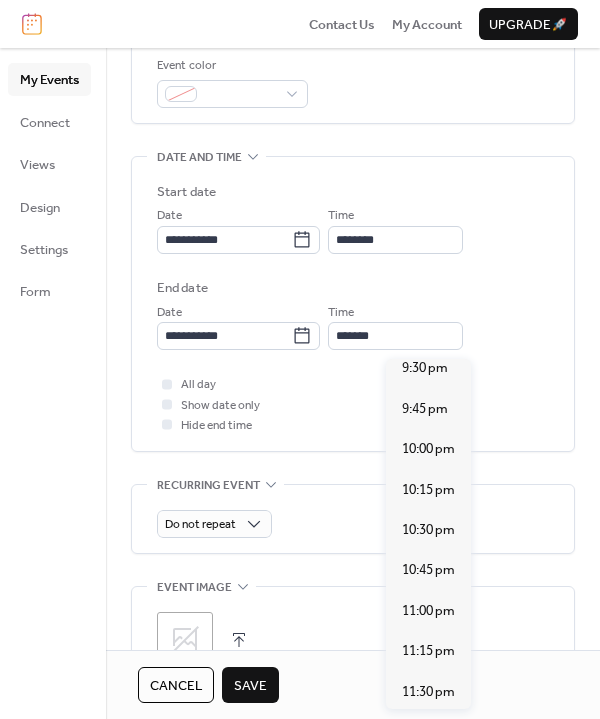 click on "7:00 pm" at bounding box center (425, -36) 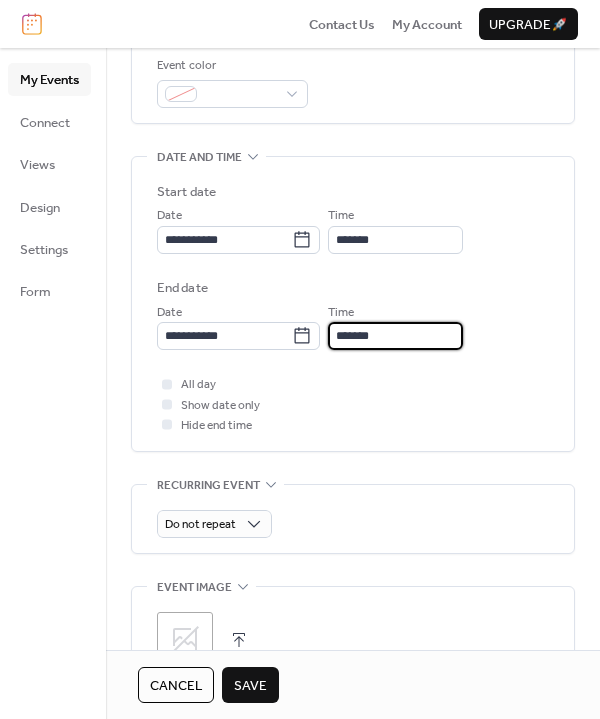 click on "*******" at bounding box center (395, 336) 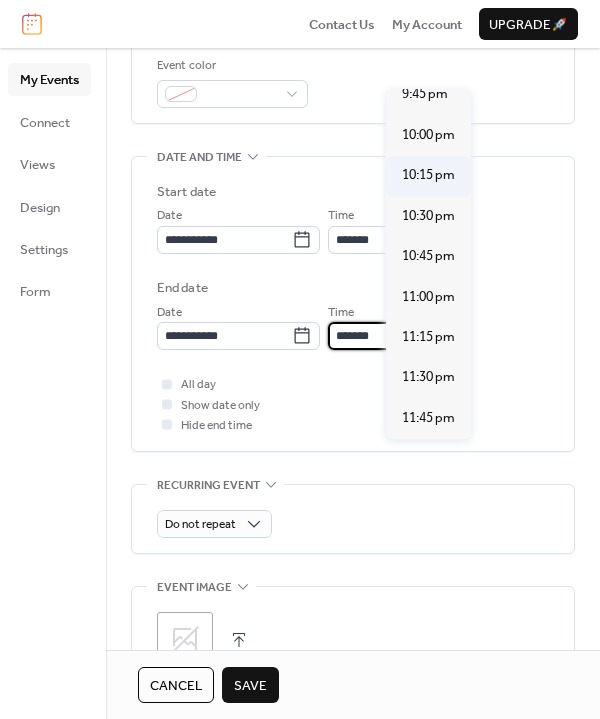 scroll, scrollTop: 489, scrollLeft: 0, axis: vertical 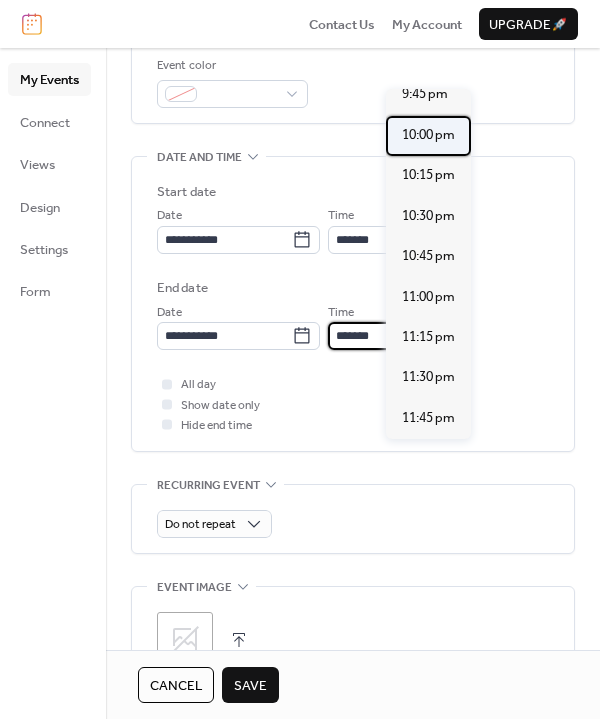 click on "10:00 pm" at bounding box center [428, 135] 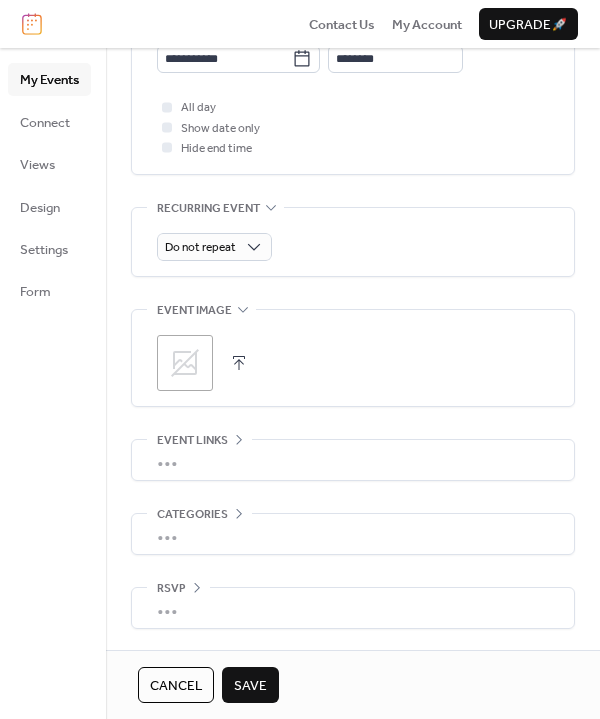 scroll, scrollTop: 1029, scrollLeft: 0, axis: vertical 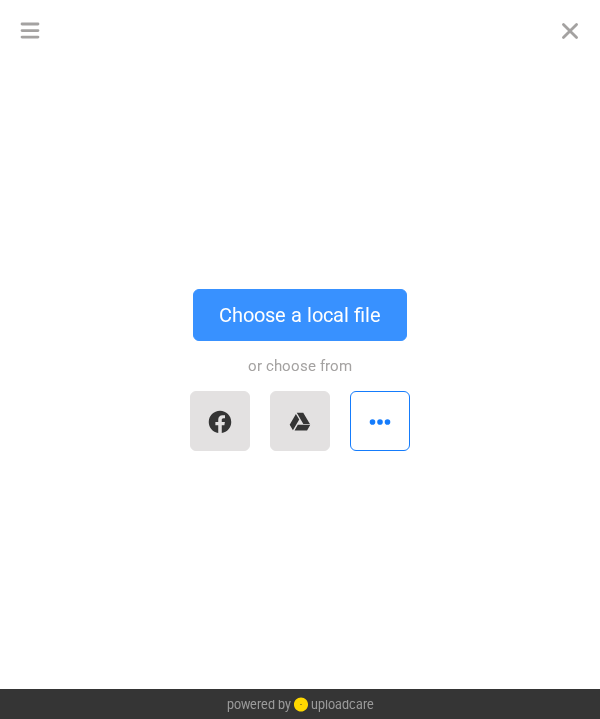 click on "Choose a local file" at bounding box center [300, 315] 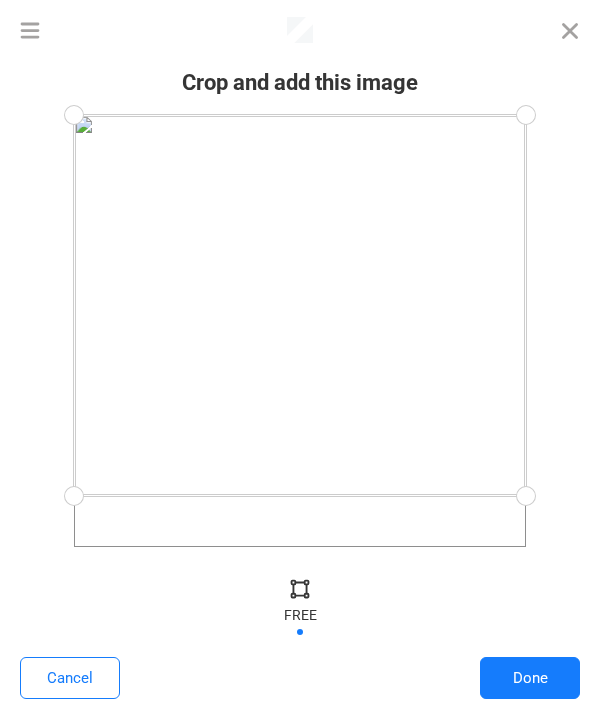 drag, startPoint x: 519, startPoint y: 551, endPoint x: 533, endPoint y: 496, distance: 56.753853 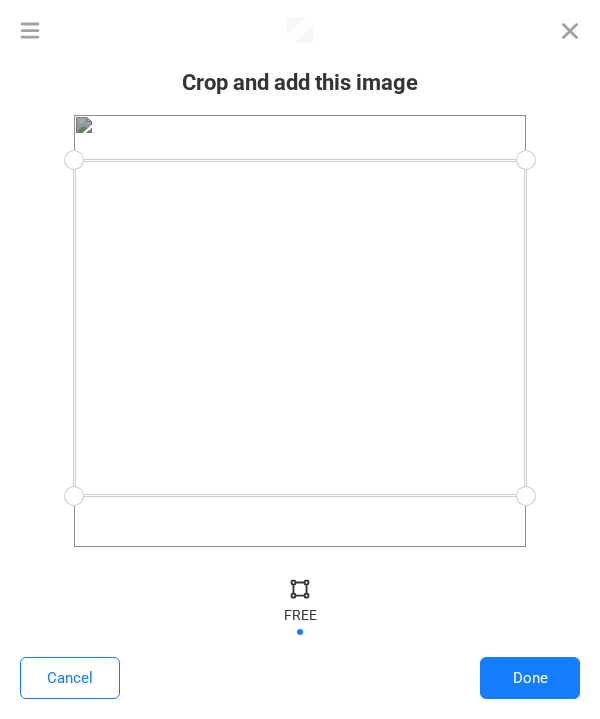 drag, startPoint x: 525, startPoint y: 109, endPoint x: 530, endPoint y: 160, distance: 51.24451 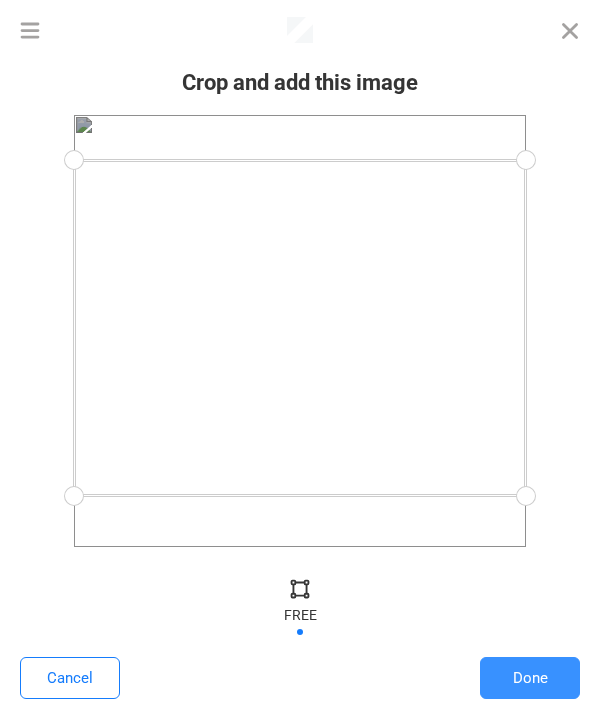 click on "Done" at bounding box center [530, 678] 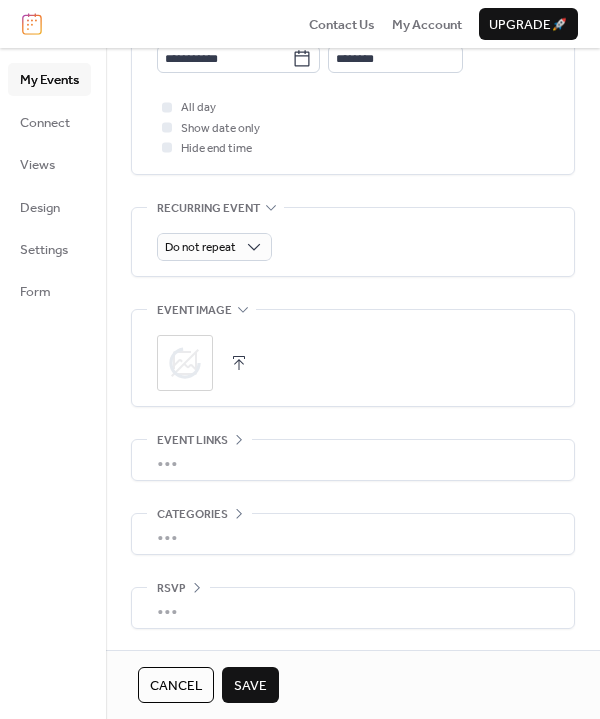 click on "Save" at bounding box center (250, 686) 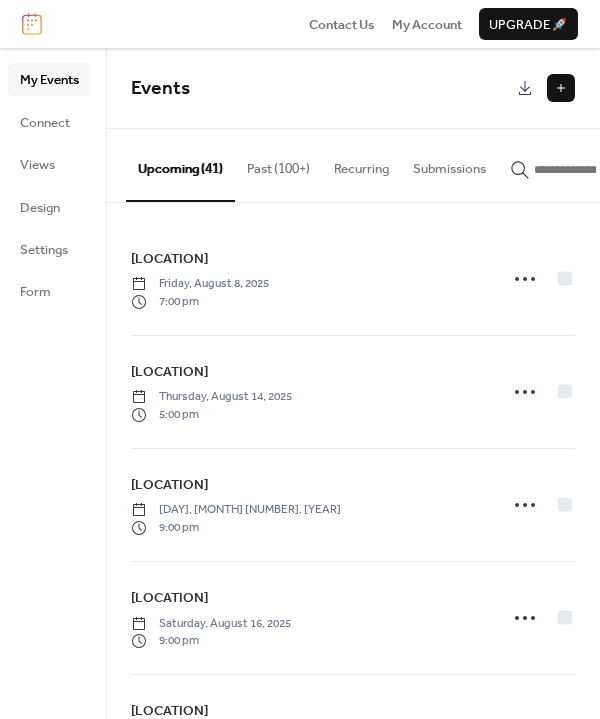 click on "Events" at bounding box center [353, 88] 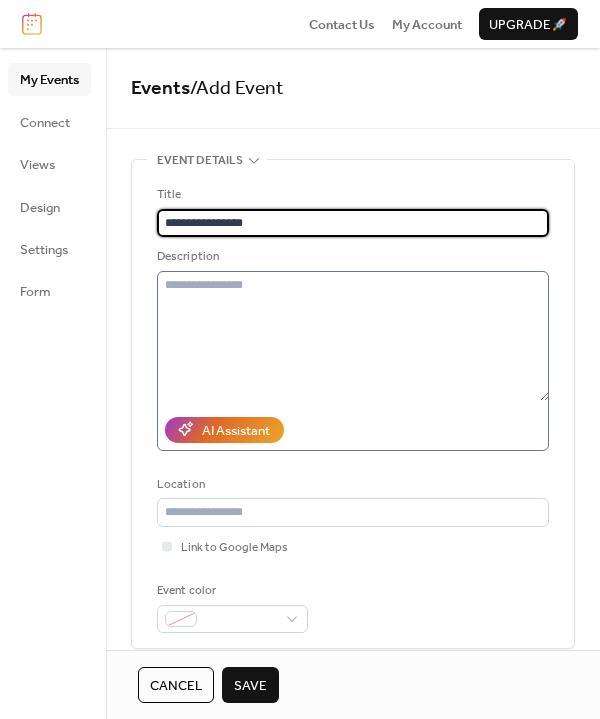 type on "**********" 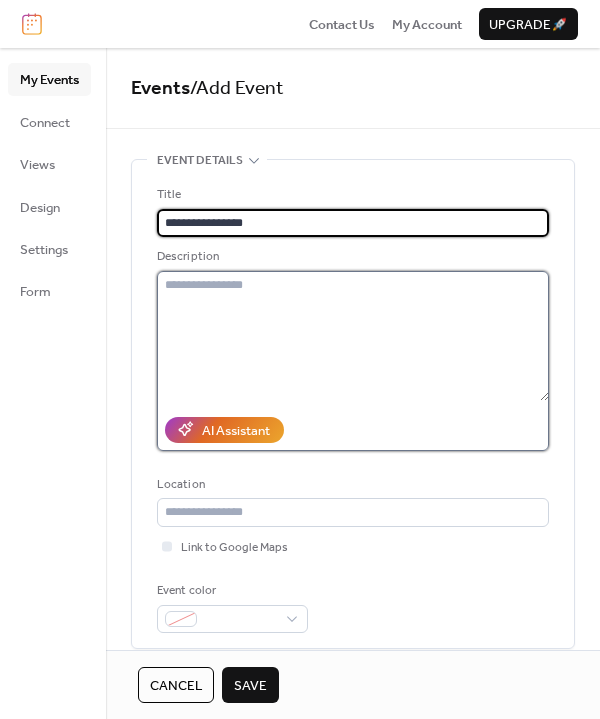 click at bounding box center [353, 336] 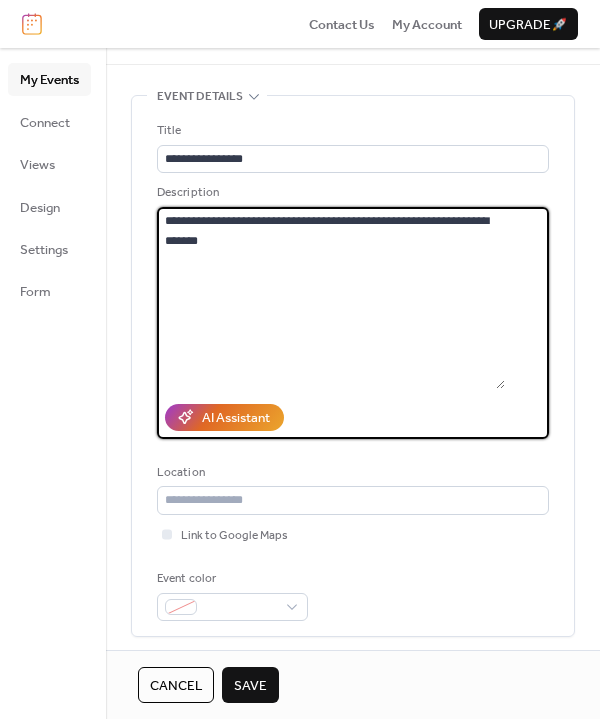 scroll, scrollTop: 78, scrollLeft: 0, axis: vertical 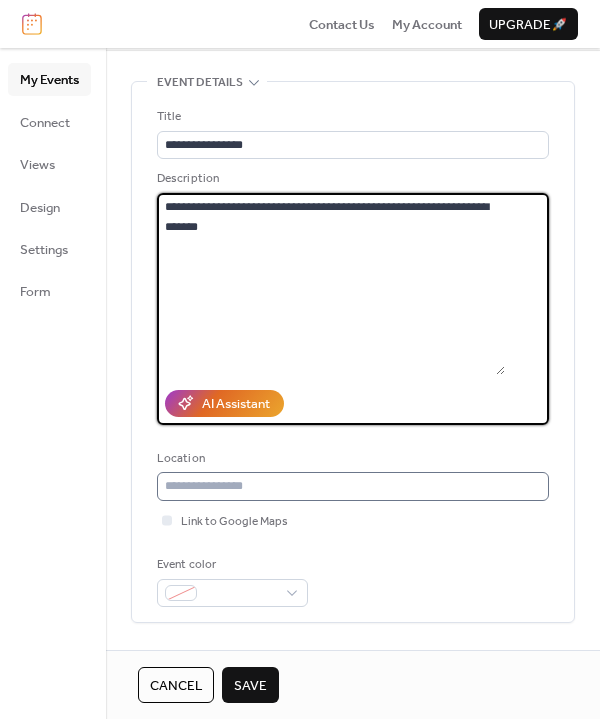 type on "**********" 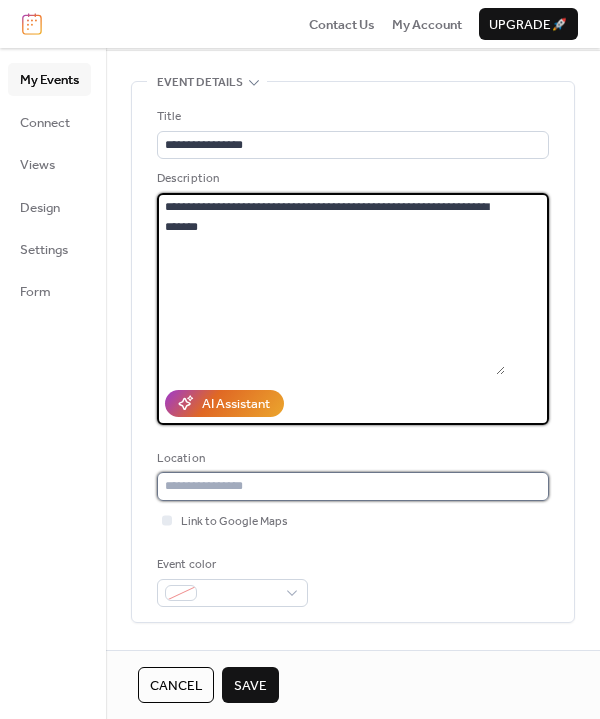 click at bounding box center (353, 486) 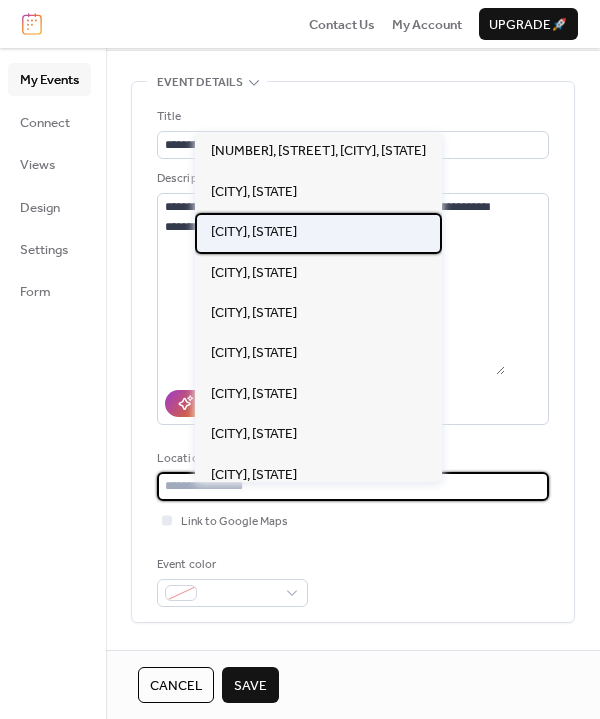 click on "[CITY], [STATE]" at bounding box center [254, 232] 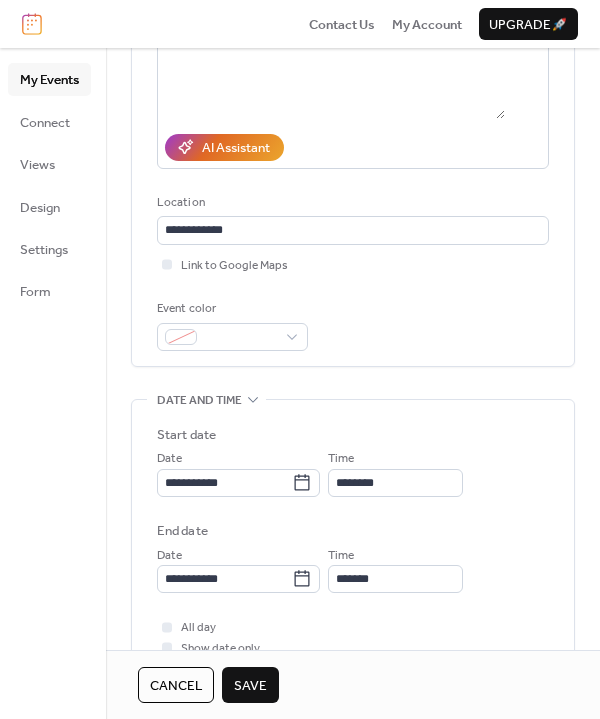 scroll, scrollTop: 437, scrollLeft: 0, axis: vertical 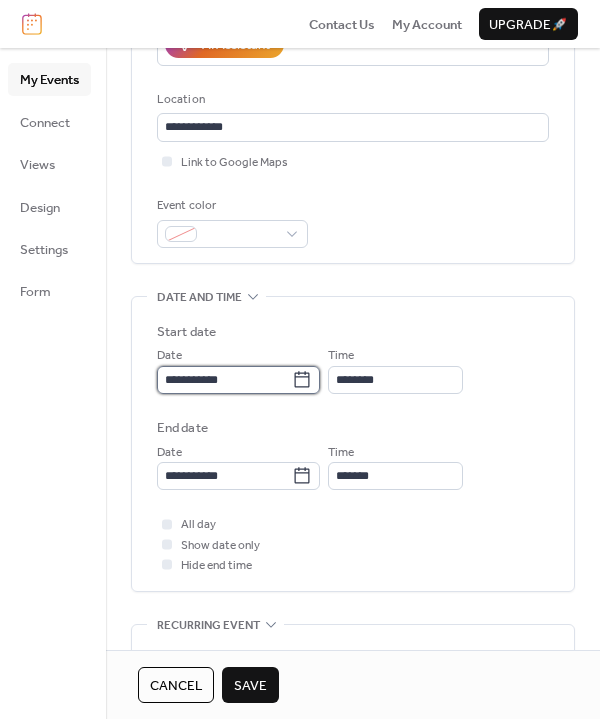 click on "**********" at bounding box center [224, 380] 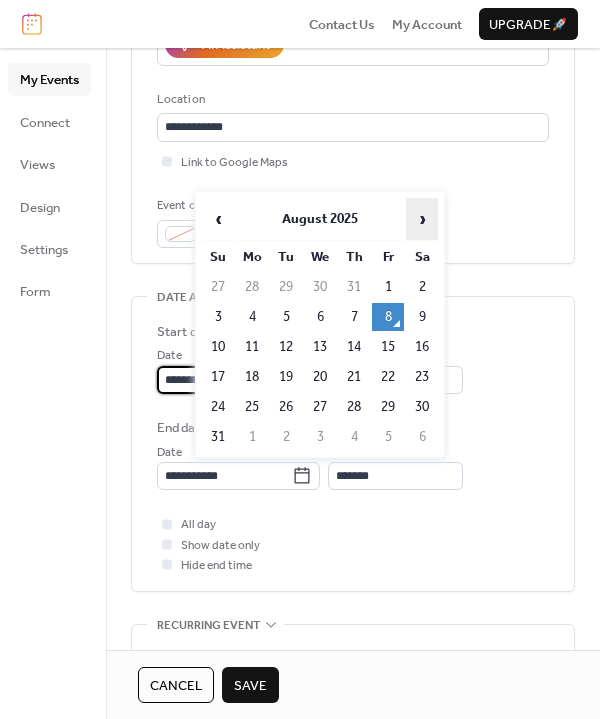 click on "›" at bounding box center [422, 219] 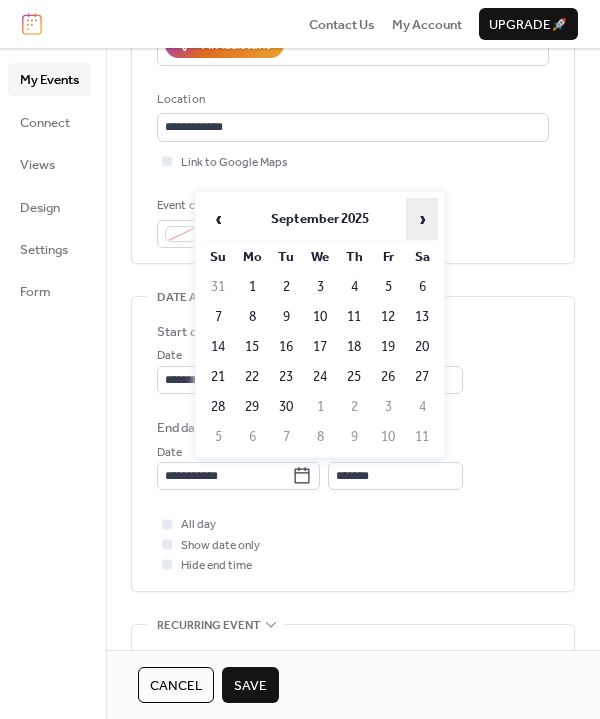 click on "›" at bounding box center [422, 219] 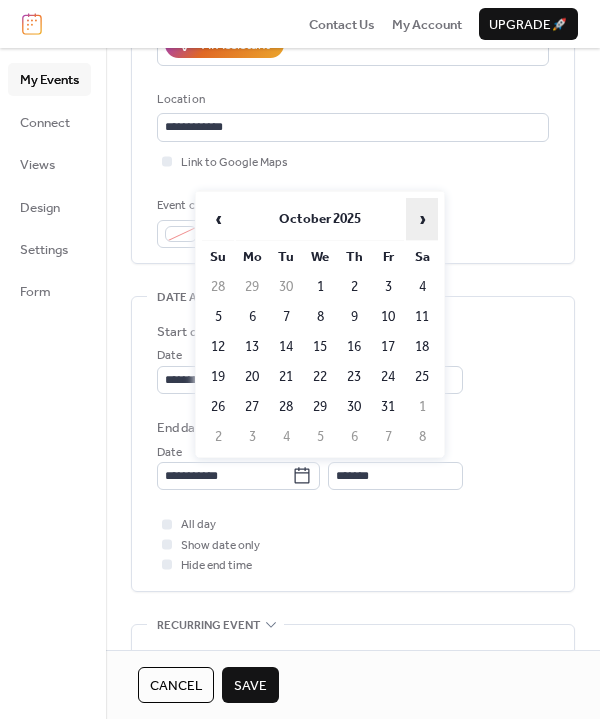 click on "›" at bounding box center (422, 219) 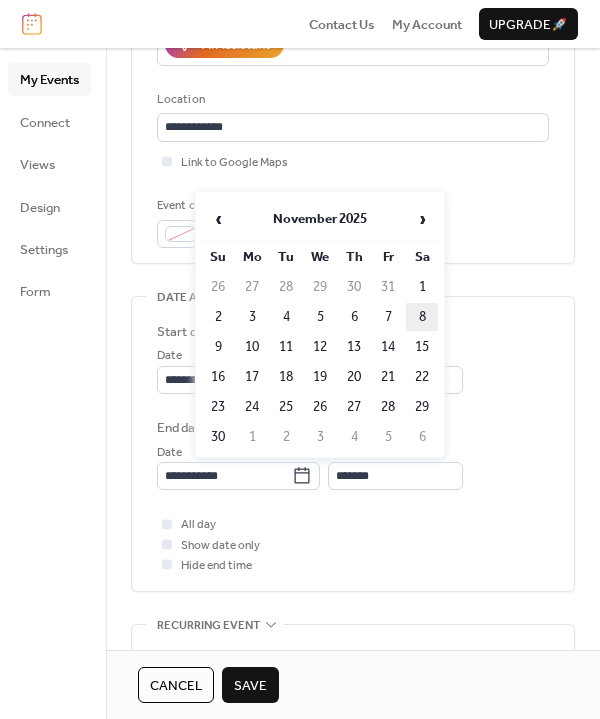 click on "8" at bounding box center [422, 317] 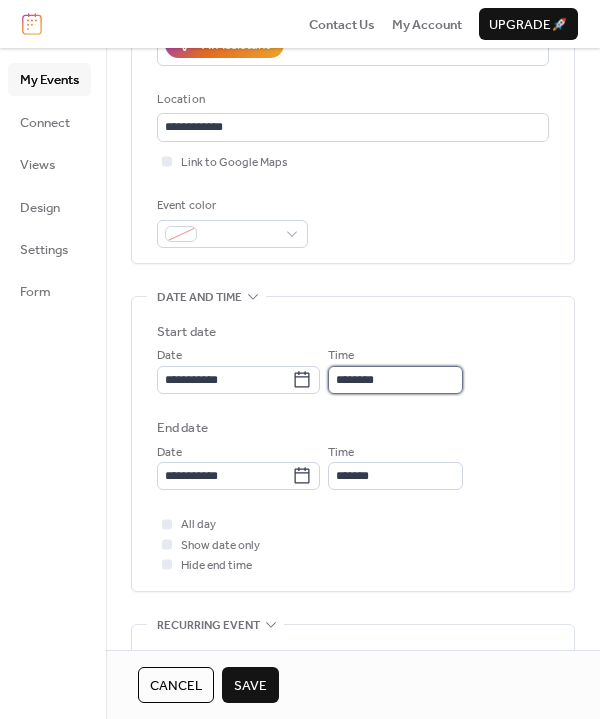 click on "********" at bounding box center [395, 380] 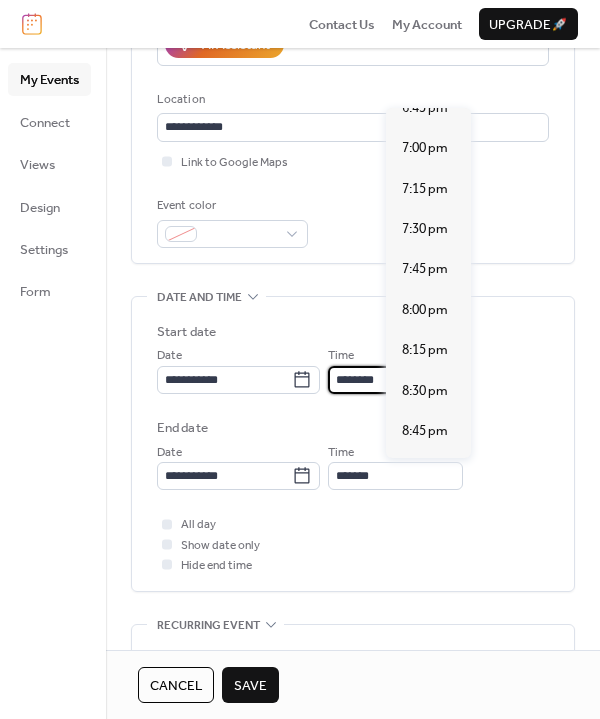 scroll, scrollTop: 3160, scrollLeft: 0, axis: vertical 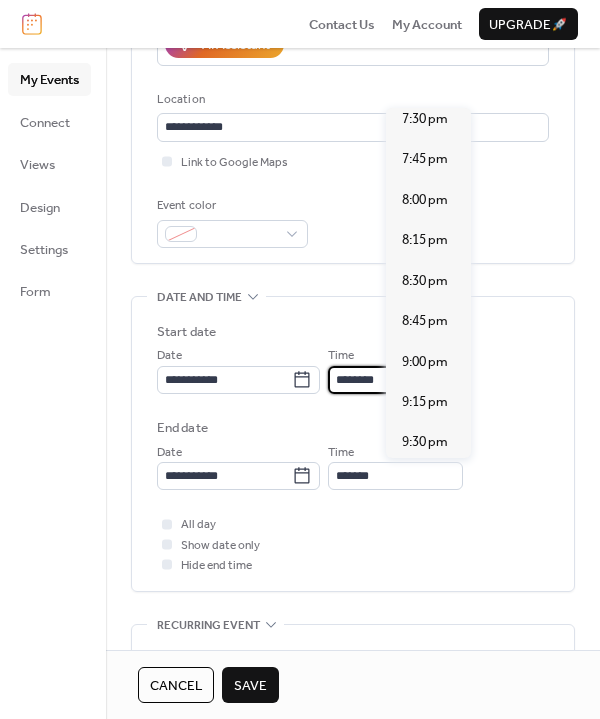 click on "6:00 pm" at bounding box center (428, -122) 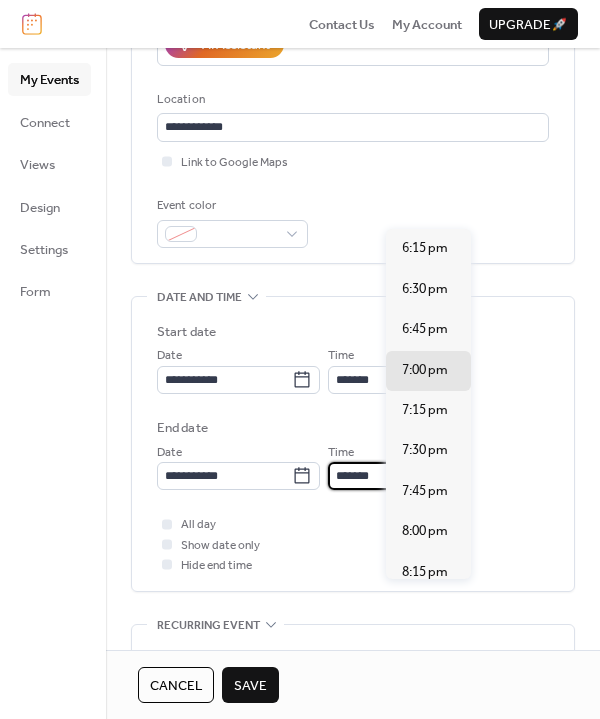 click on "*******" at bounding box center (395, 476) 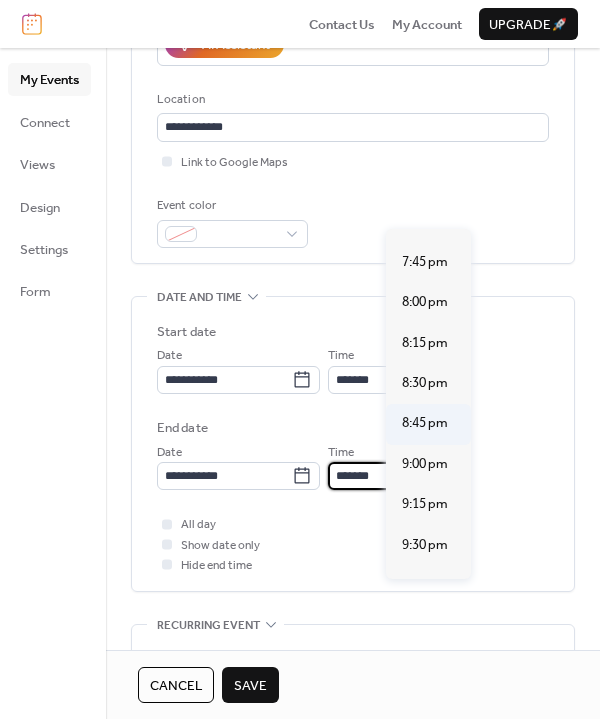 scroll, scrollTop: 248, scrollLeft: 0, axis: vertical 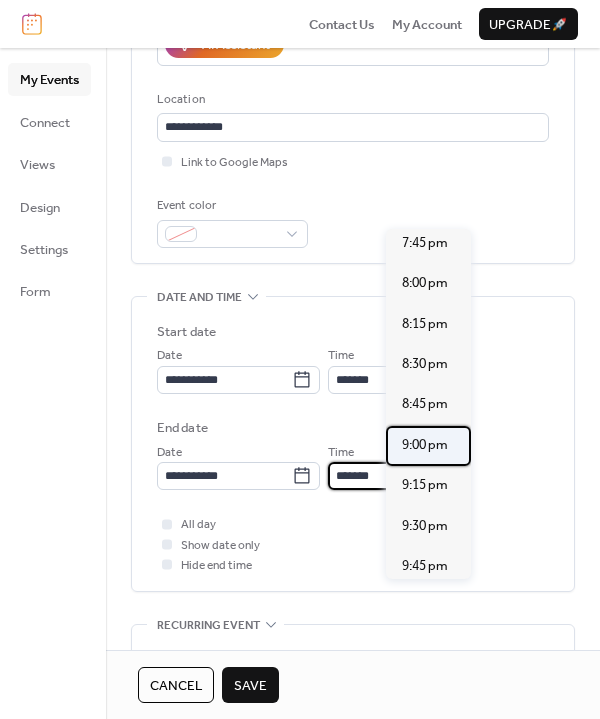 click on "9:00 pm" at bounding box center (425, 445) 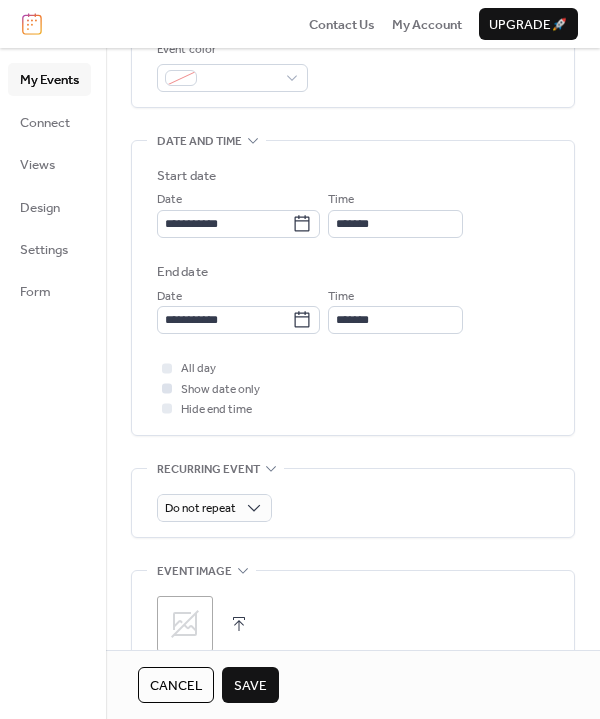 scroll, scrollTop: 828, scrollLeft: 0, axis: vertical 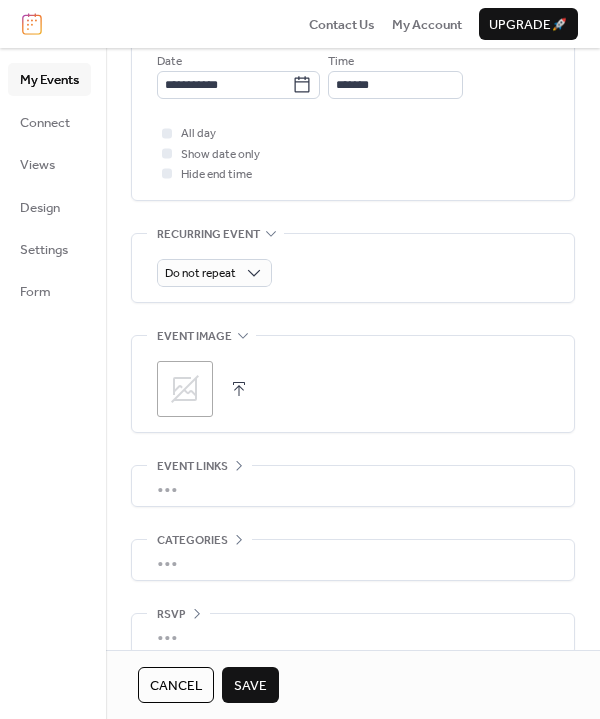 click on ";" at bounding box center (185, 389) 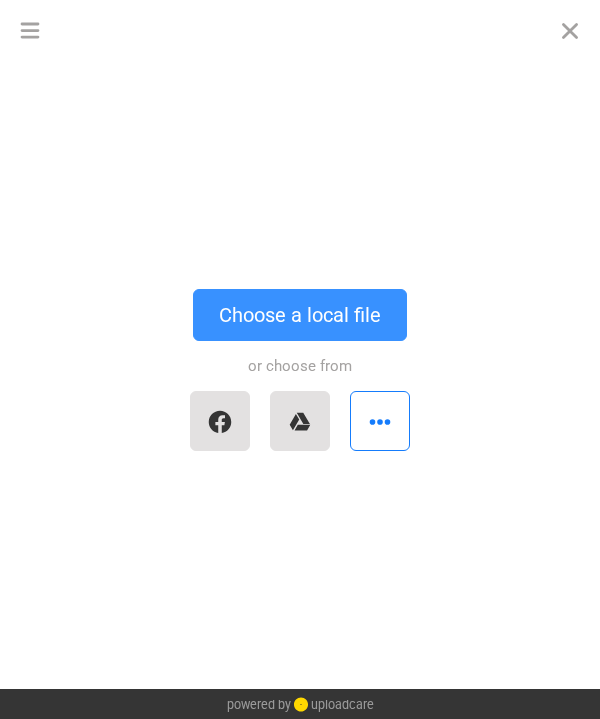 click on "Choose a local file" at bounding box center [300, 315] 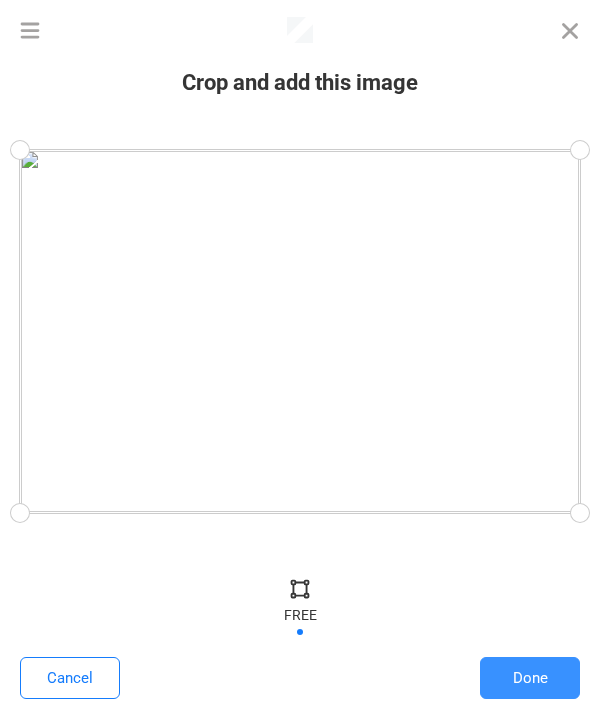 click on "Done" at bounding box center [530, 678] 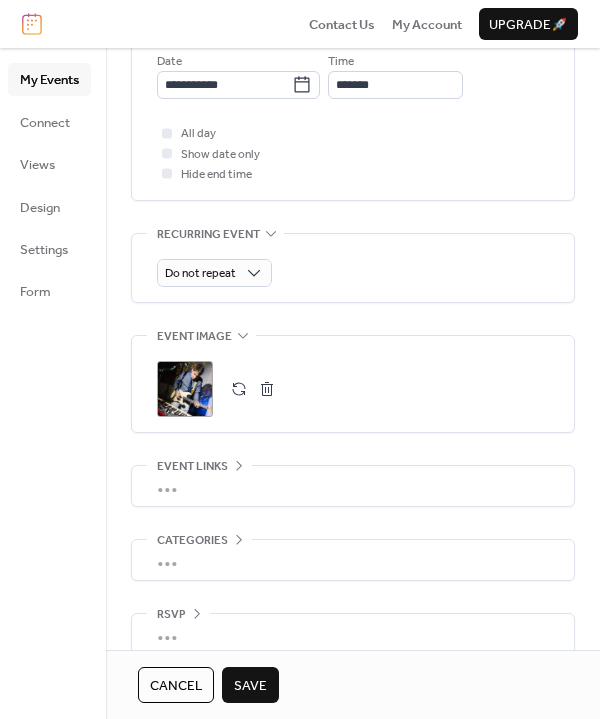 click on "Save" at bounding box center [250, 686] 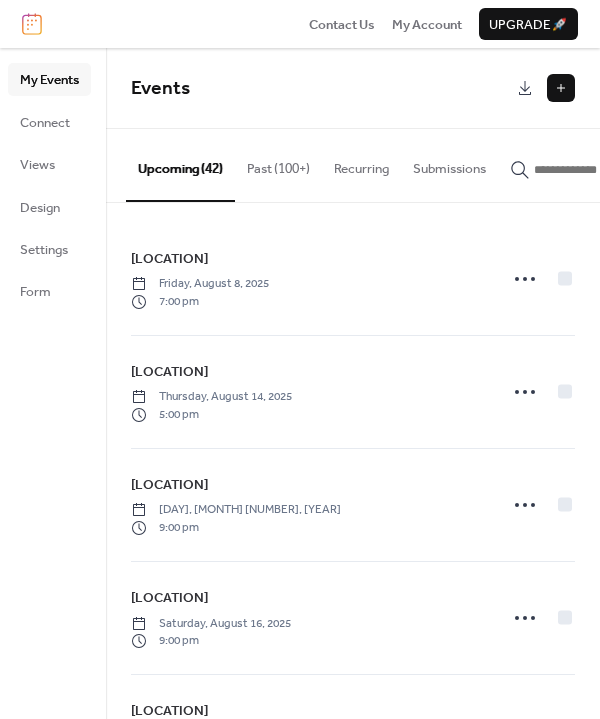 click at bounding box center [561, 88] 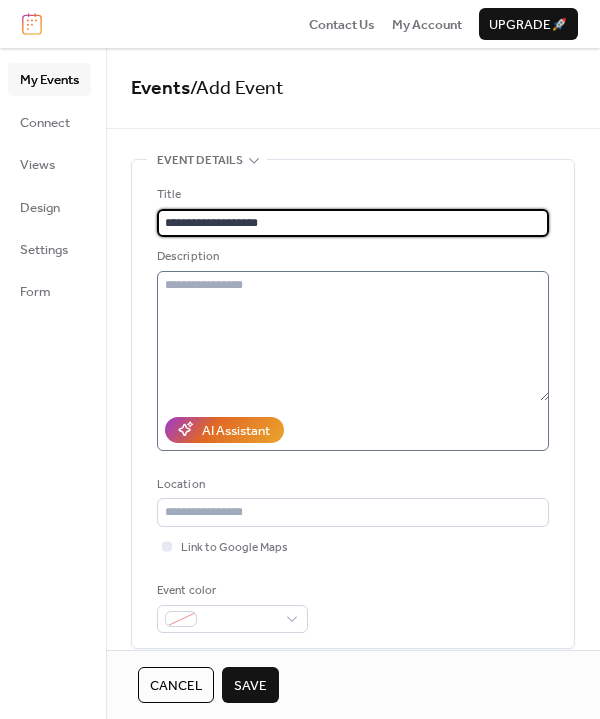 type on "**********" 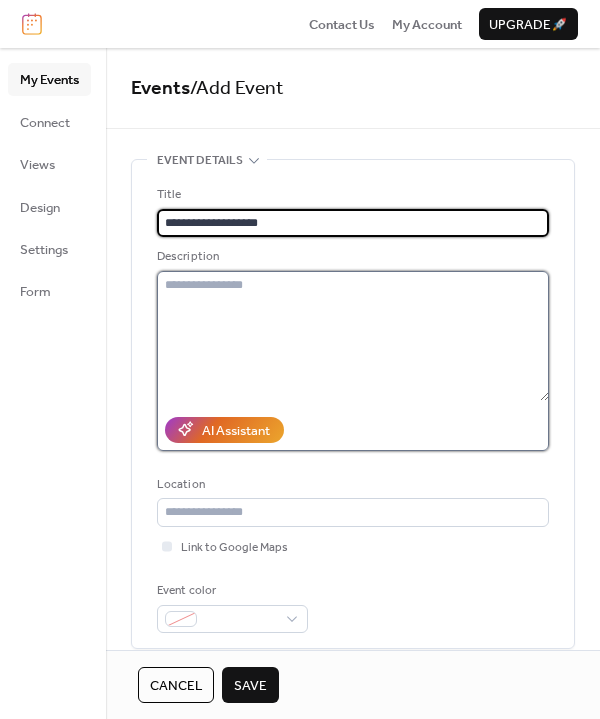 click at bounding box center (353, 336) 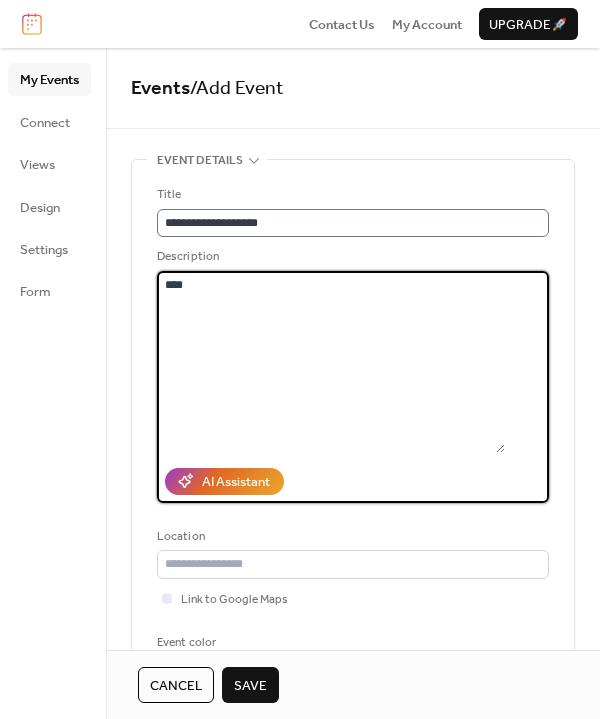 type on "****" 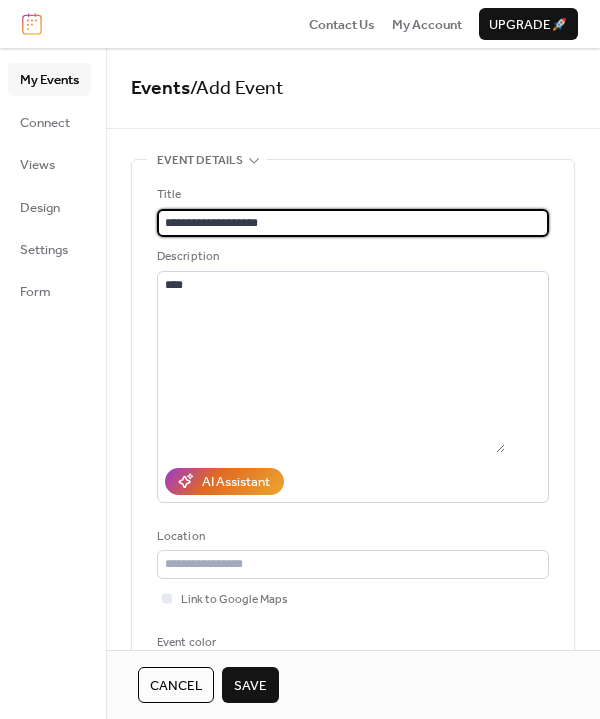 click on "**********" at bounding box center (353, 223) 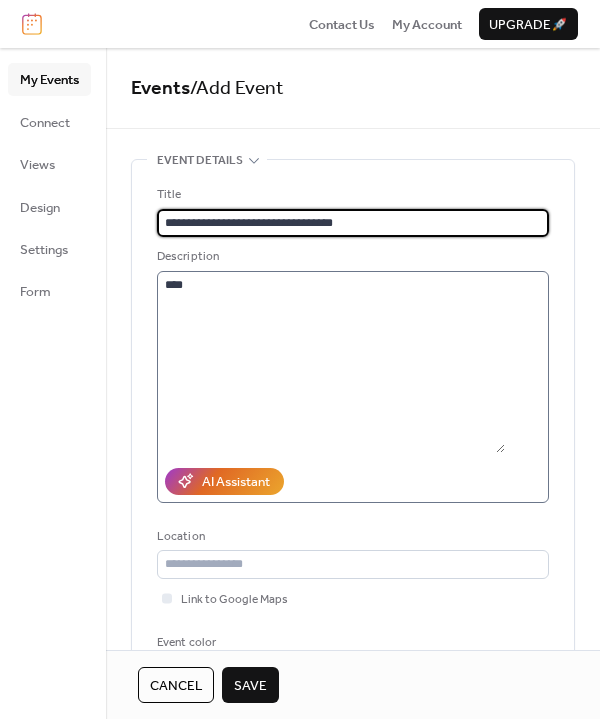 type on "**********" 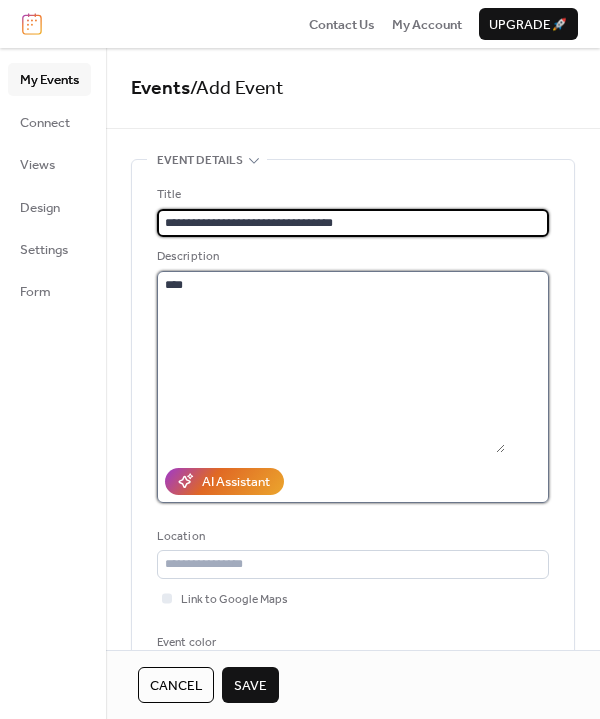 click on "****" at bounding box center [331, 362] 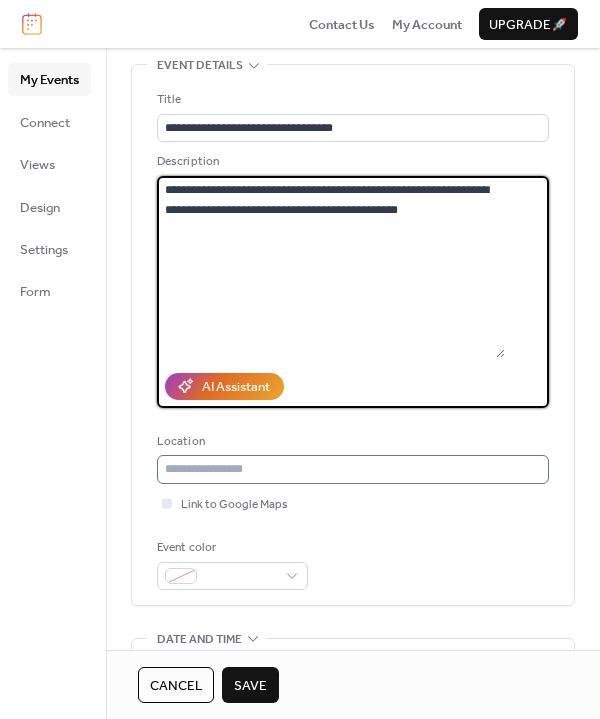 scroll, scrollTop: 97, scrollLeft: 0, axis: vertical 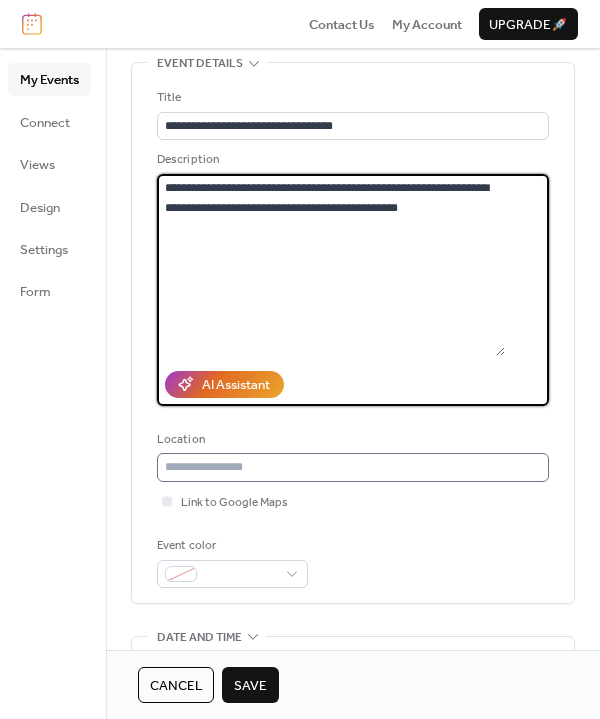 type on "**********" 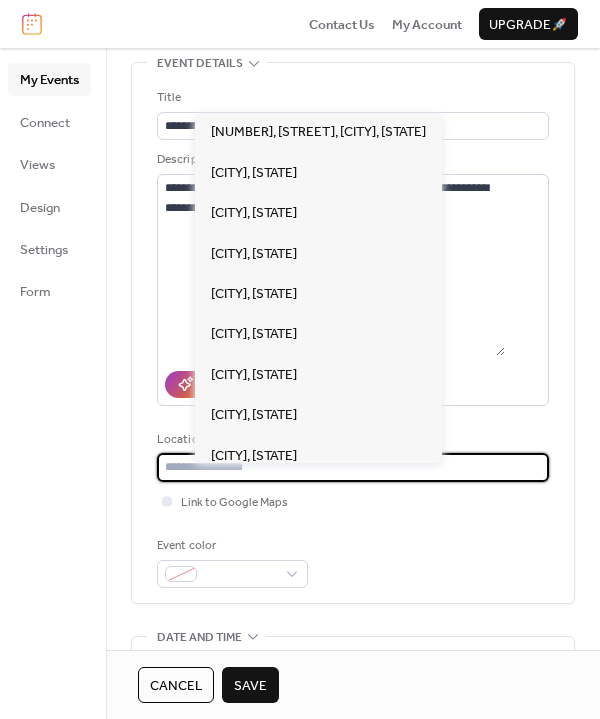 click at bounding box center [353, 467] 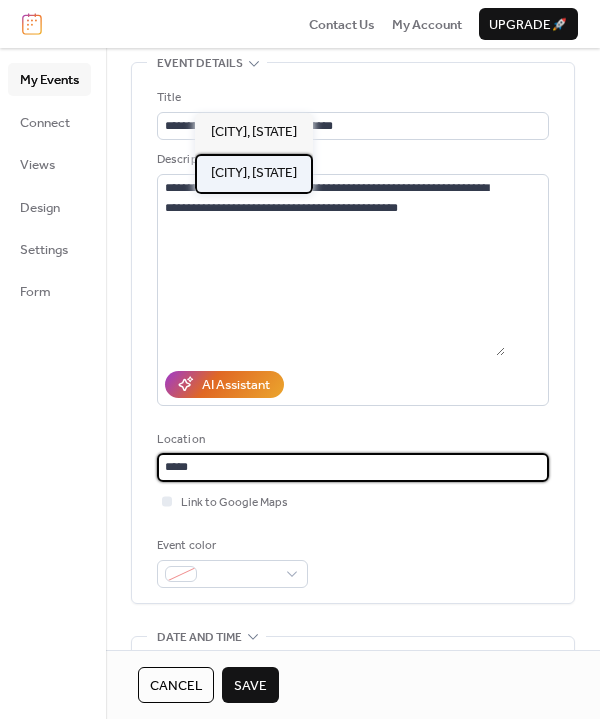 click on "[CITY], [STATE]" at bounding box center (254, 173) 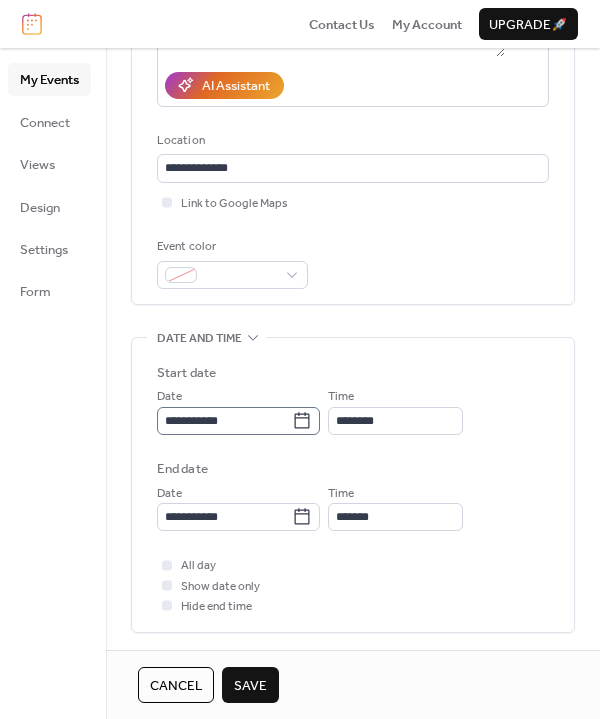 scroll, scrollTop: 395, scrollLeft: 0, axis: vertical 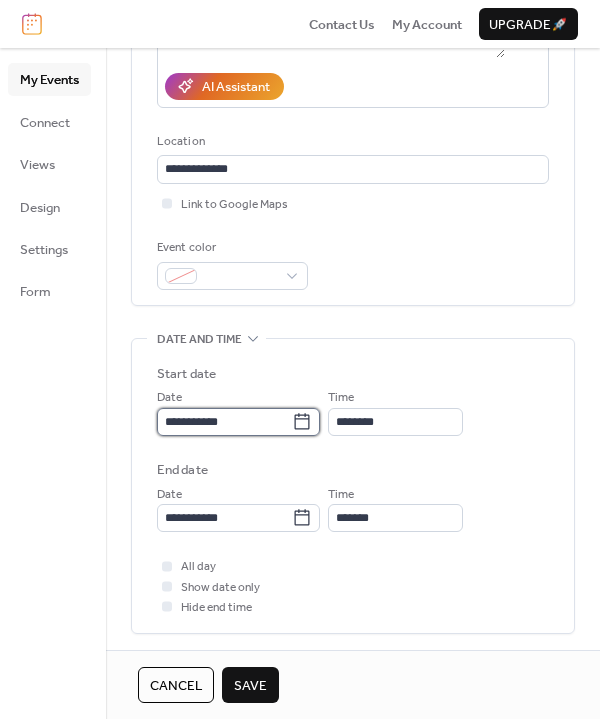 click on "**********" at bounding box center (224, 422) 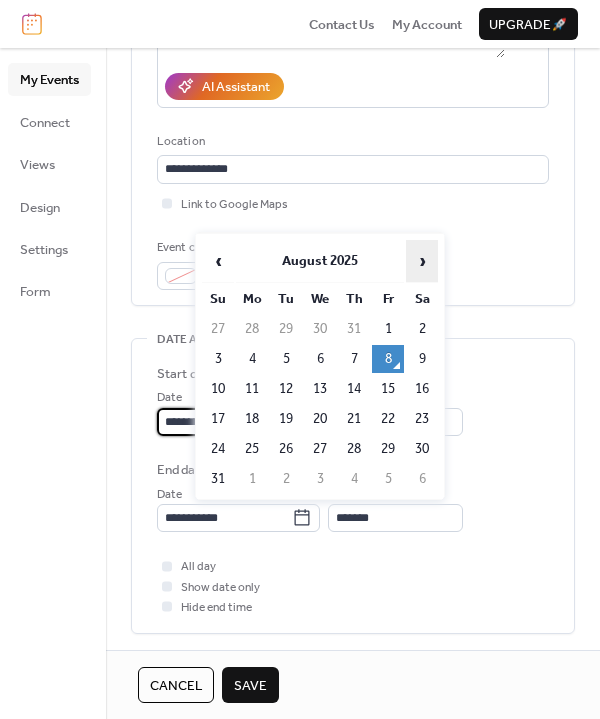 click on "›" at bounding box center [422, 261] 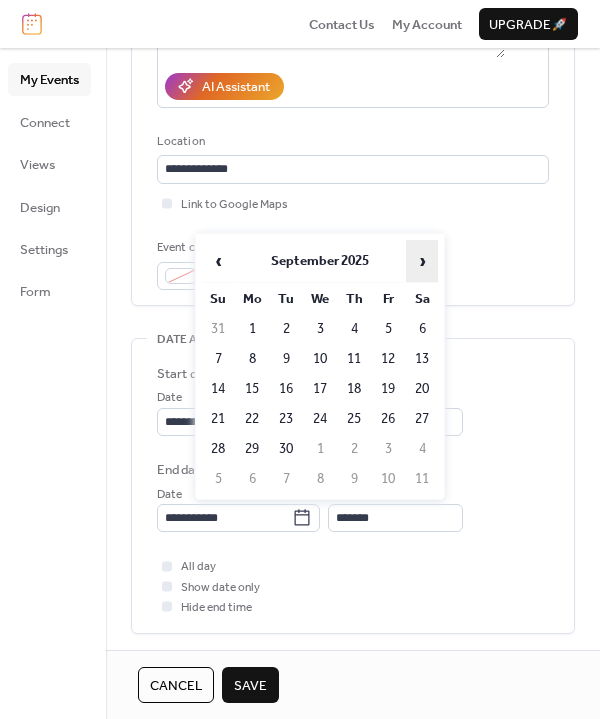 click on "›" at bounding box center (422, 261) 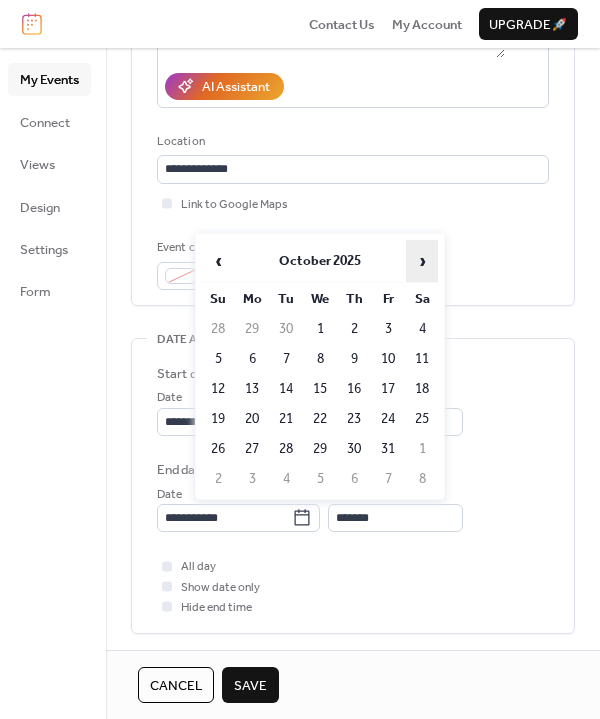 click on "›" at bounding box center [422, 261] 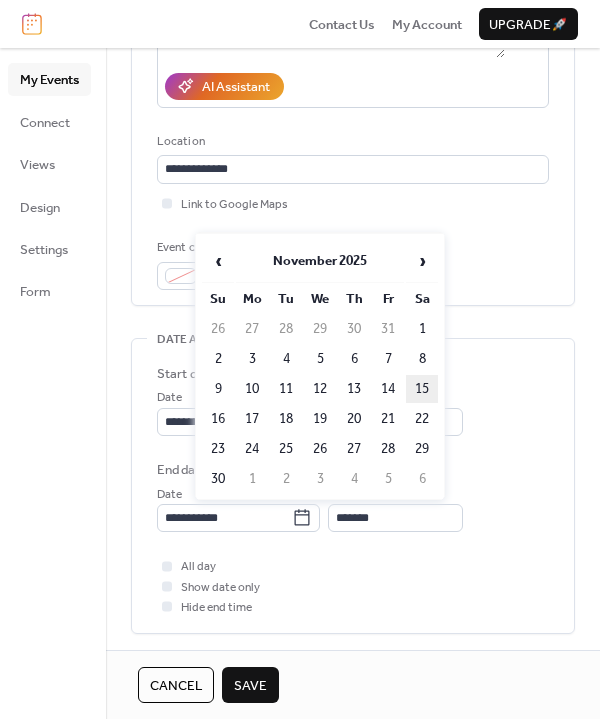 click on "15" at bounding box center [422, 389] 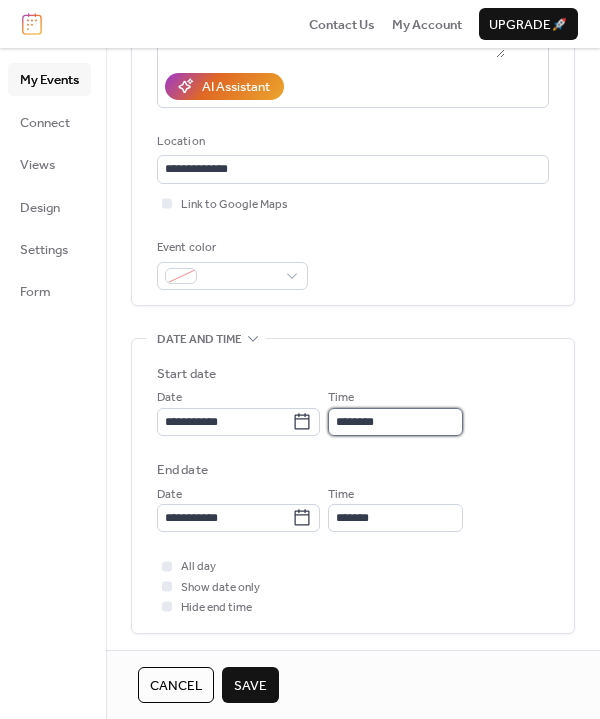 click on "********" at bounding box center (395, 422) 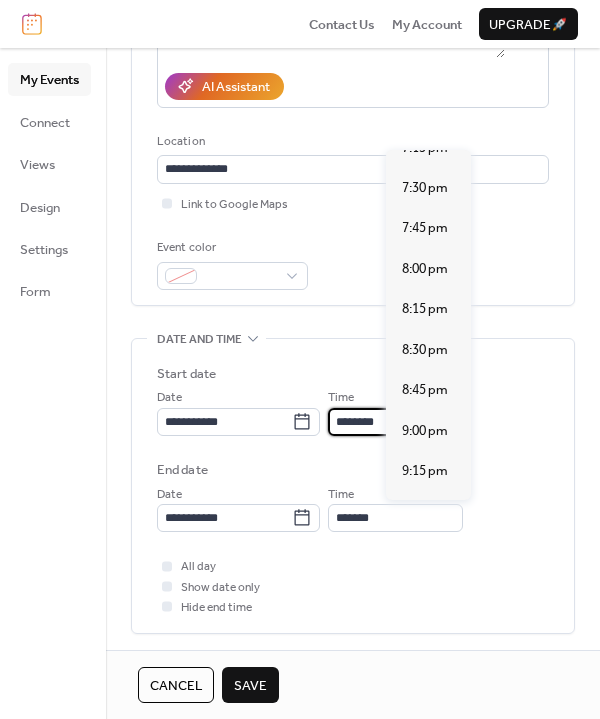 scroll, scrollTop: 3185, scrollLeft: 0, axis: vertical 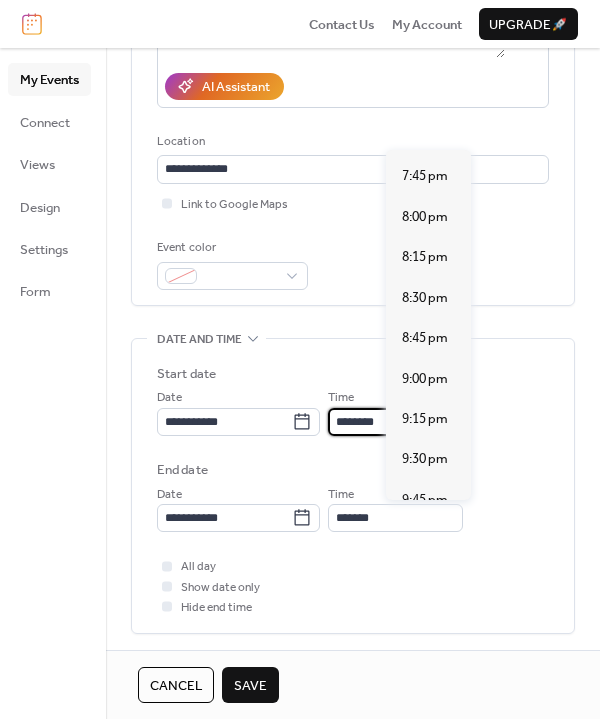 click on "6:00 pm" at bounding box center (425, -106) 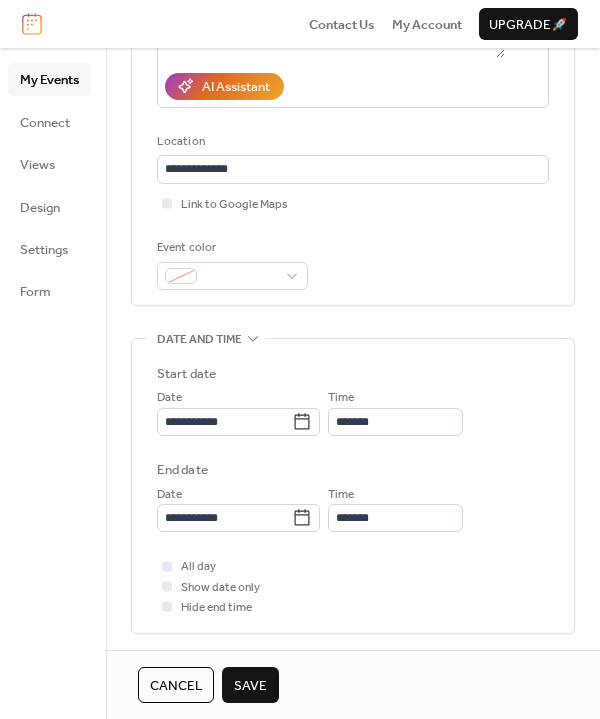 type on "*******" 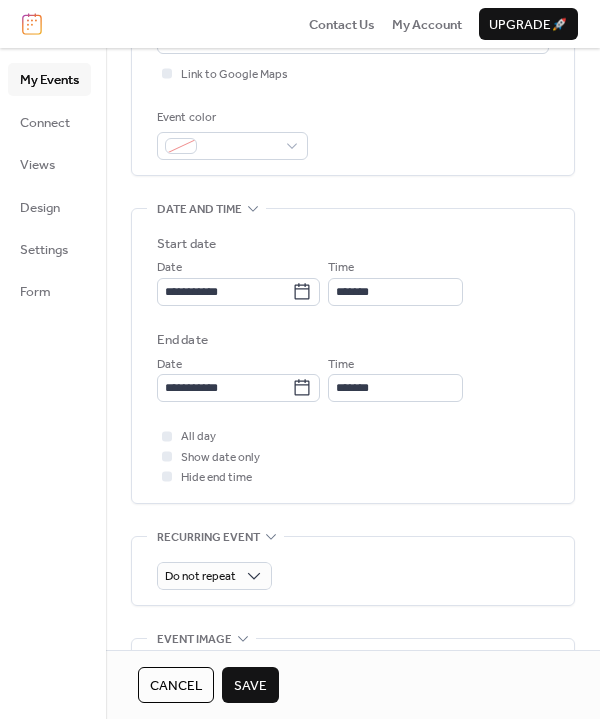 scroll, scrollTop: 527, scrollLeft: 0, axis: vertical 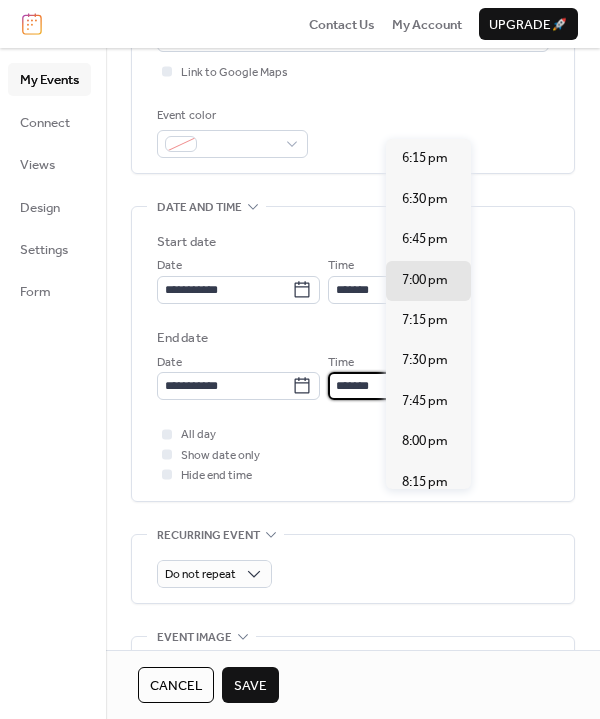 click on "*******" at bounding box center [395, 386] 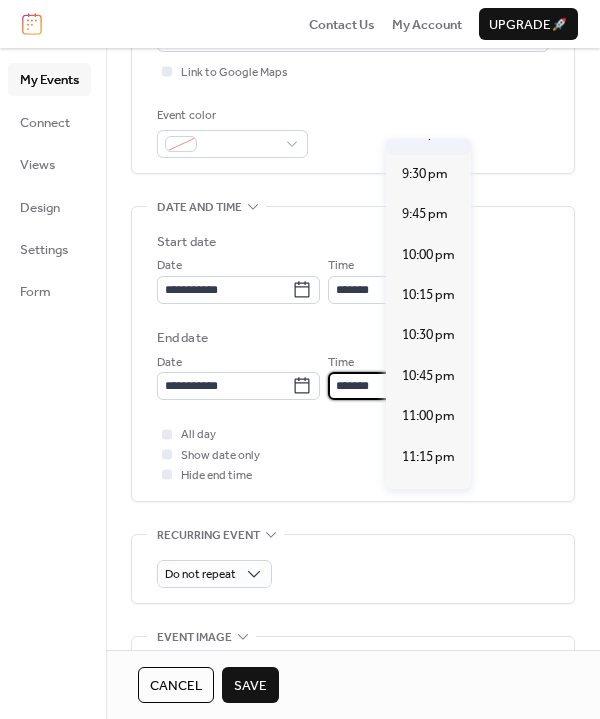 scroll, scrollTop: 508, scrollLeft: 0, axis: vertical 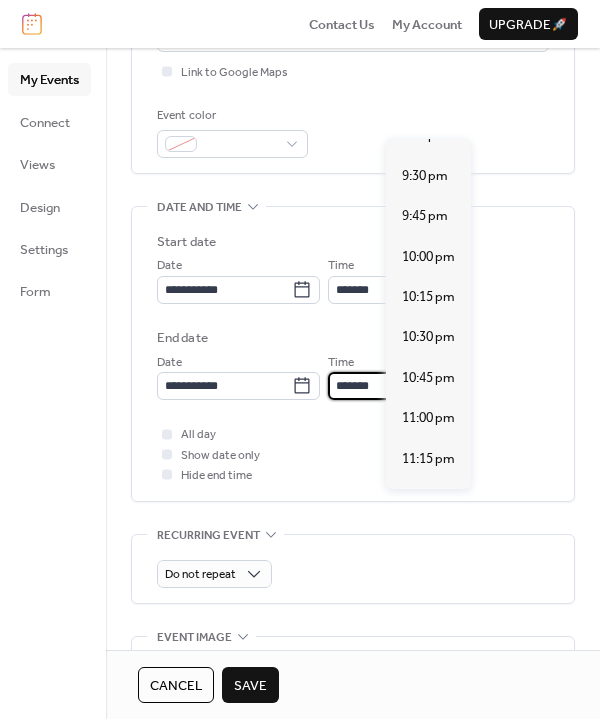 click on "9:00 pm" at bounding box center (425, 95) 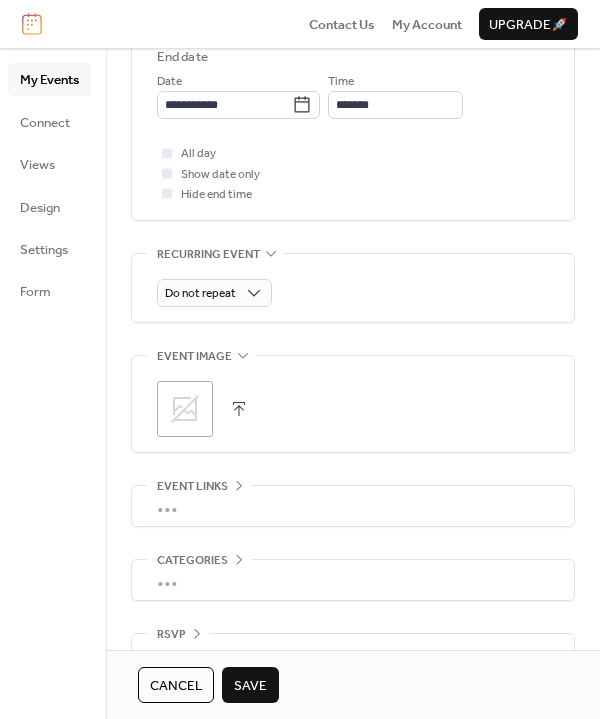 scroll, scrollTop: 832, scrollLeft: 0, axis: vertical 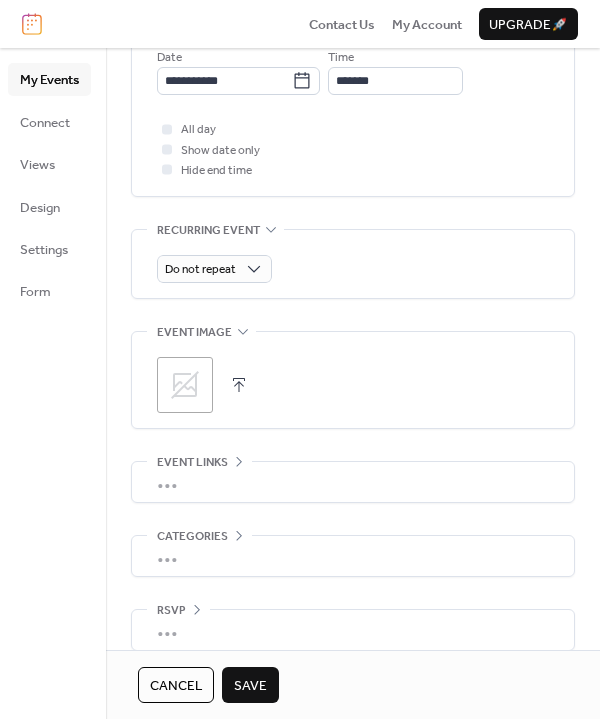 click 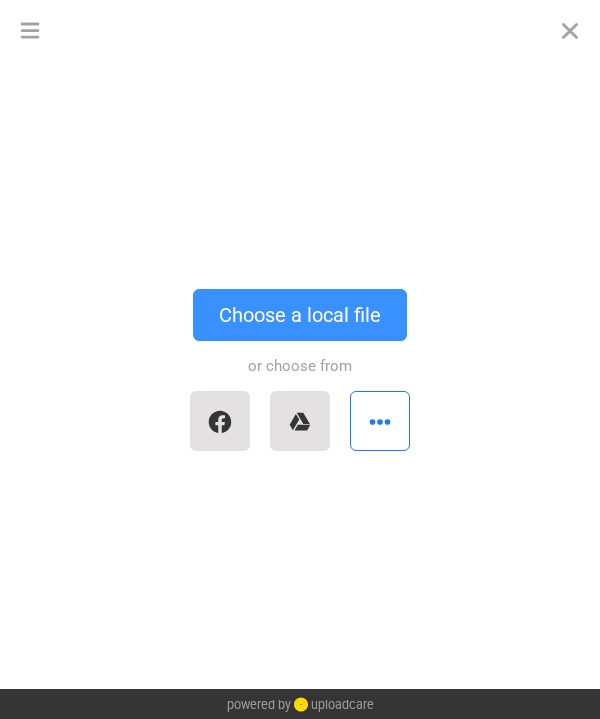 click on "Choose a local file" at bounding box center (300, 315) 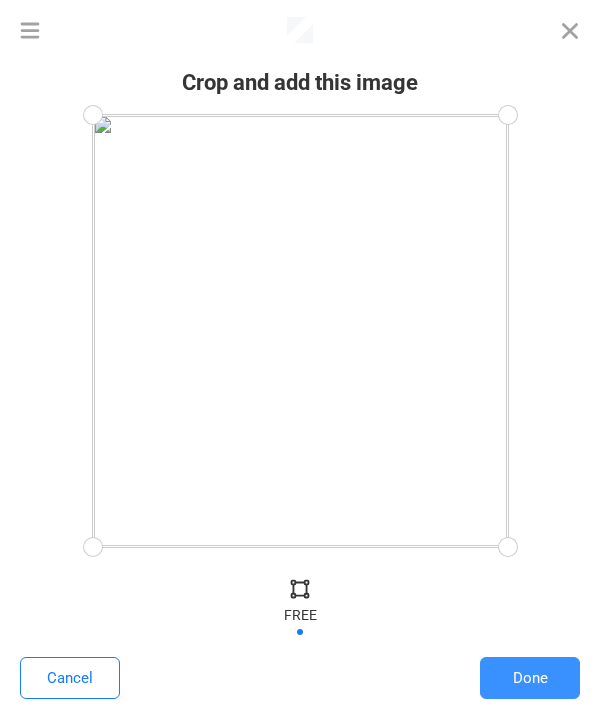 click on "Done" at bounding box center (530, 678) 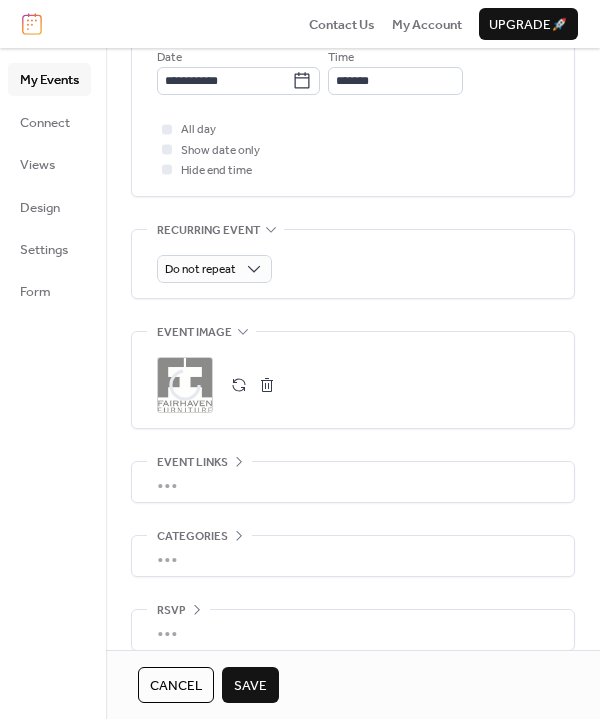 click on "Save" at bounding box center (250, 686) 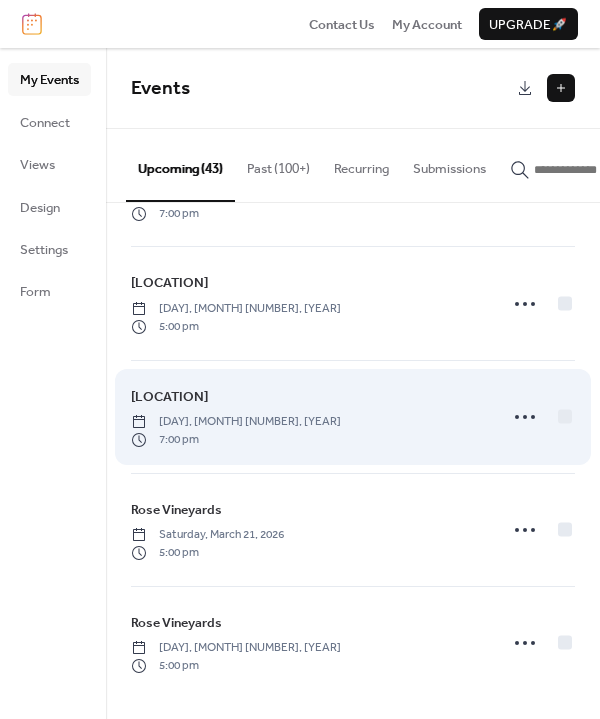 scroll, scrollTop: 3570, scrollLeft: 0, axis: vertical 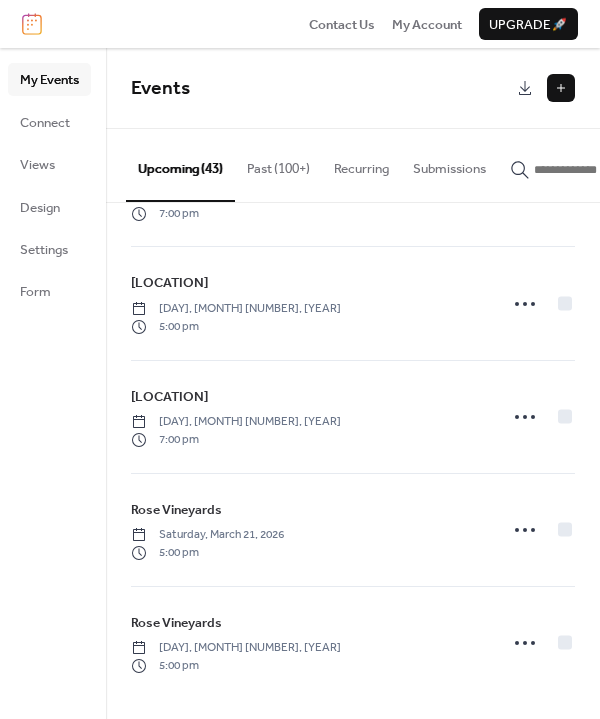 click on "Upcoming (43)" at bounding box center (180, 165) 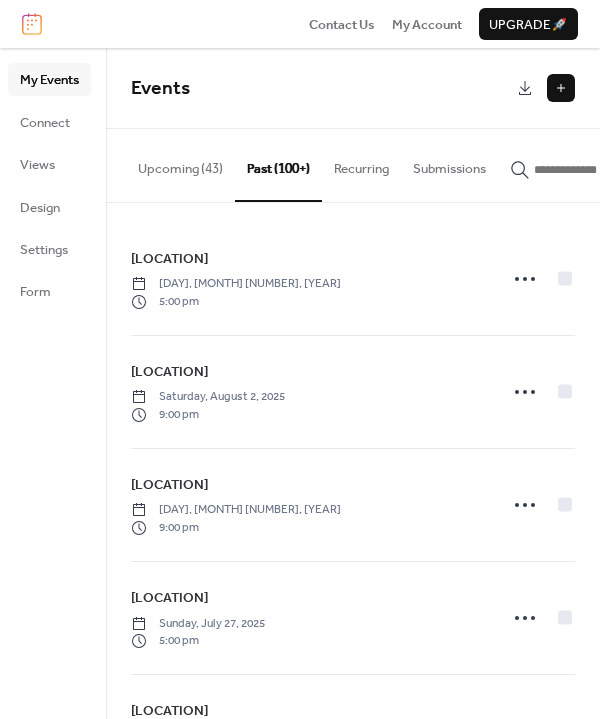 click on "Upcoming (43)" at bounding box center [180, 164] 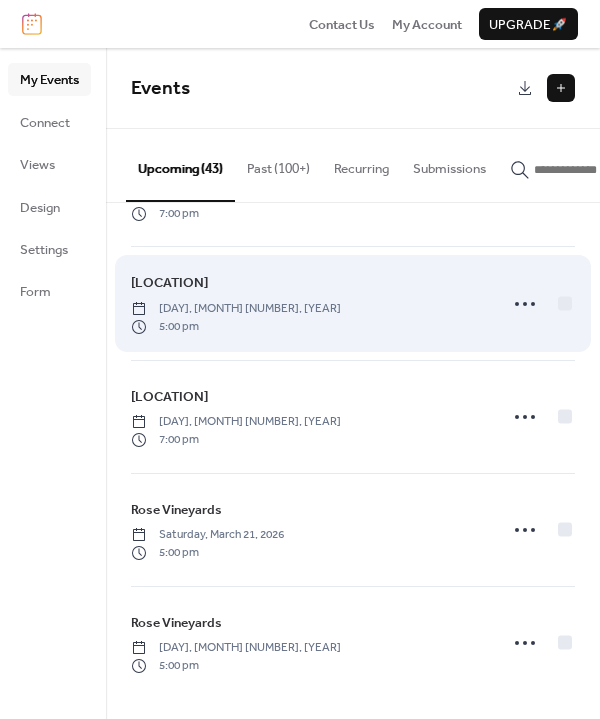 scroll, scrollTop: 3467, scrollLeft: 0, axis: vertical 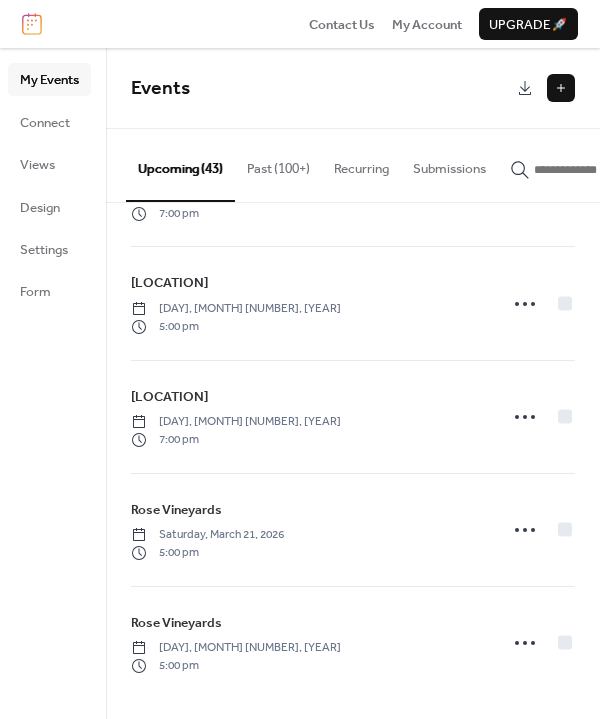 click on "Past (100+)" at bounding box center [278, 164] 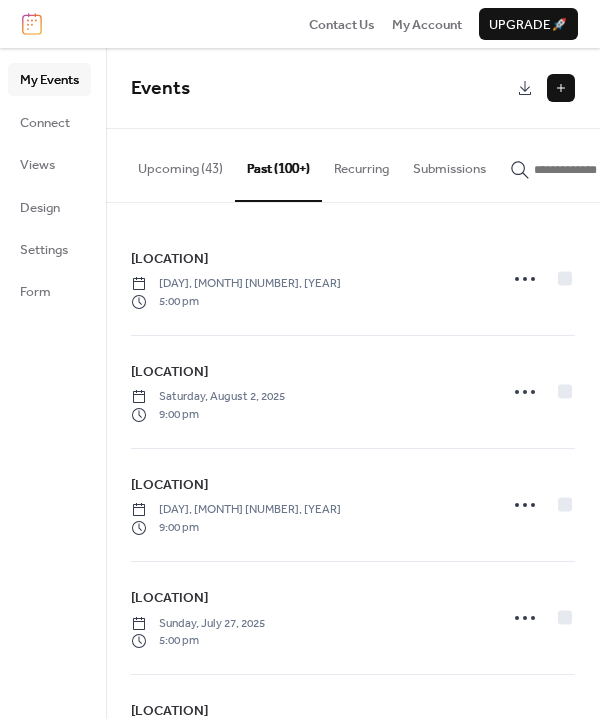 click on "Upcoming (43)" at bounding box center (180, 164) 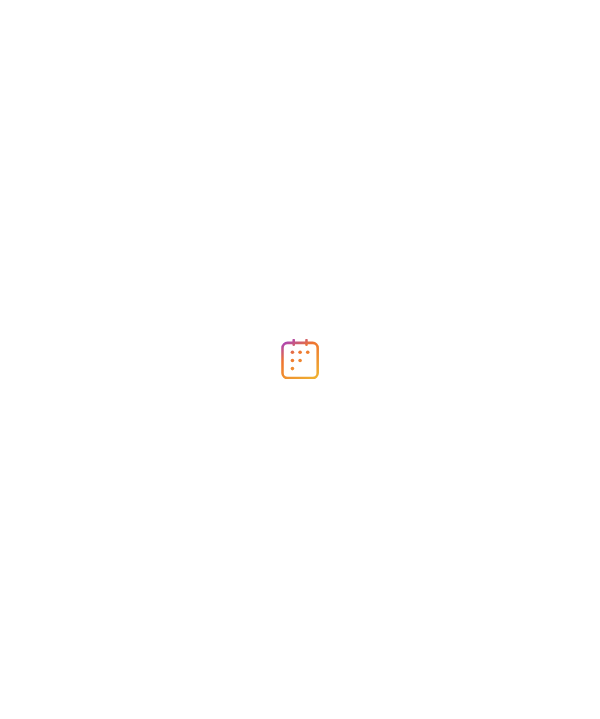 scroll, scrollTop: 0, scrollLeft: 0, axis: both 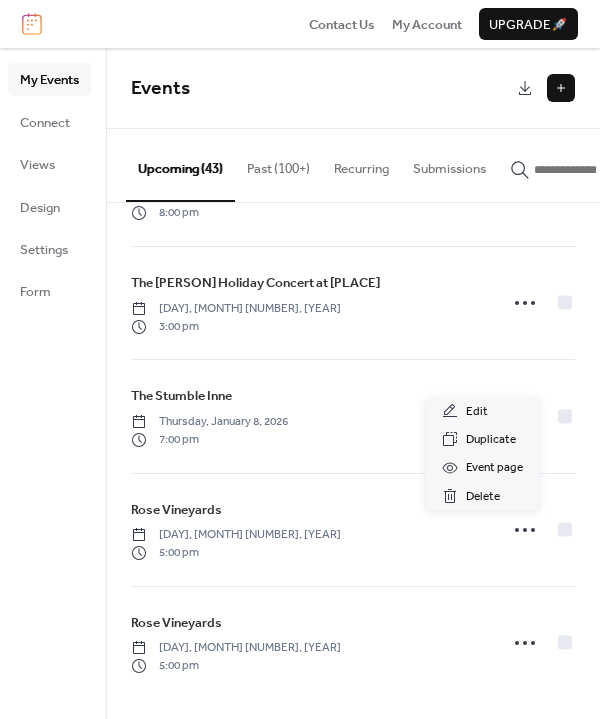 click 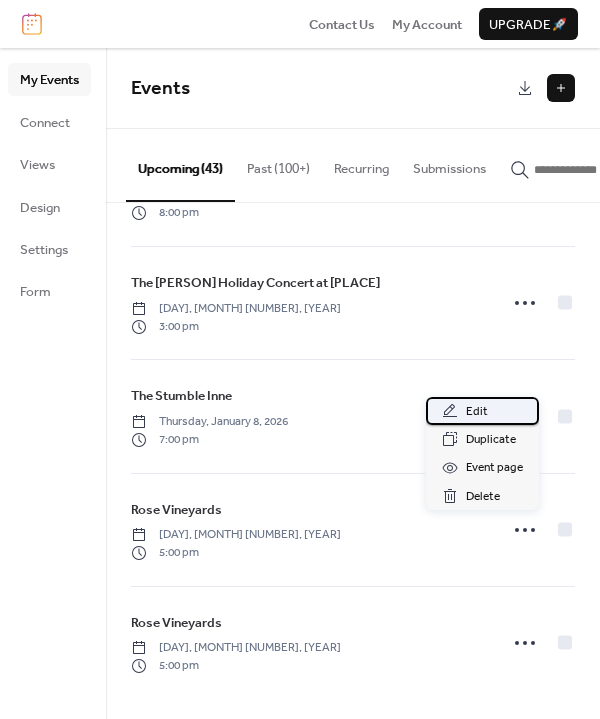 click on "Edit" at bounding box center (477, 412) 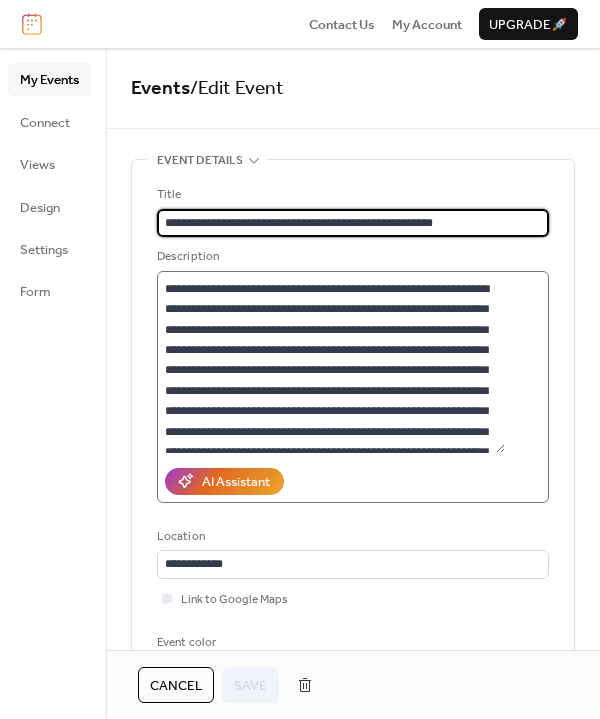scroll, scrollTop: 93, scrollLeft: 0, axis: vertical 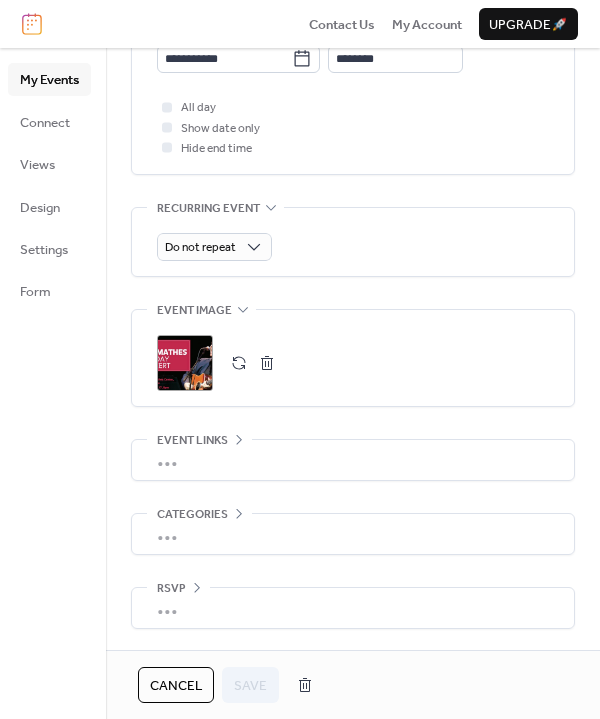 click on "•••" at bounding box center [353, 460] 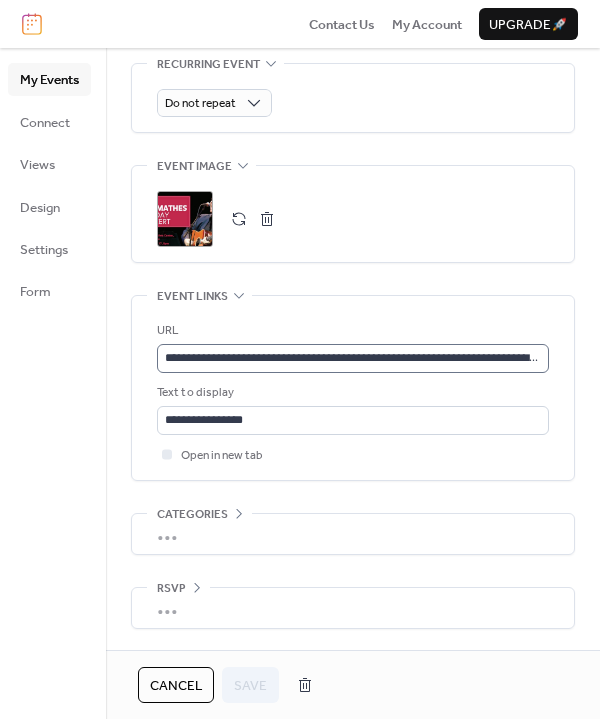 scroll, scrollTop: 1111, scrollLeft: 0, axis: vertical 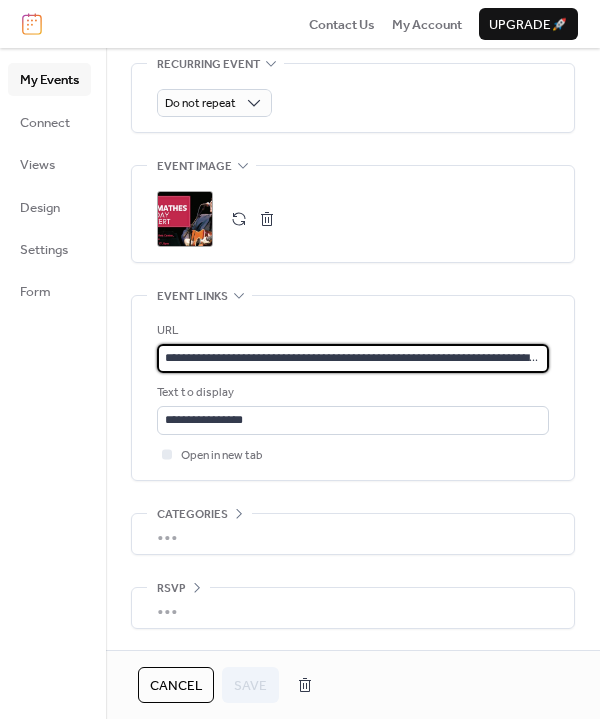 click on "**********" at bounding box center [353, 358] 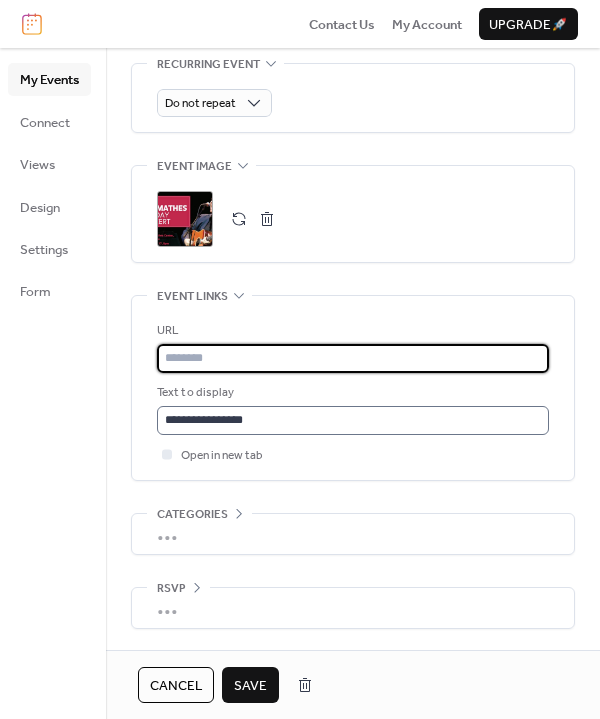 type 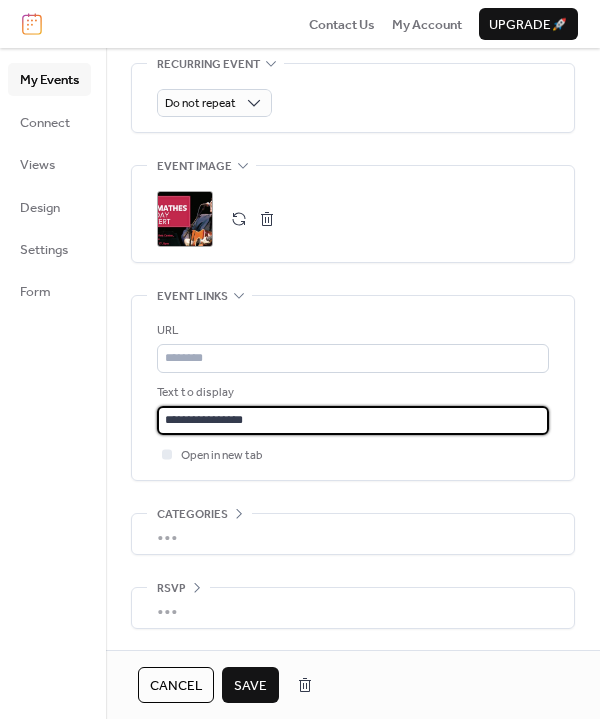 click on "**********" at bounding box center (353, 420) 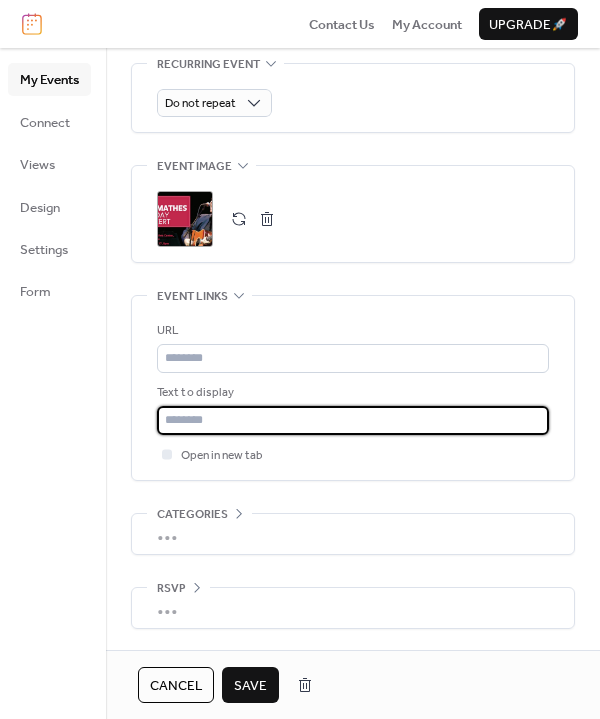 type 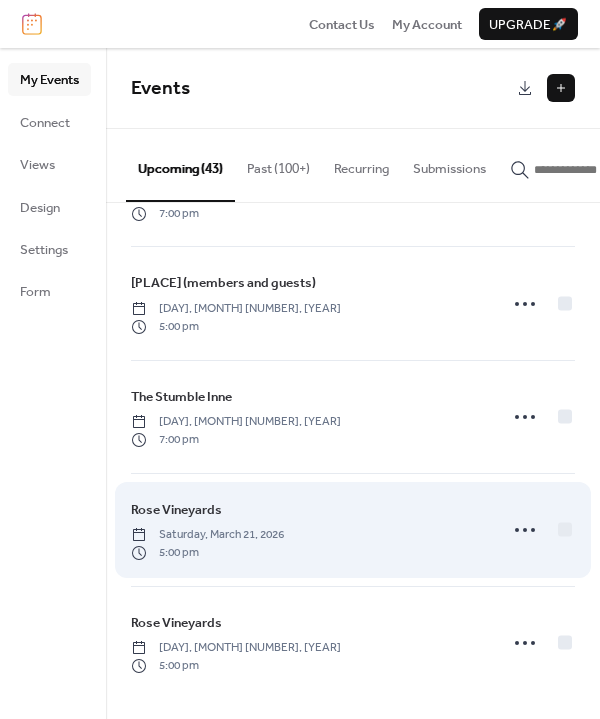 scroll, scrollTop: 3342, scrollLeft: 0, axis: vertical 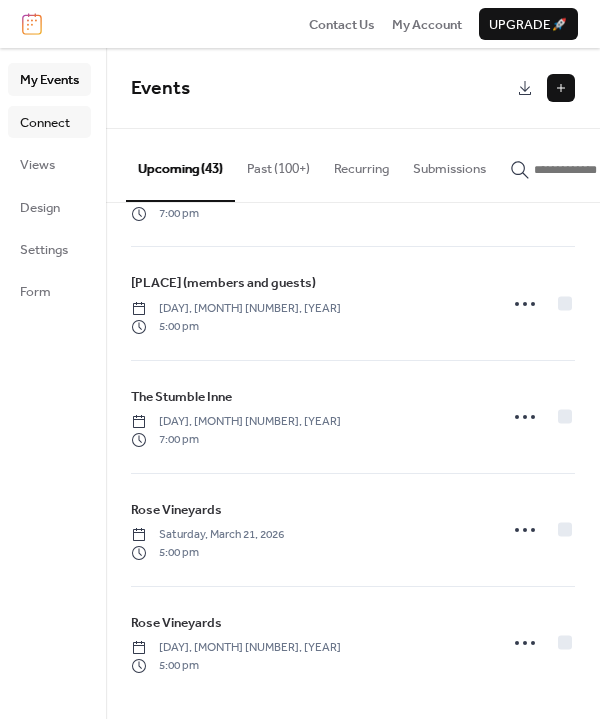 click on "Connect" at bounding box center [49, 122] 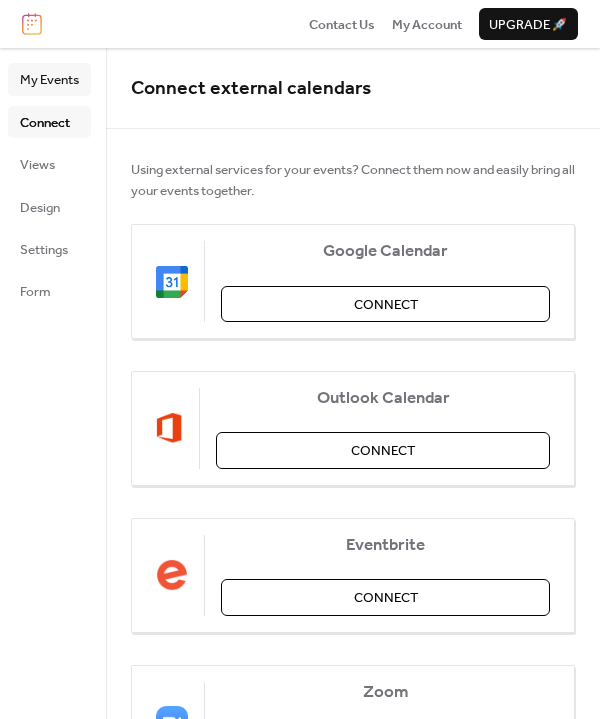 click on "My Events" at bounding box center (49, 80) 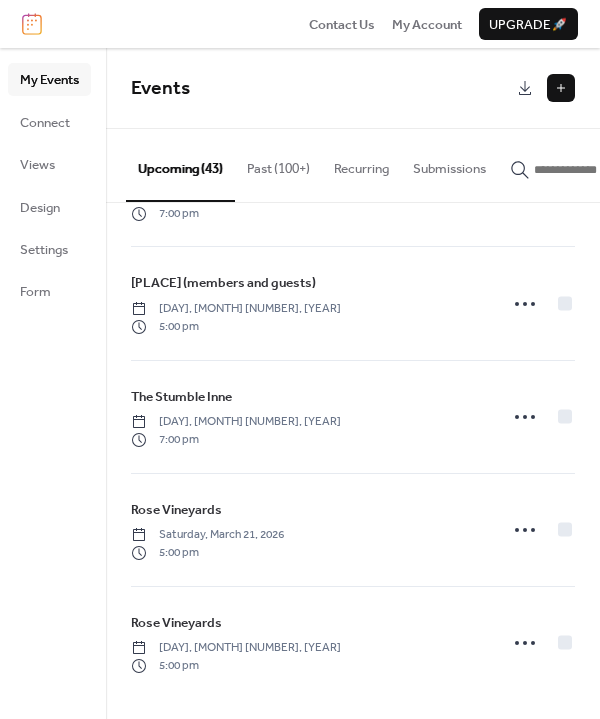 scroll, scrollTop: 3289, scrollLeft: 0, axis: vertical 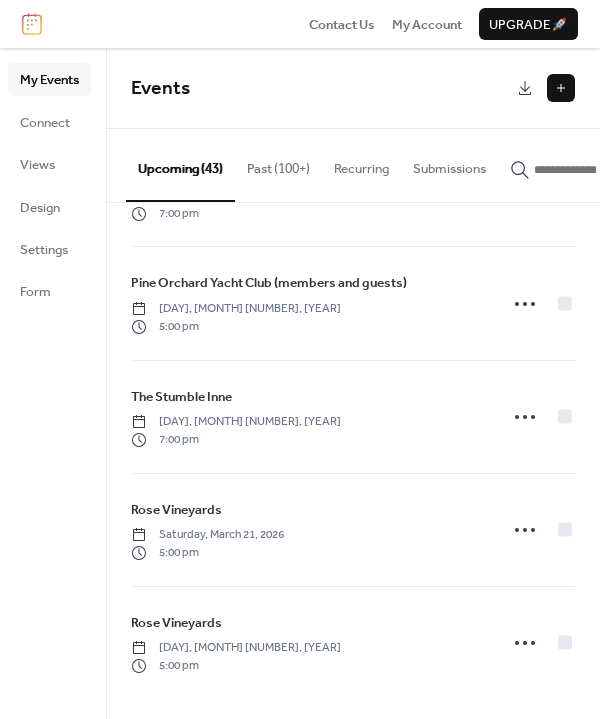 click on "Past (100+)" at bounding box center [278, 164] 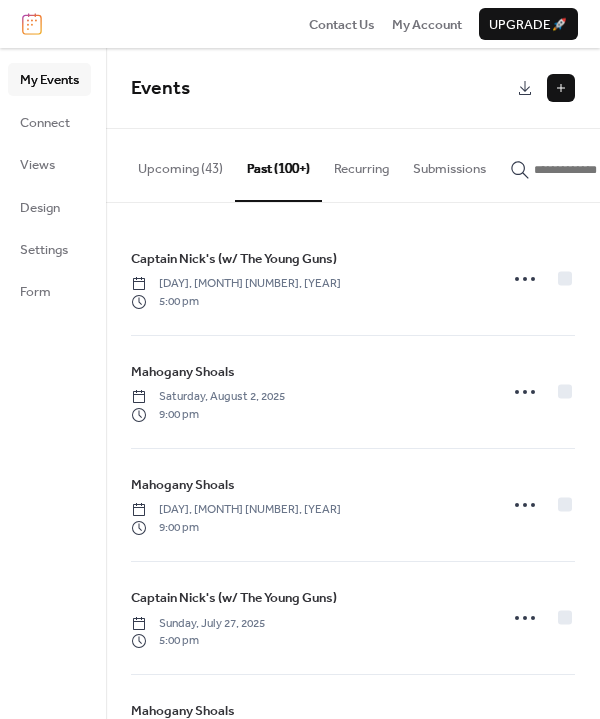 click on "Upcoming (43)" at bounding box center [180, 164] 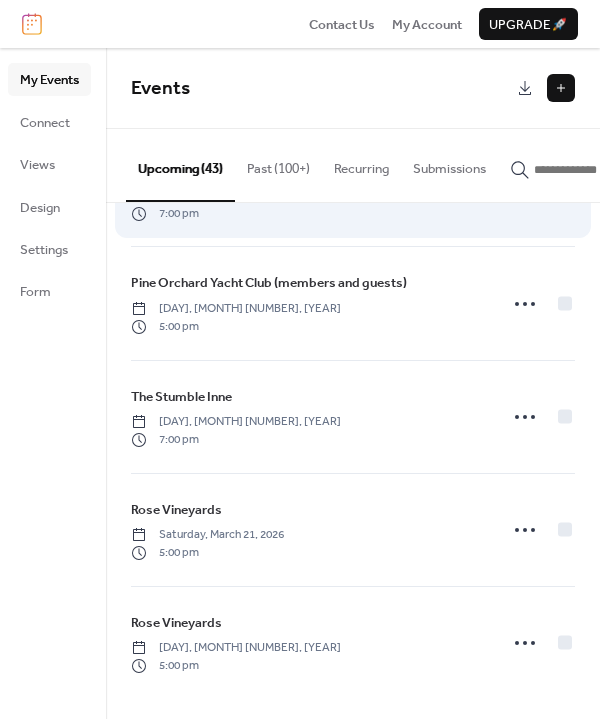 scroll, scrollTop: 3570, scrollLeft: 0, axis: vertical 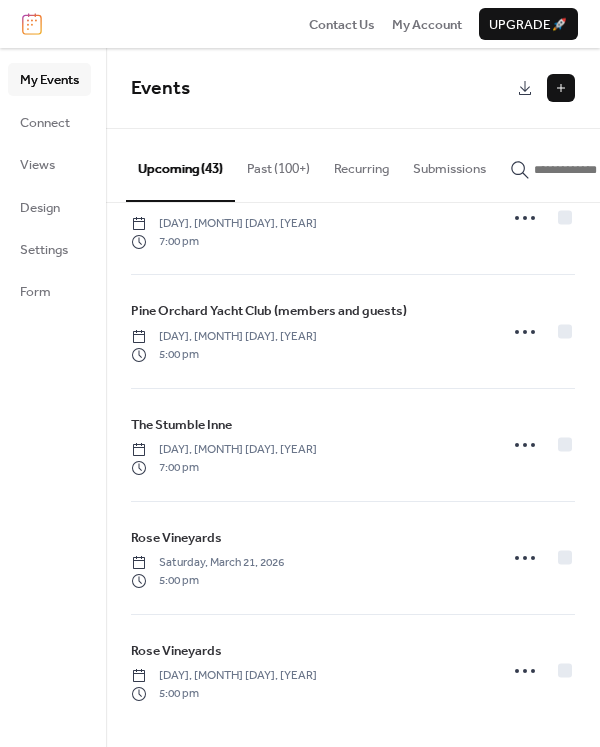 click at bounding box center (561, 88) 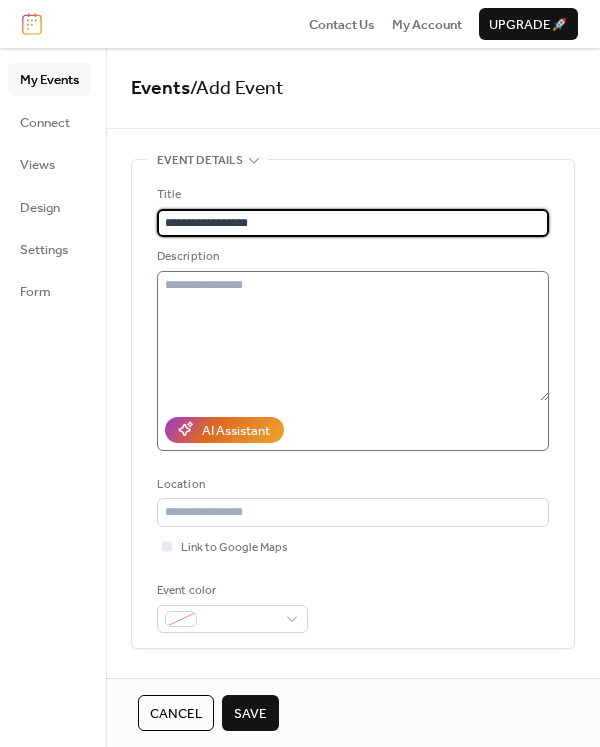 type on "**********" 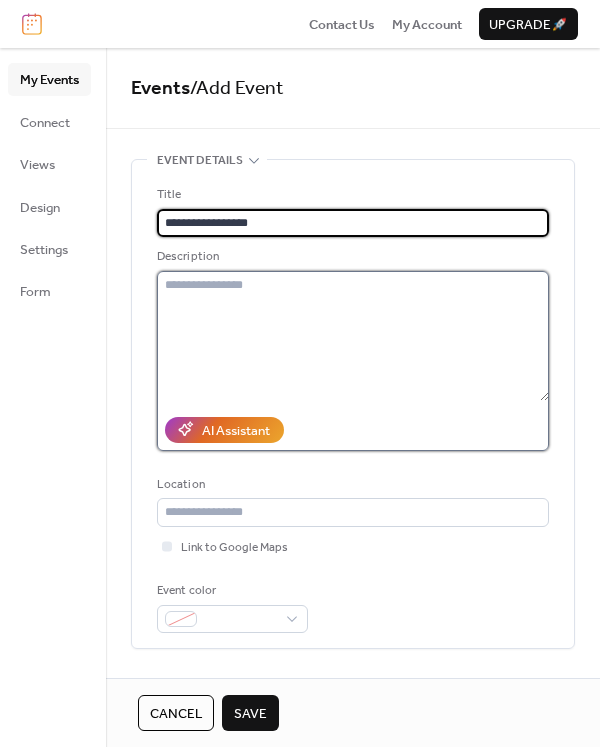 click at bounding box center (353, 336) 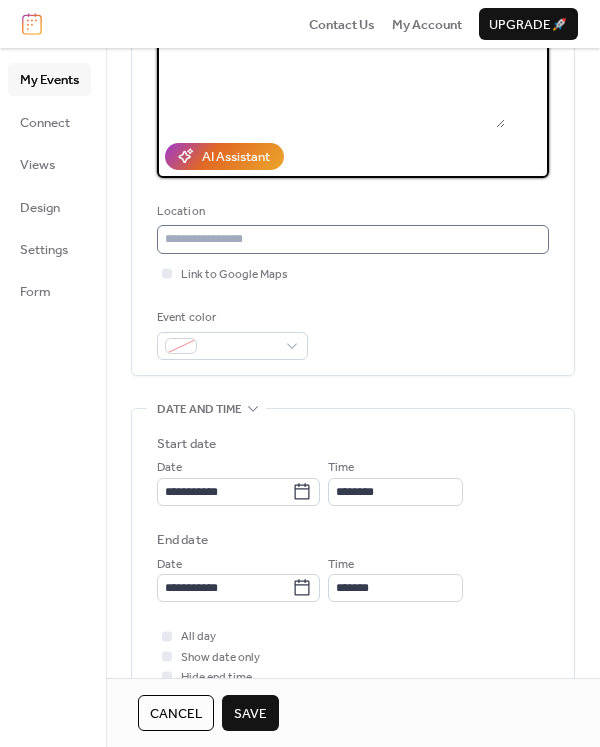 scroll, scrollTop: 328, scrollLeft: 0, axis: vertical 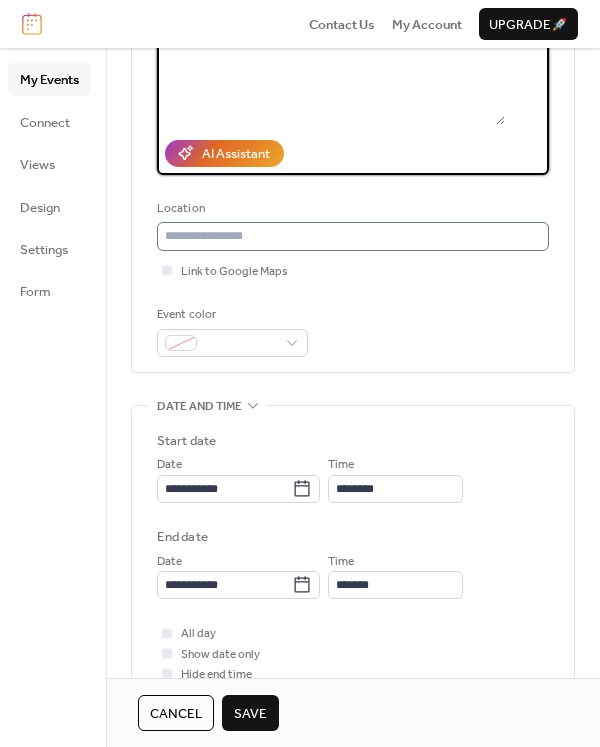 type on "**********" 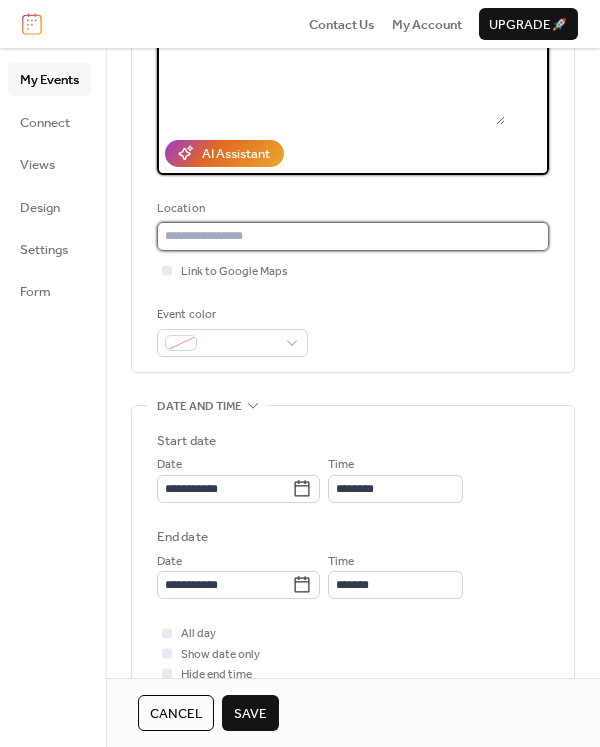 click at bounding box center [353, 236] 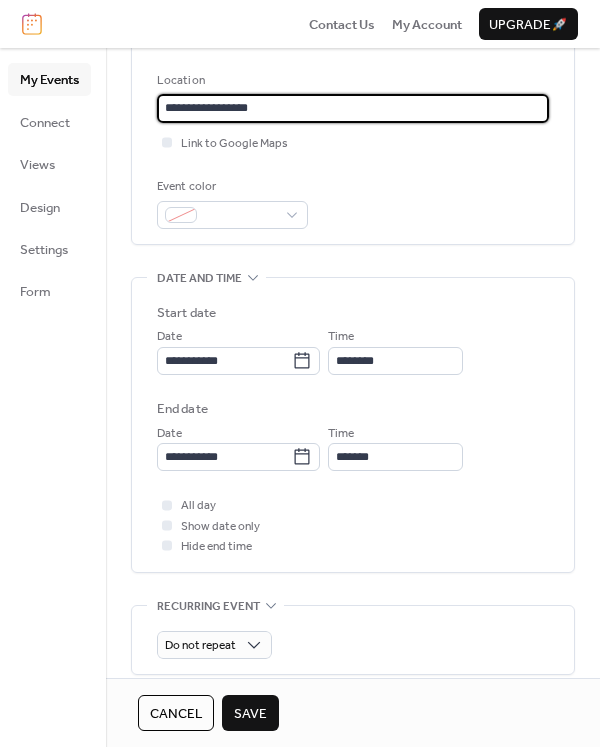scroll, scrollTop: 454, scrollLeft: 0, axis: vertical 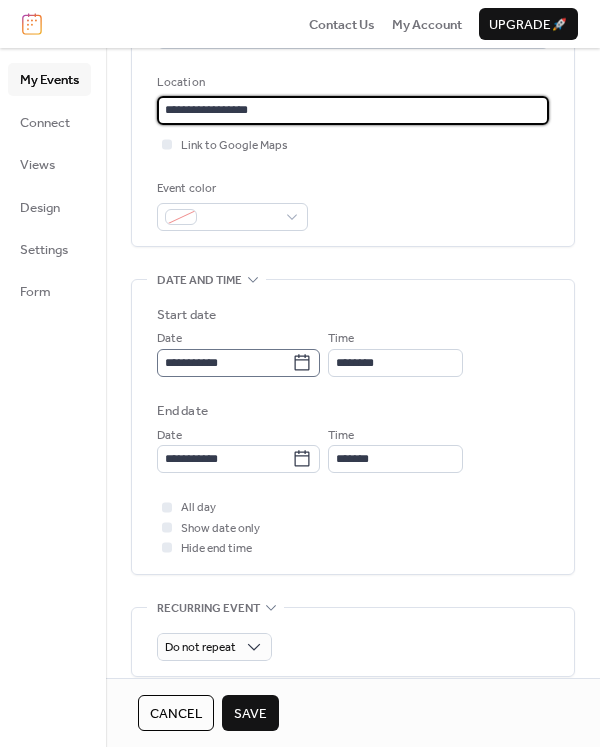 type on "**********" 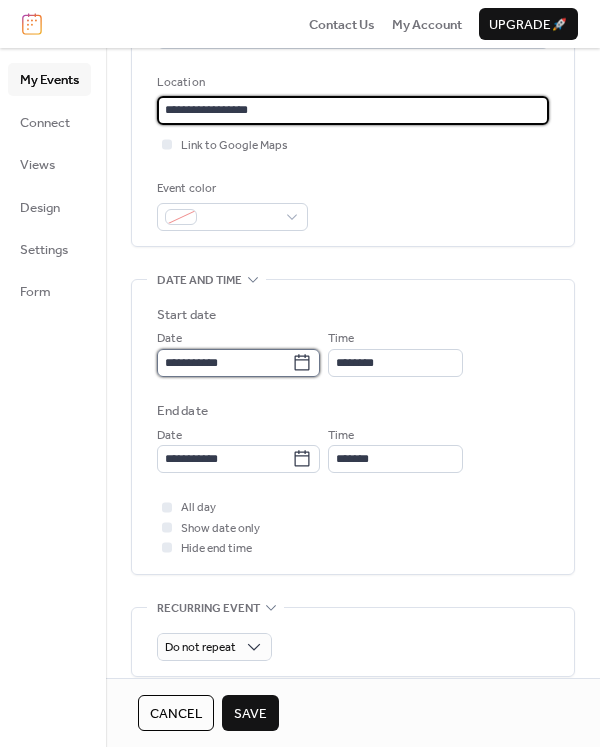 click on "**********" at bounding box center [224, 363] 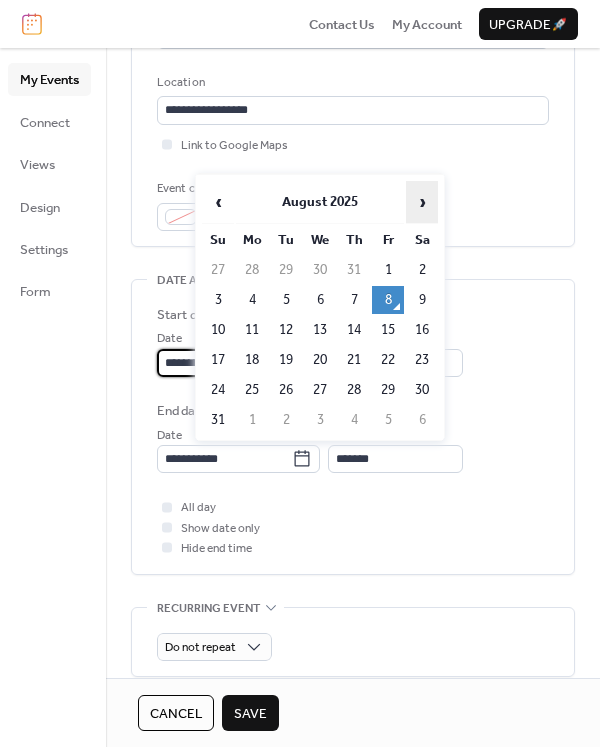 click on "›" at bounding box center (422, 202) 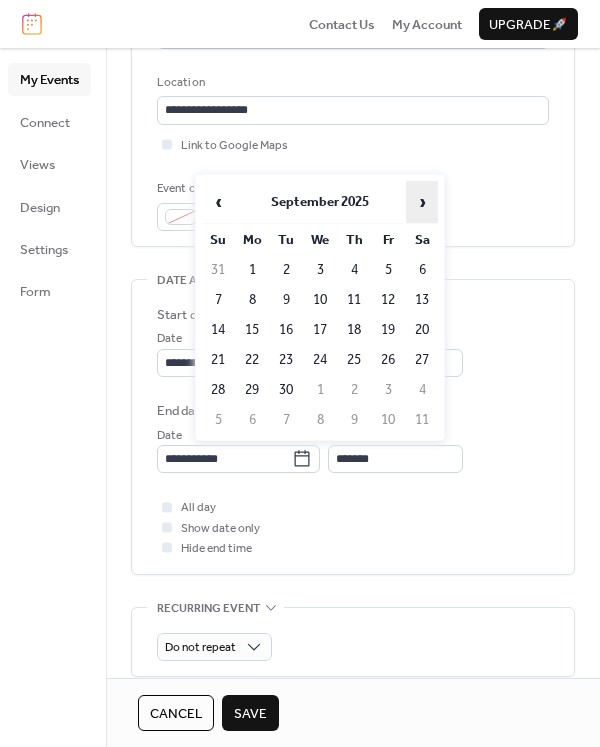 click on "›" at bounding box center [422, 202] 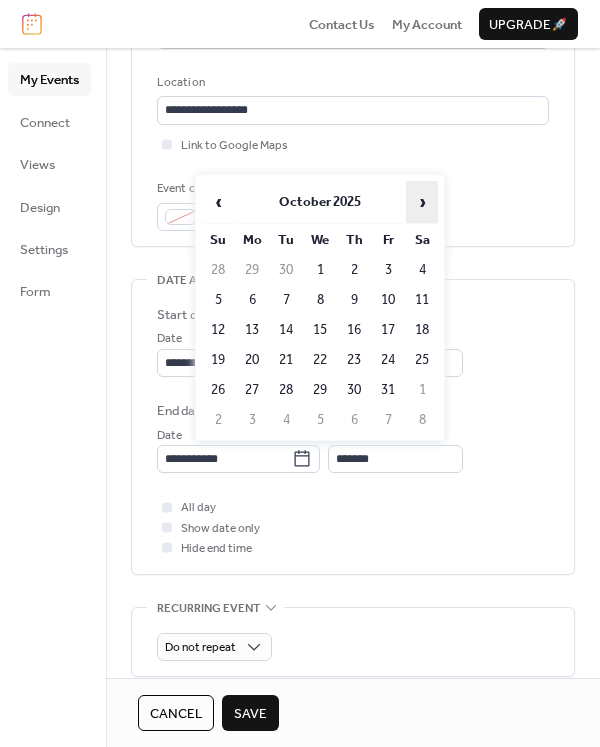 click on "›" at bounding box center [422, 202] 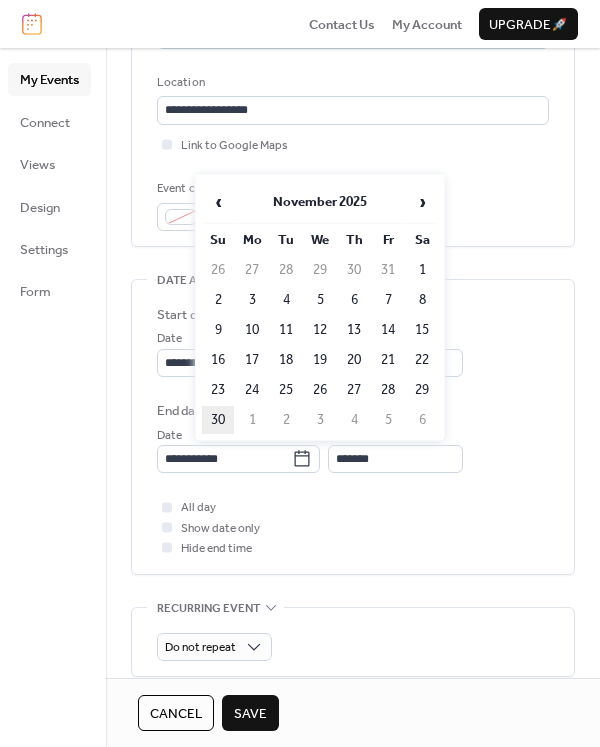 click on "30" at bounding box center (218, 420) 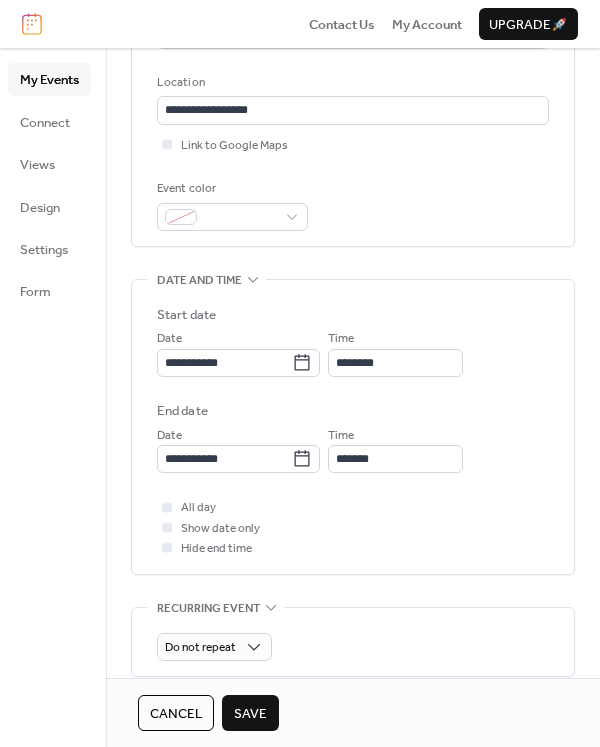 type on "**********" 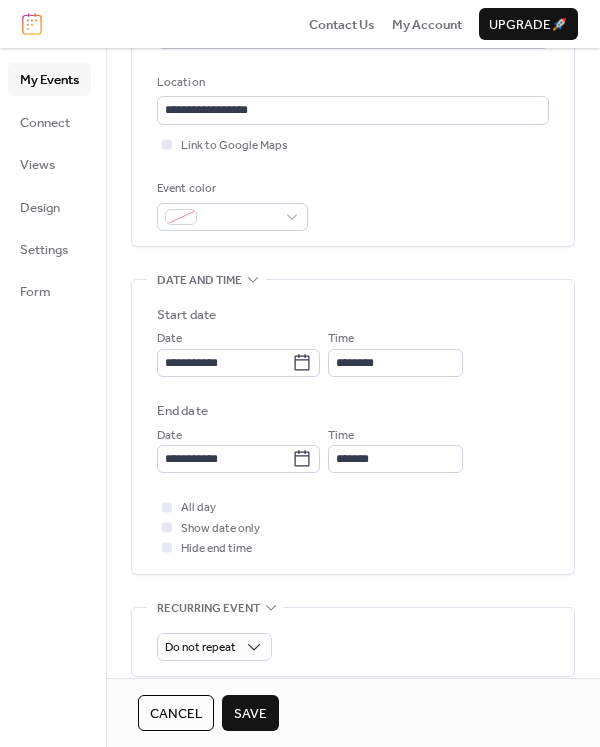 type on "**********" 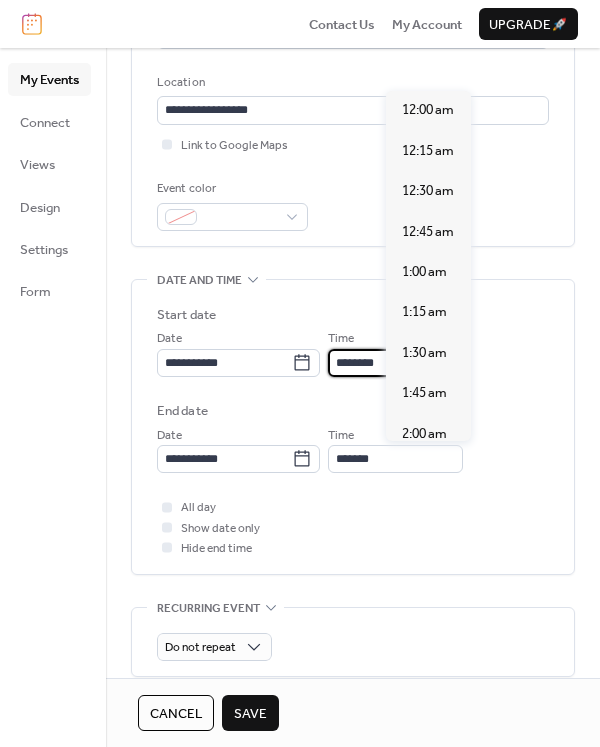click on "********" at bounding box center (395, 363) 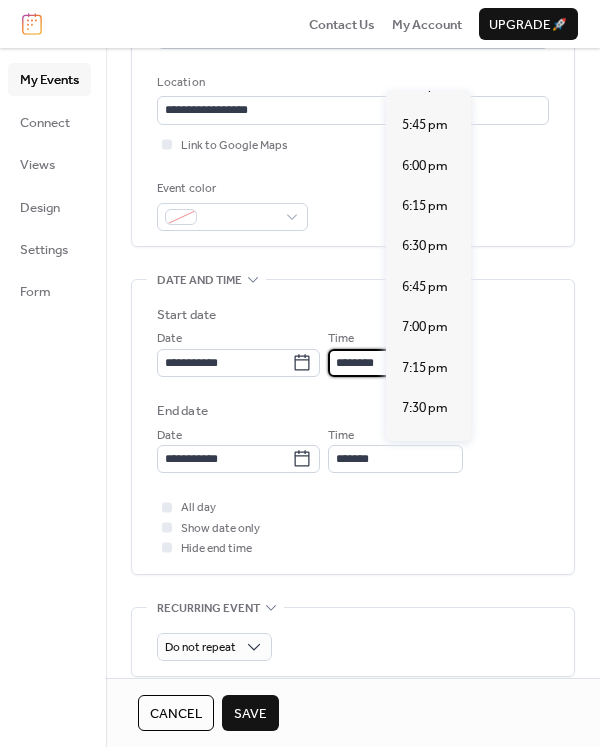 scroll, scrollTop: 2855, scrollLeft: 0, axis: vertical 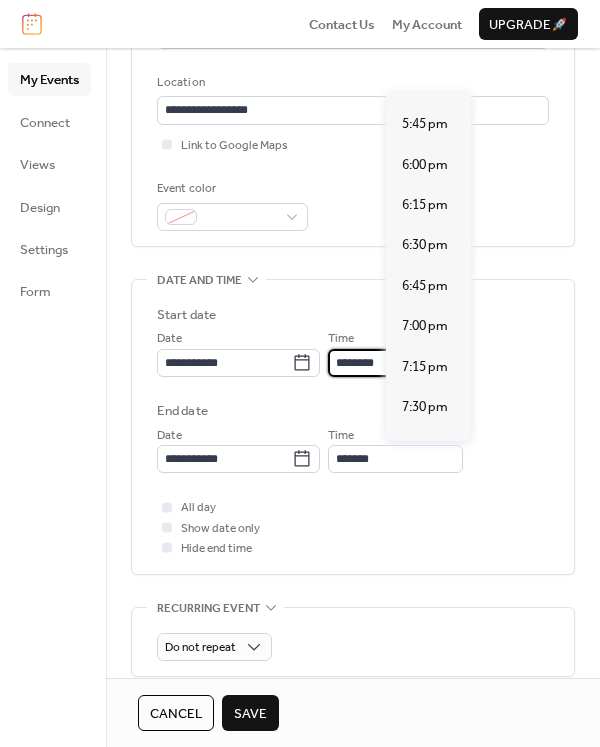 click on "4:00 pm" at bounding box center [425, -159] 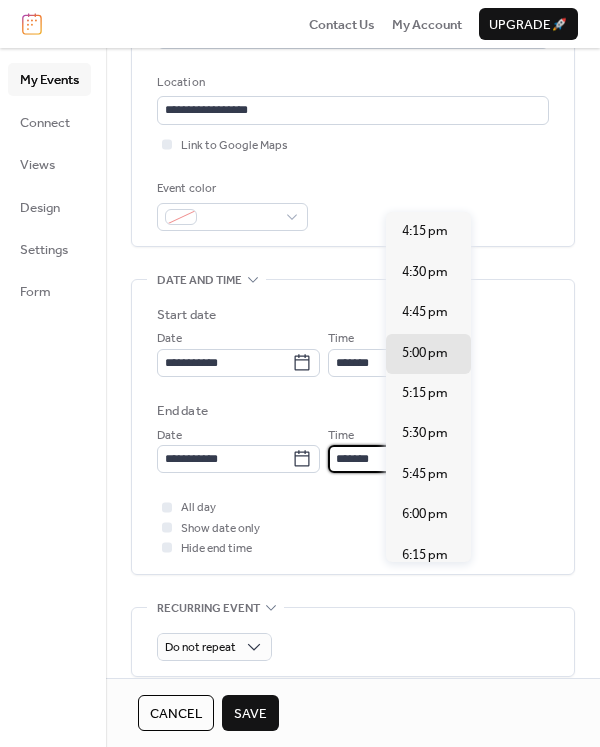 click on "*******" at bounding box center (395, 459) 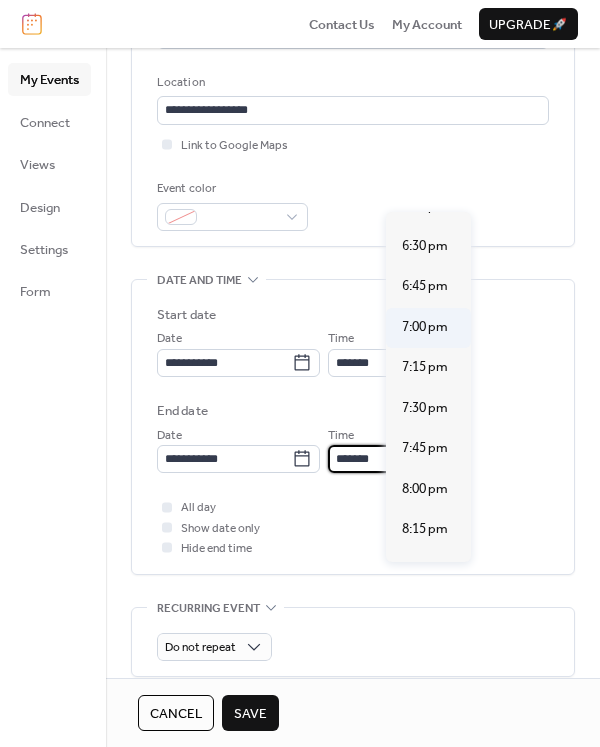 scroll, scrollTop: 347, scrollLeft: 0, axis: vertical 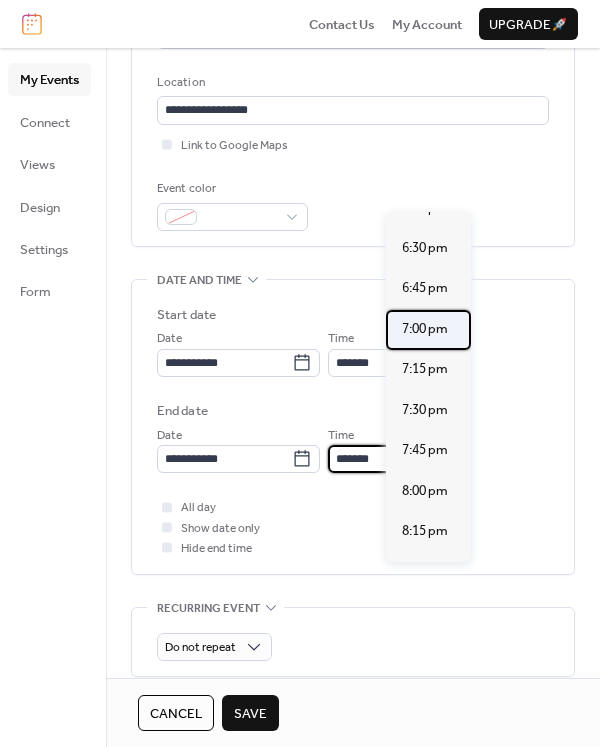 click on "7:00 pm" at bounding box center [425, 329] 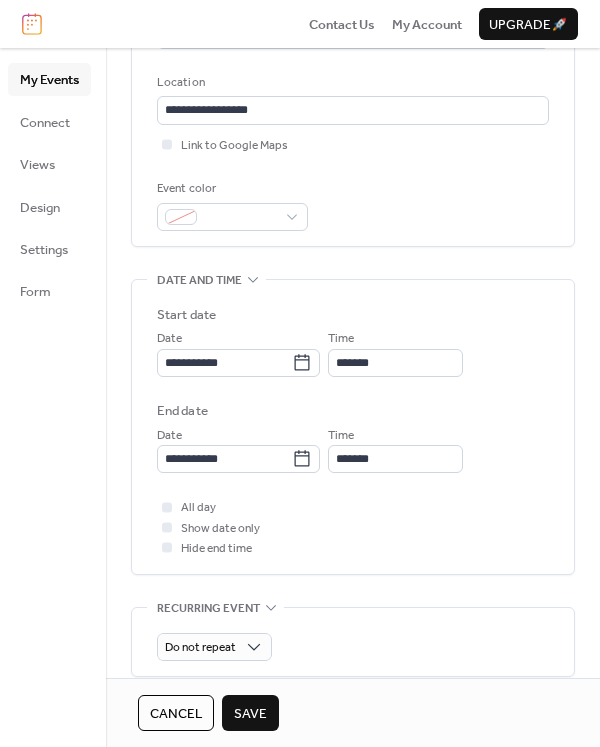 click on "Save" at bounding box center (250, 714) 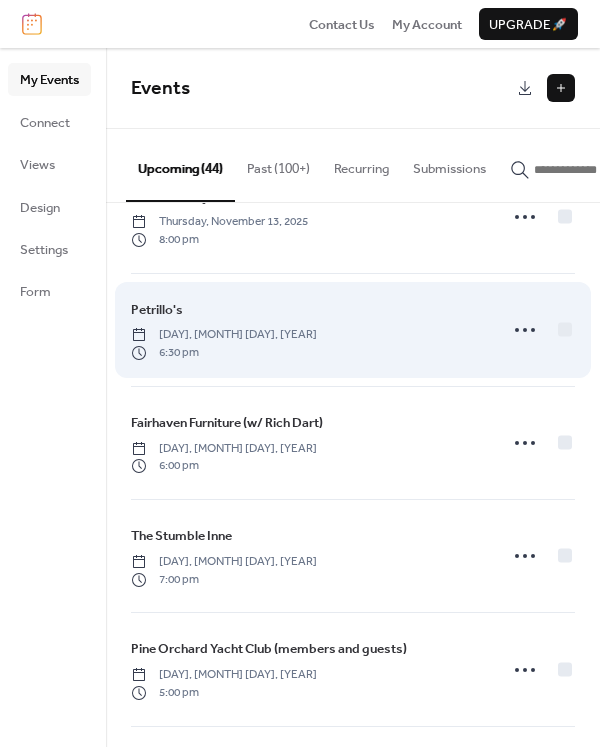 scroll, scrollTop: 2886, scrollLeft: 0, axis: vertical 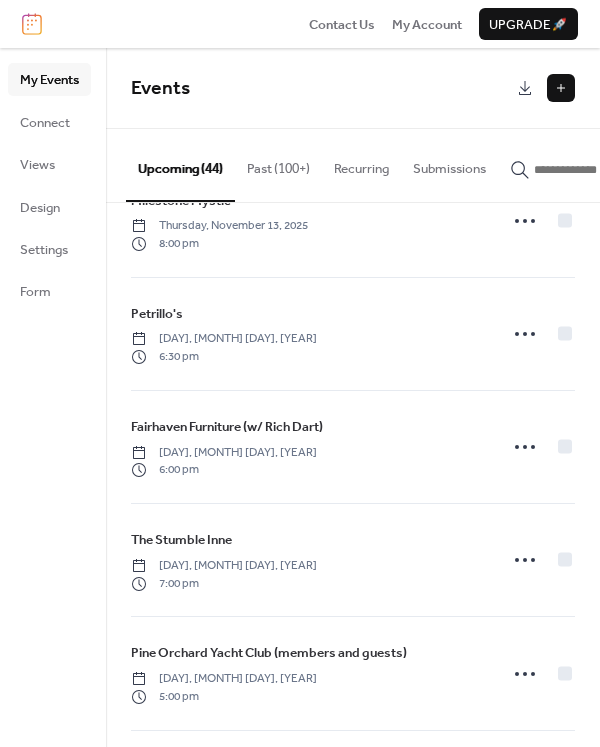 click on "Past (100+)" at bounding box center (278, 164) 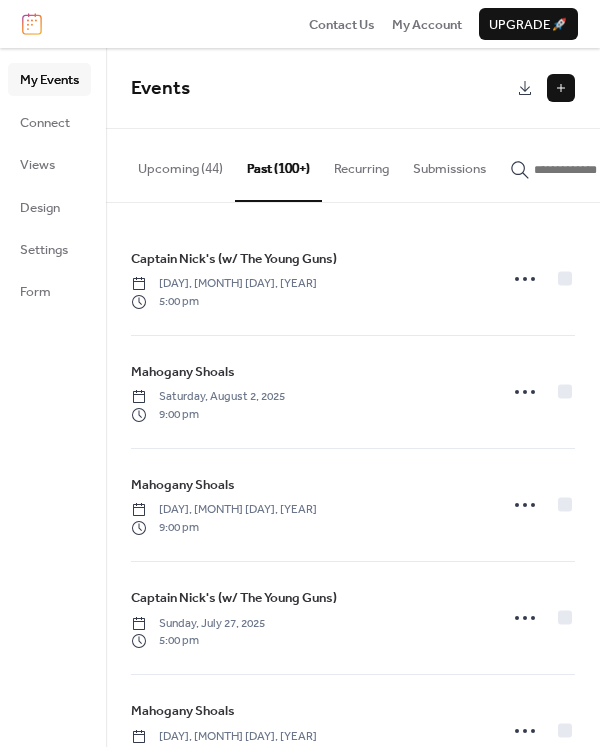 click on "Upcoming (44)" at bounding box center (180, 164) 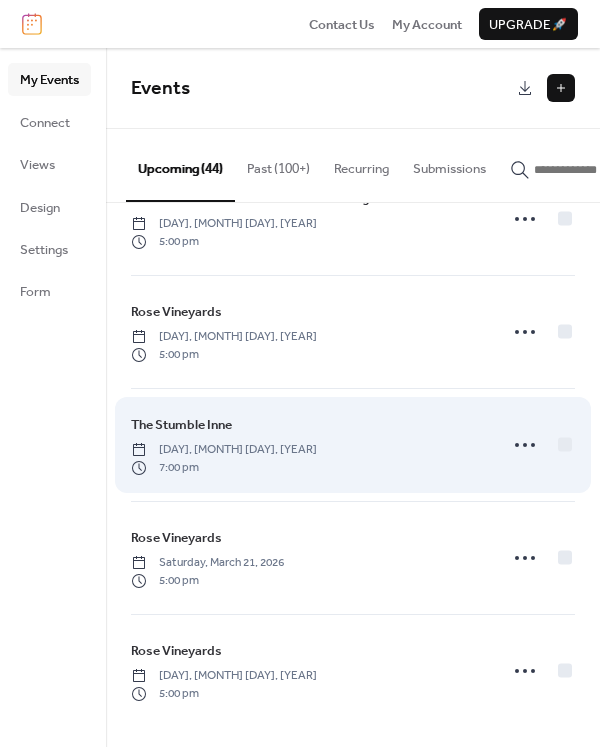 scroll, scrollTop: 3425, scrollLeft: 0, axis: vertical 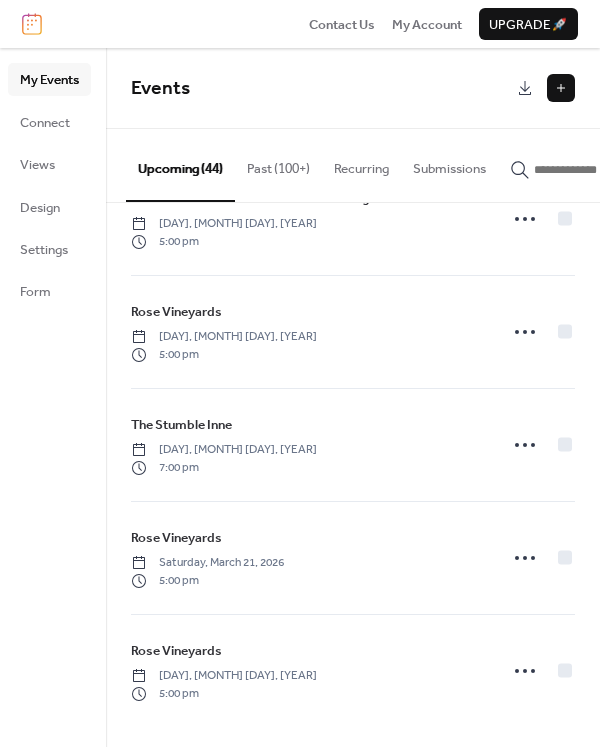 click on "My Events Connect Views Design Settings Form" at bounding box center [49, 185] 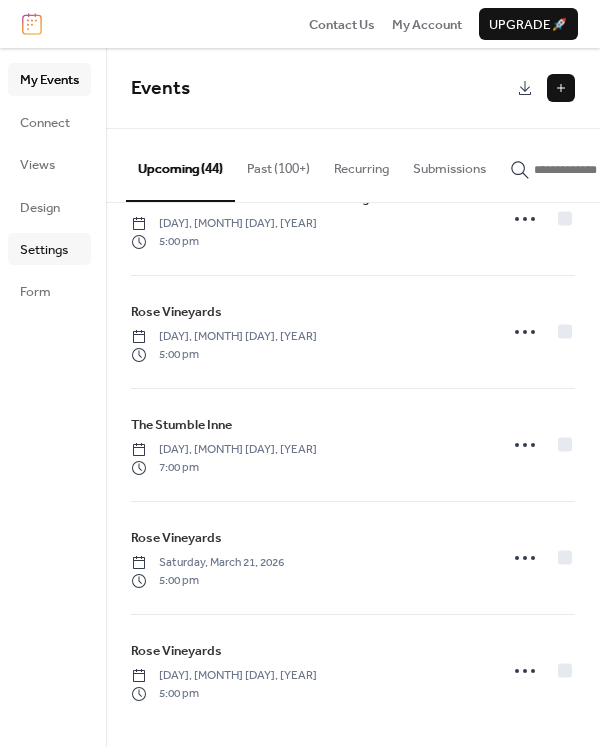 click on "Settings" at bounding box center [44, 250] 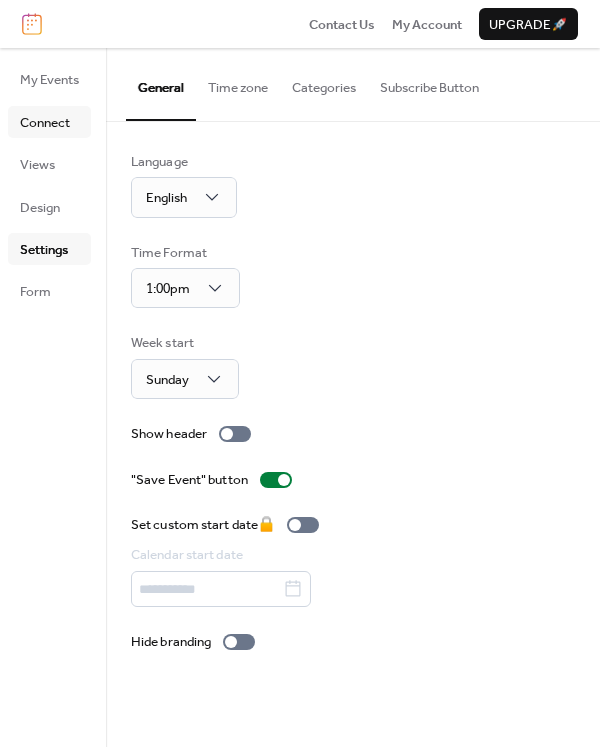 click on "Connect" at bounding box center (45, 123) 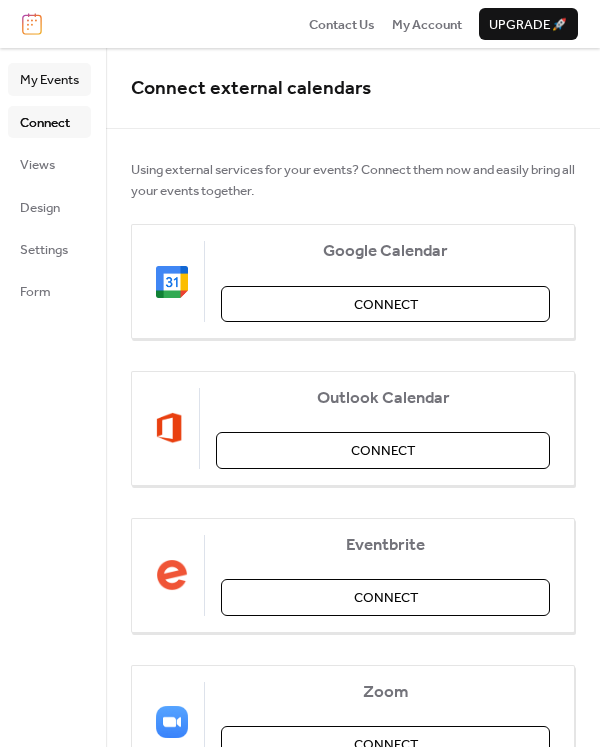 click on "My Events" at bounding box center [49, 80] 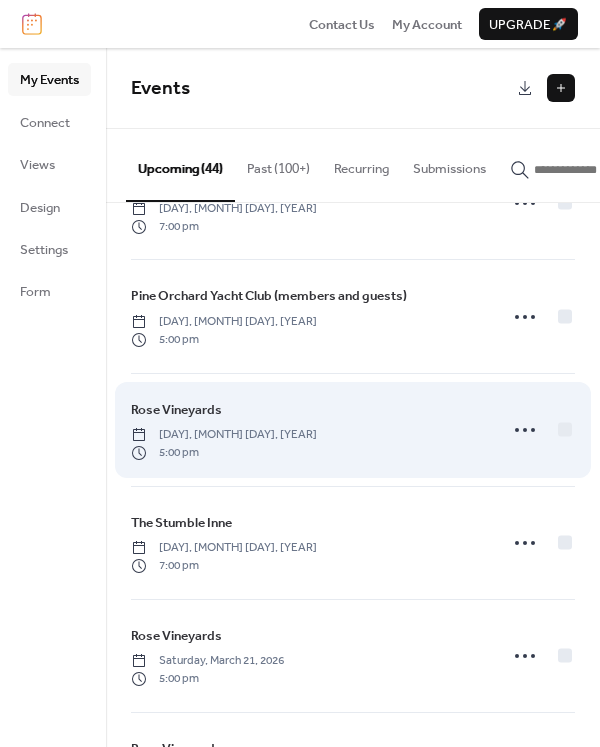 scroll, scrollTop: 3240, scrollLeft: 0, axis: vertical 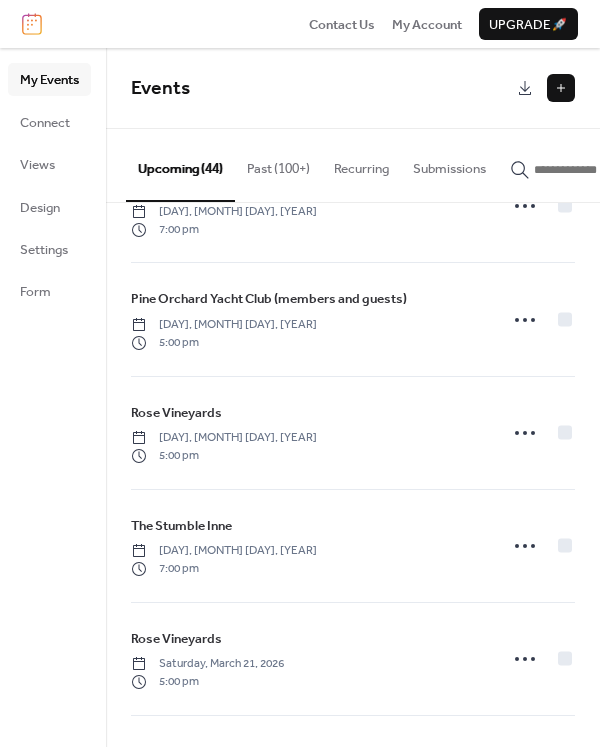 click 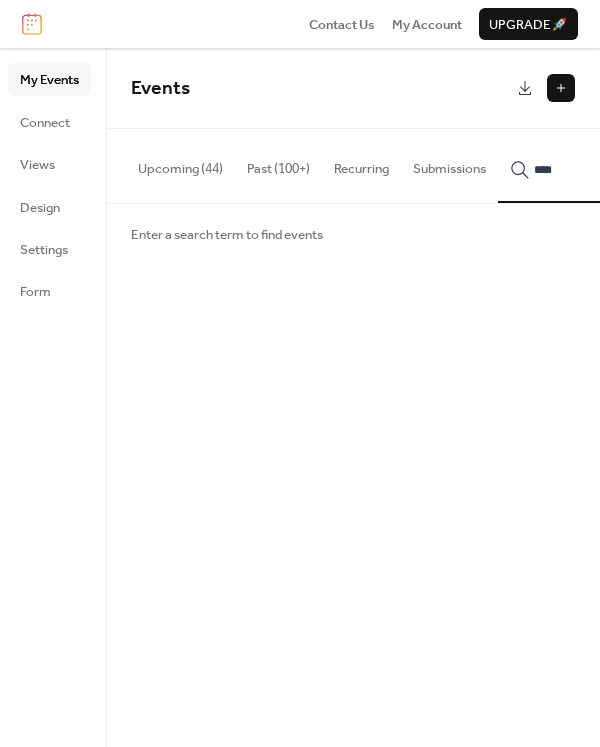 scroll, scrollTop: 0, scrollLeft: 130, axis: horizontal 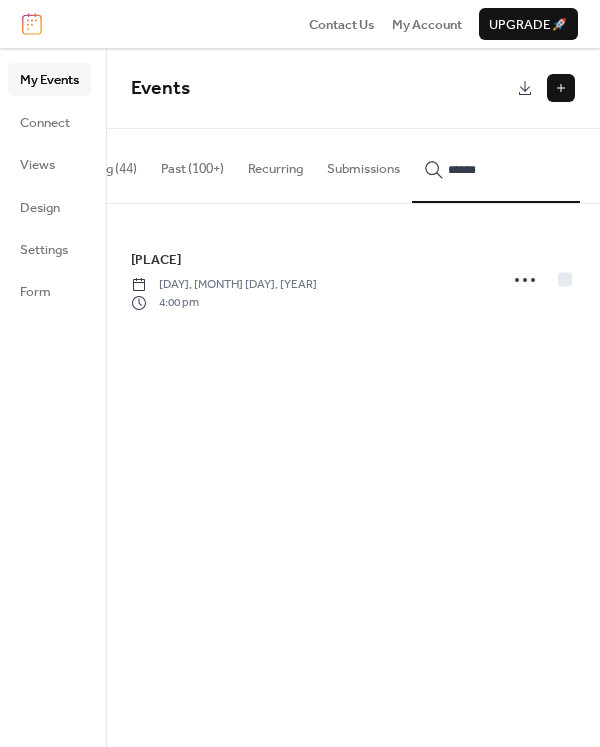 type on "******" 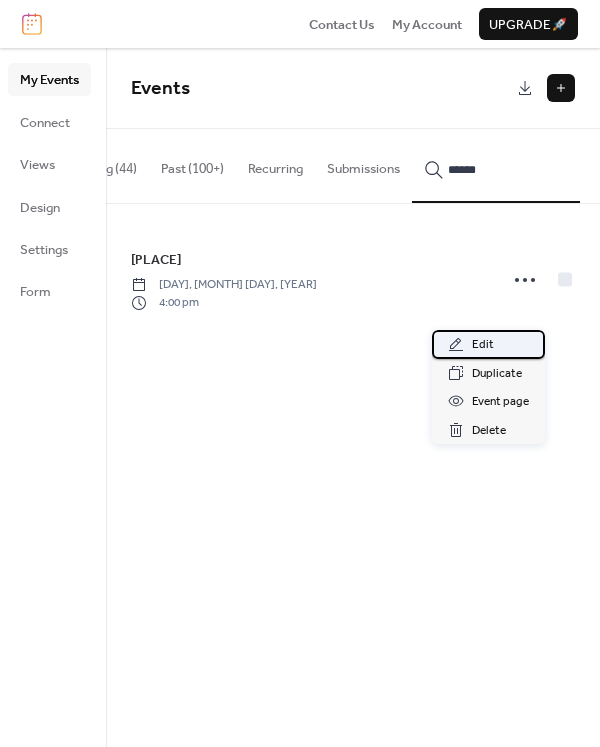click on "Edit" at bounding box center (483, 345) 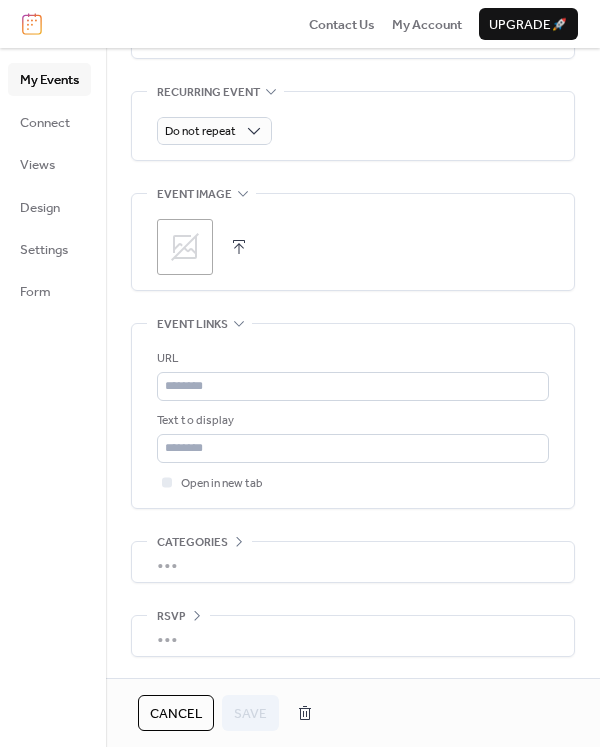 scroll, scrollTop: 1189, scrollLeft: 0, axis: vertical 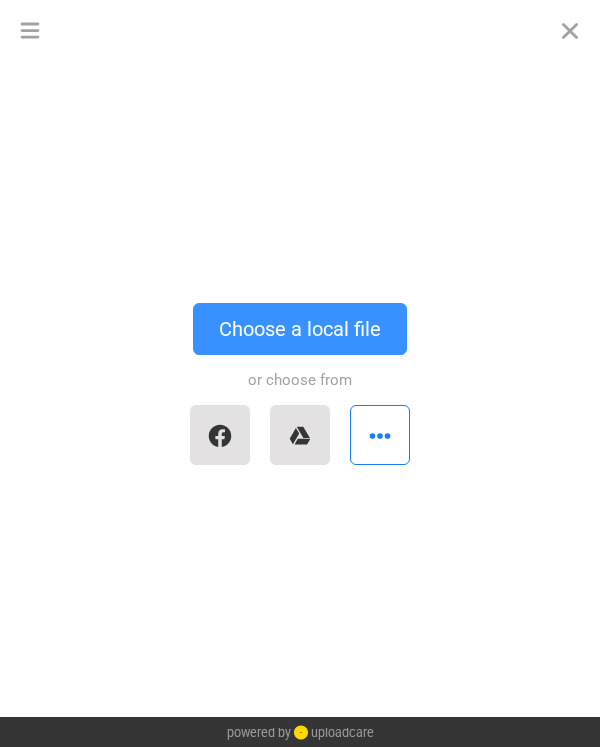 click on "Choose a local file" at bounding box center [300, 329] 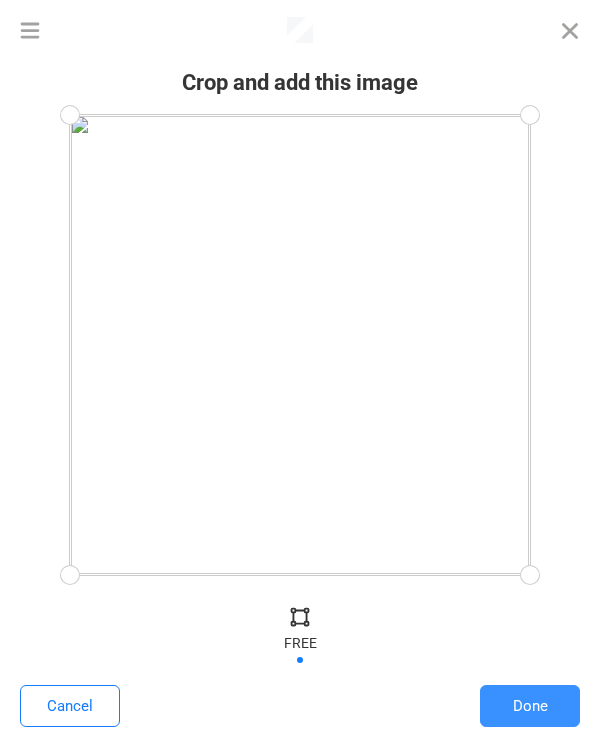 click on "Done" at bounding box center [530, 706] 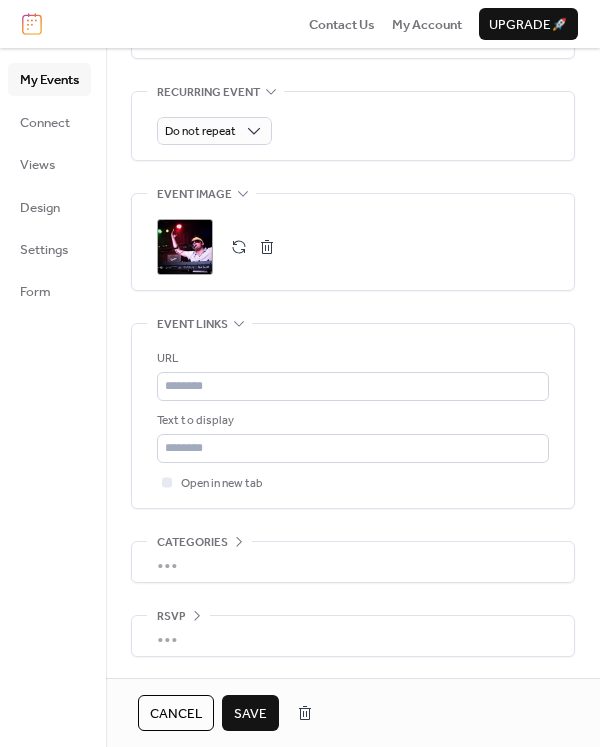 click on "Save" at bounding box center (250, 714) 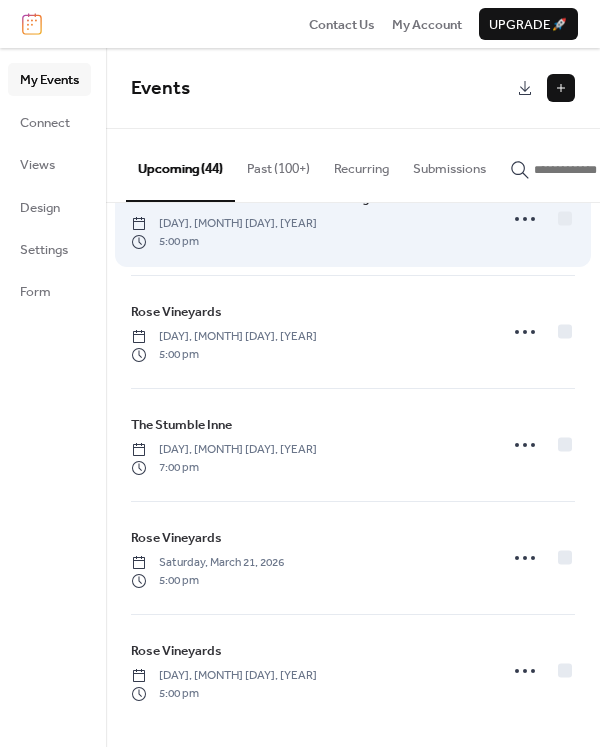 scroll, scrollTop: 3469, scrollLeft: 0, axis: vertical 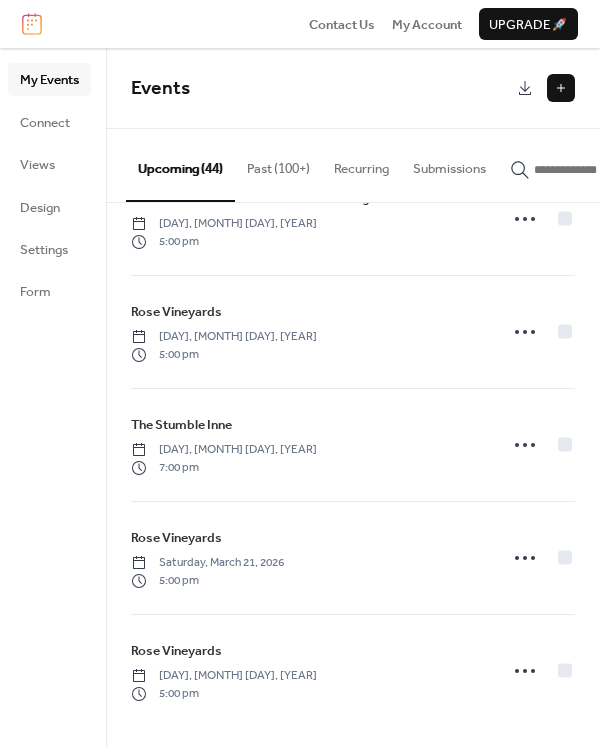 click at bounding box center [520, 169] 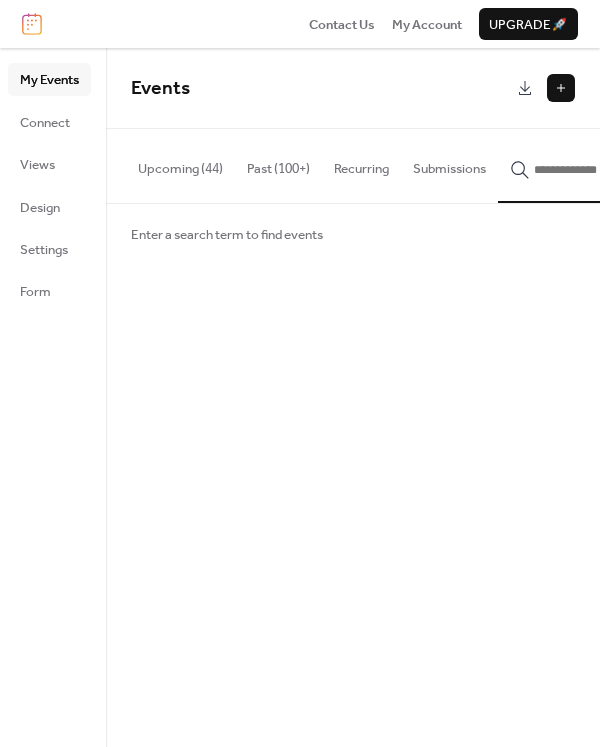 click 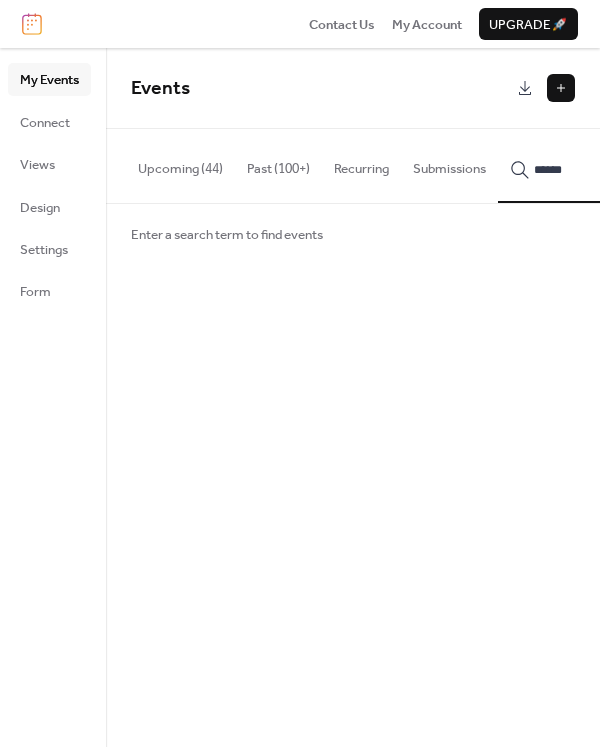 scroll, scrollTop: 0, scrollLeft: 130, axis: horizontal 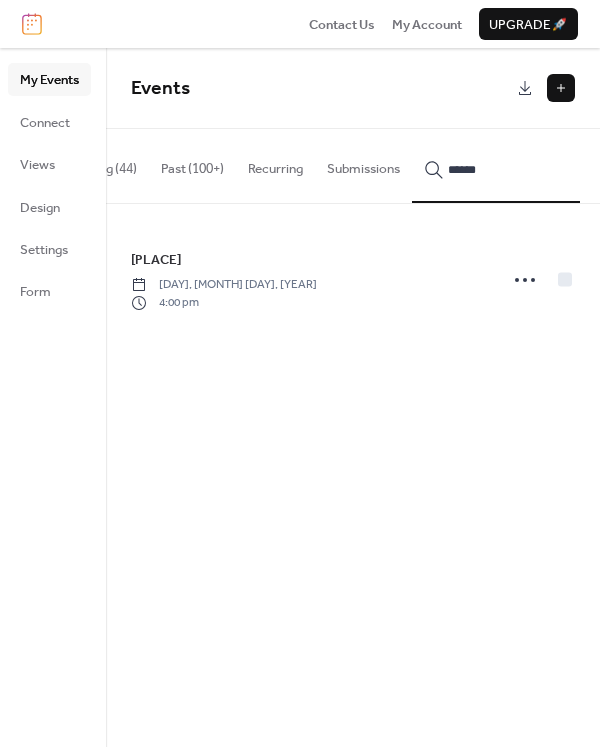 type on "******" 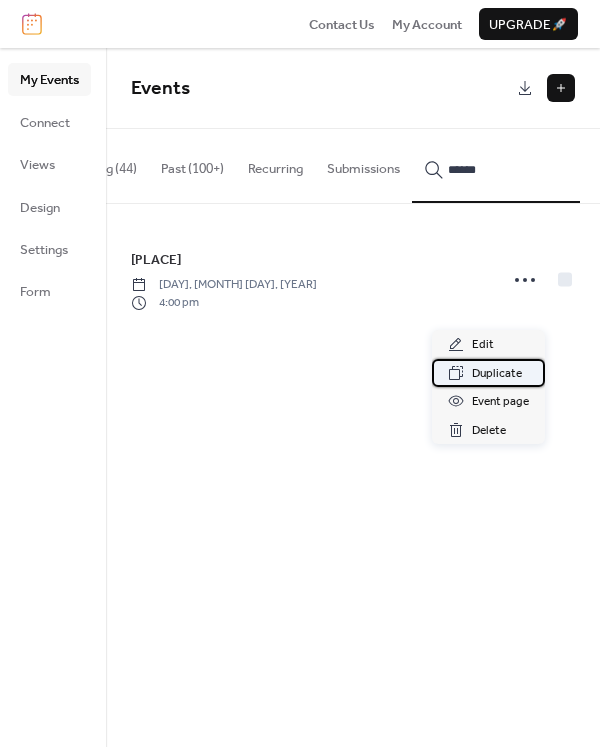 click on "Duplicate" at bounding box center (497, 374) 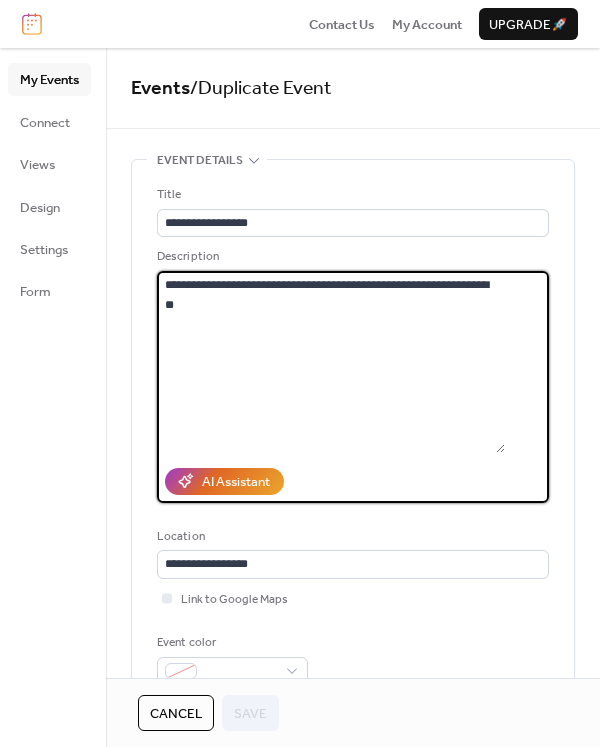 click on "**********" at bounding box center [331, 362] 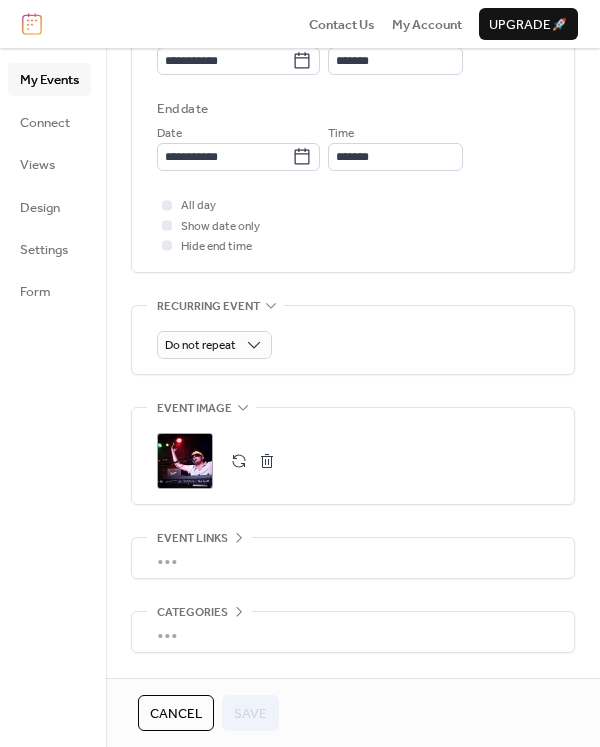 scroll, scrollTop: 759, scrollLeft: 0, axis: vertical 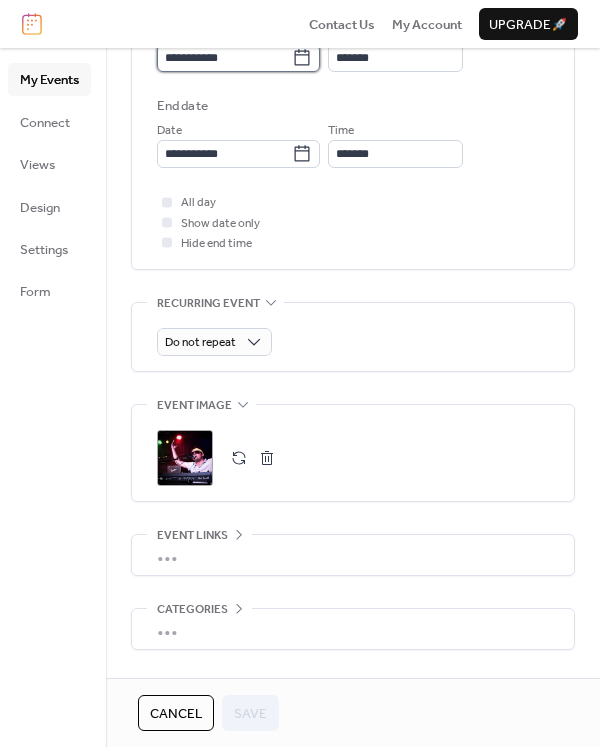 click on "**********" at bounding box center [224, 58] 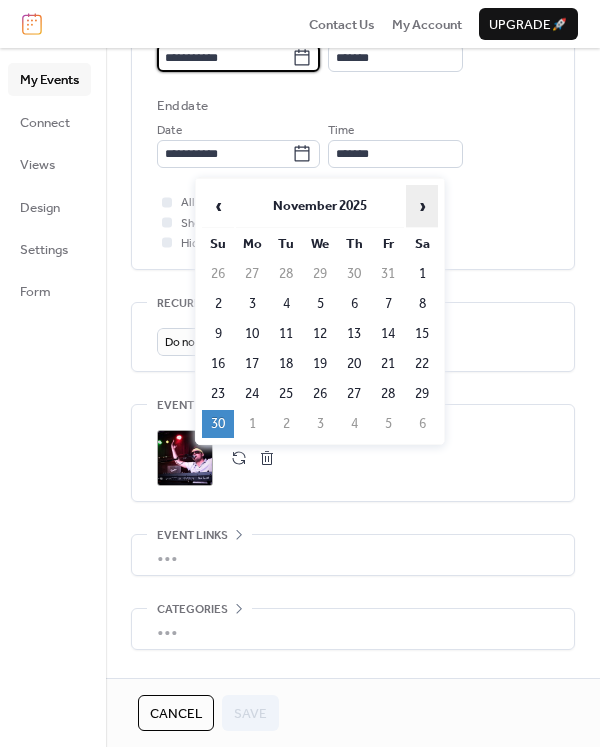 click on "›" at bounding box center [422, 206] 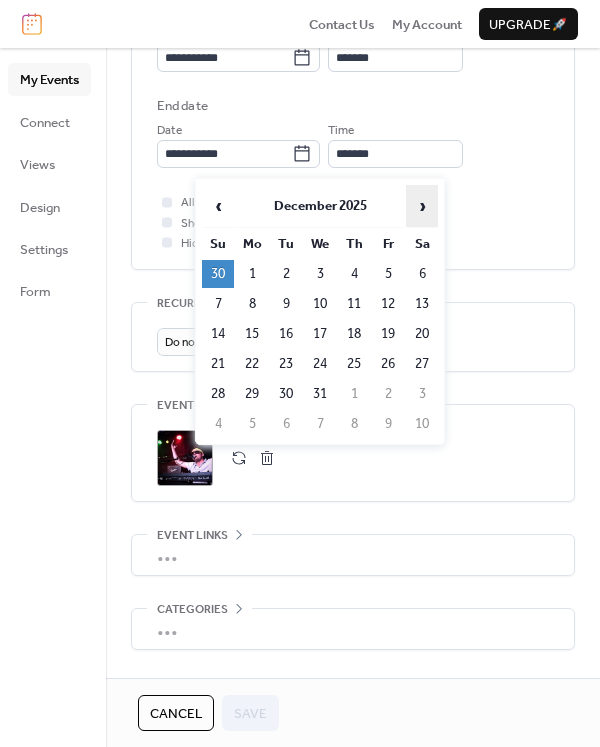 click on "›" at bounding box center (422, 206) 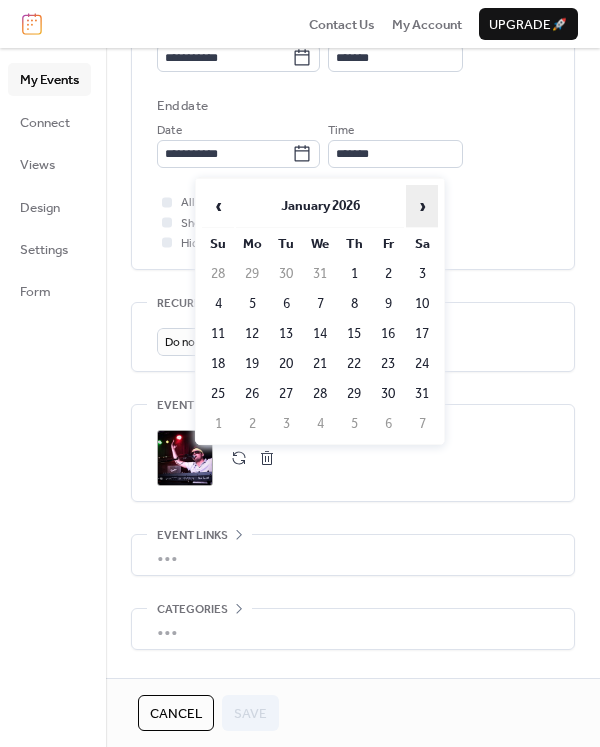 click on "›" at bounding box center [422, 206] 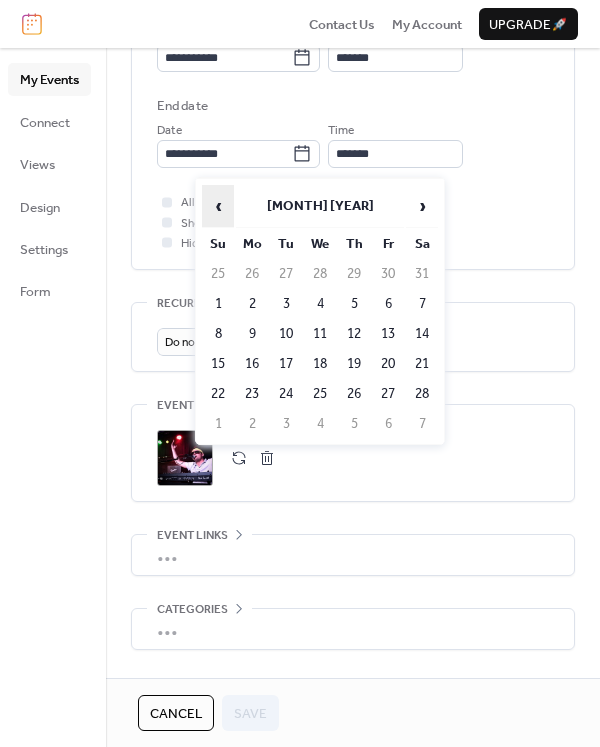 click on "‹" at bounding box center [218, 206] 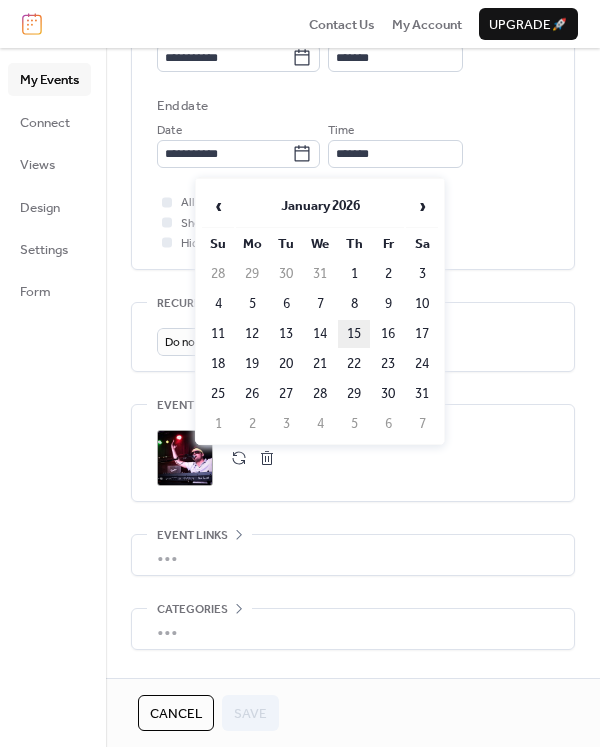 click on "15" at bounding box center [354, 334] 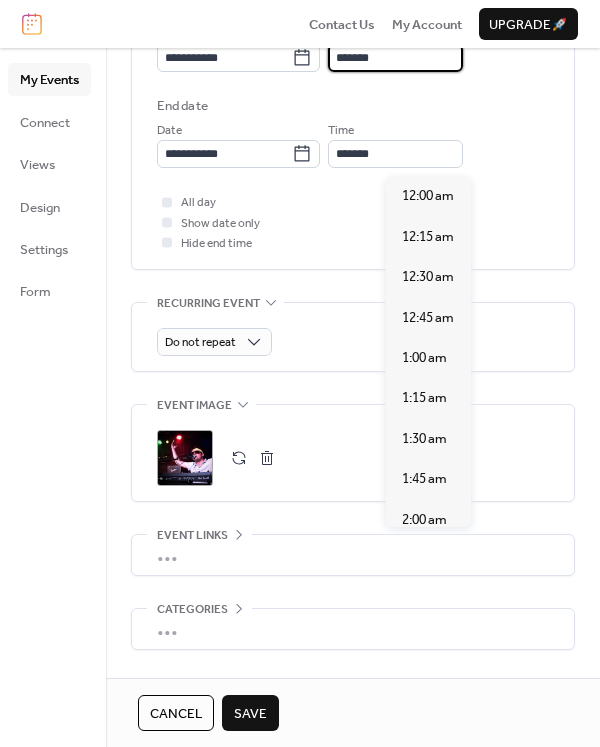 click on "*******" at bounding box center [395, 58] 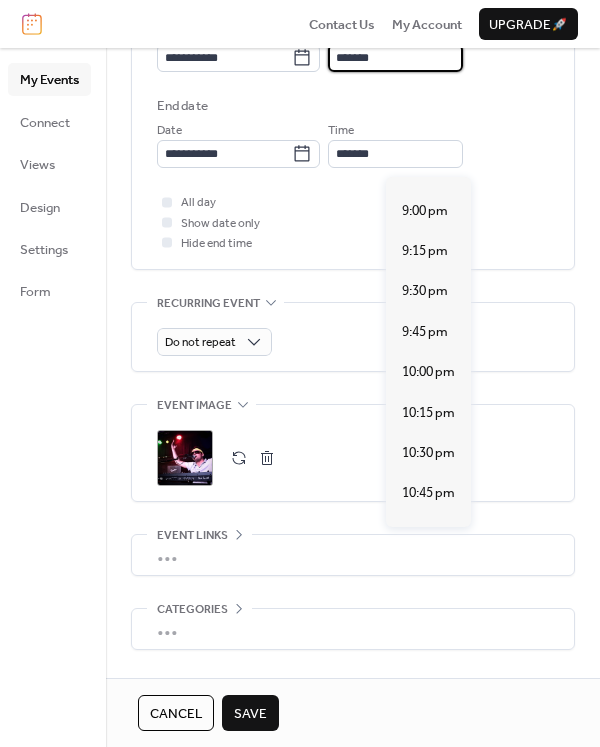scroll, scrollTop: 3381, scrollLeft: 0, axis: vertical 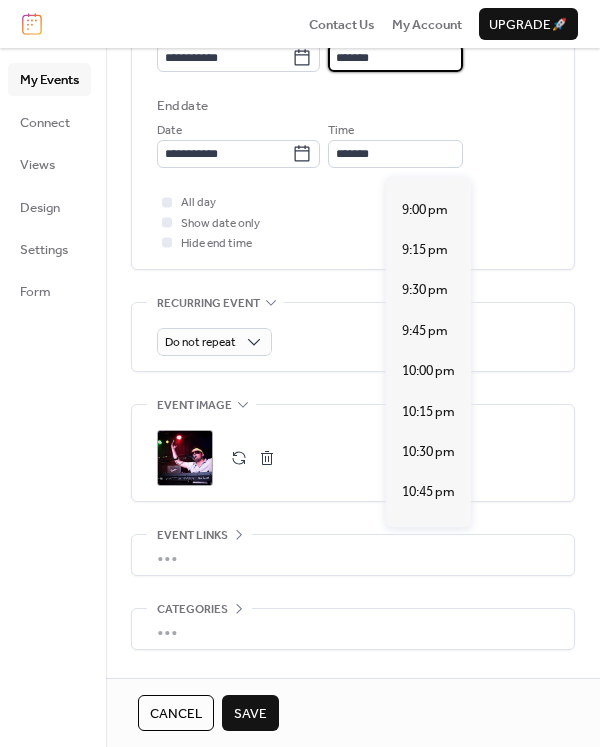 click on "7:00 pm" at bounding box center (425, -114) 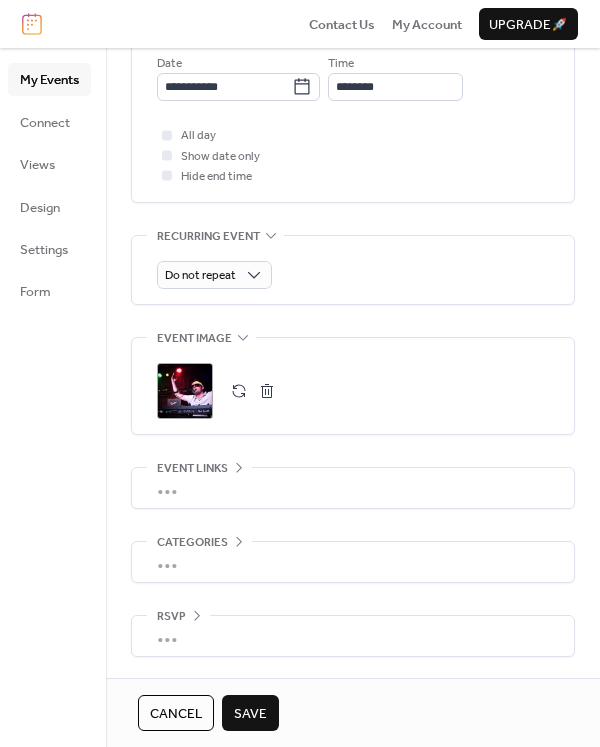 scroll, scrollTop: 981, scrollLeft: 0, axis: vertical 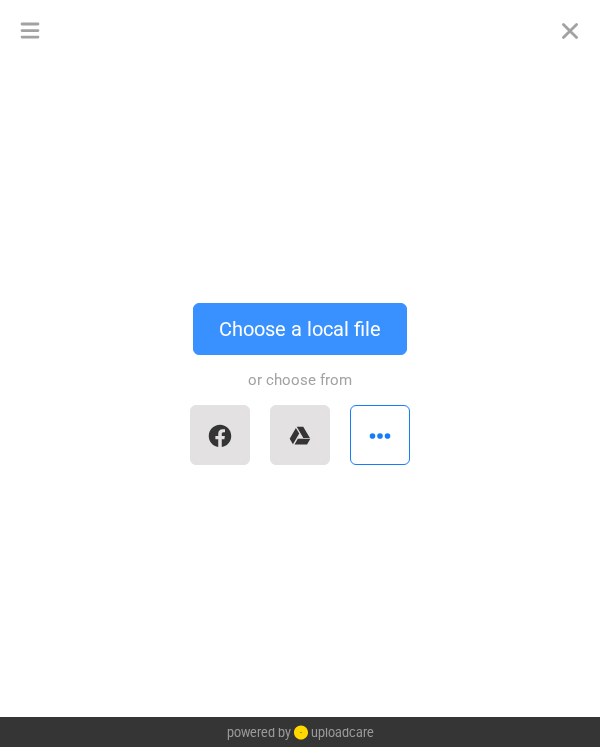 click on "Choose a local file" at bounding box center (300, 329) 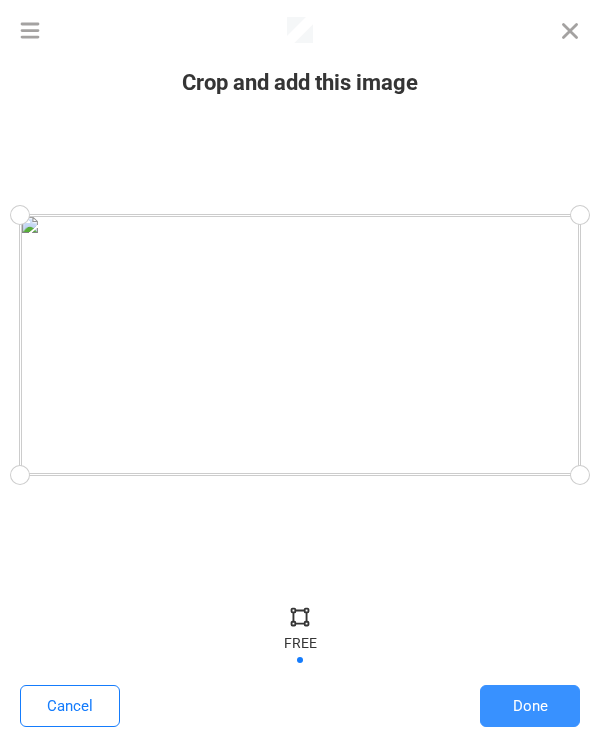 click on "Done" at bounding box center [530, 706] 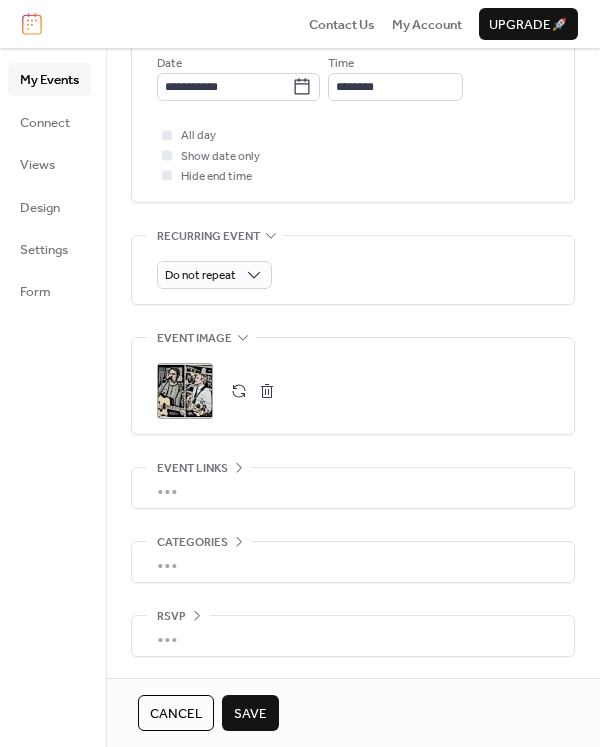 click on "Save" at bounding box center (250, 714) 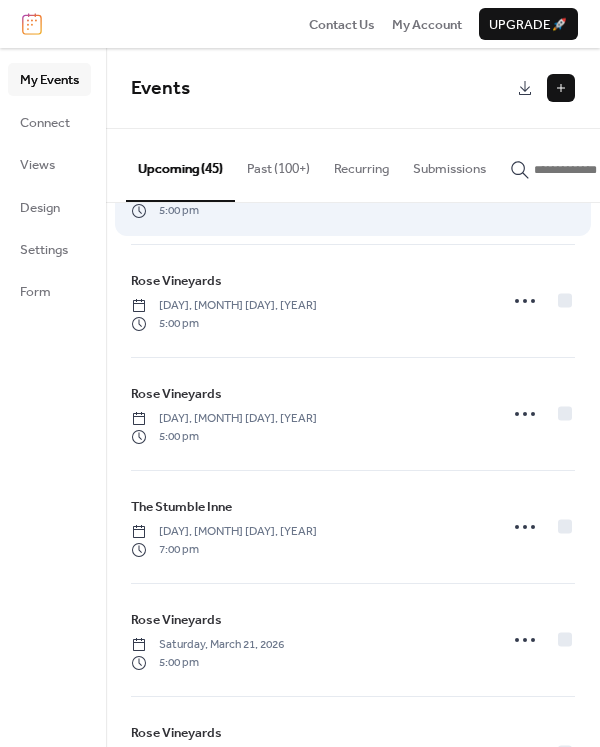 scroll, scrollTop: 3370, scrollLeft: 0, axis: vertical 